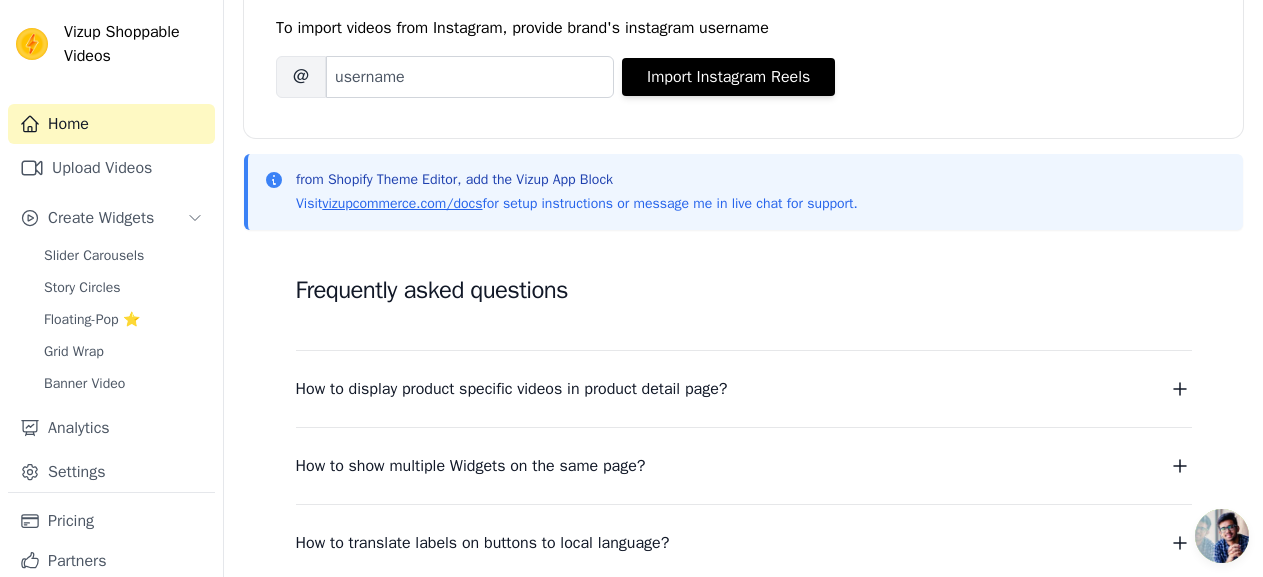scroll, scrollTop: 500, scrollLeft: 0, axis: vertical 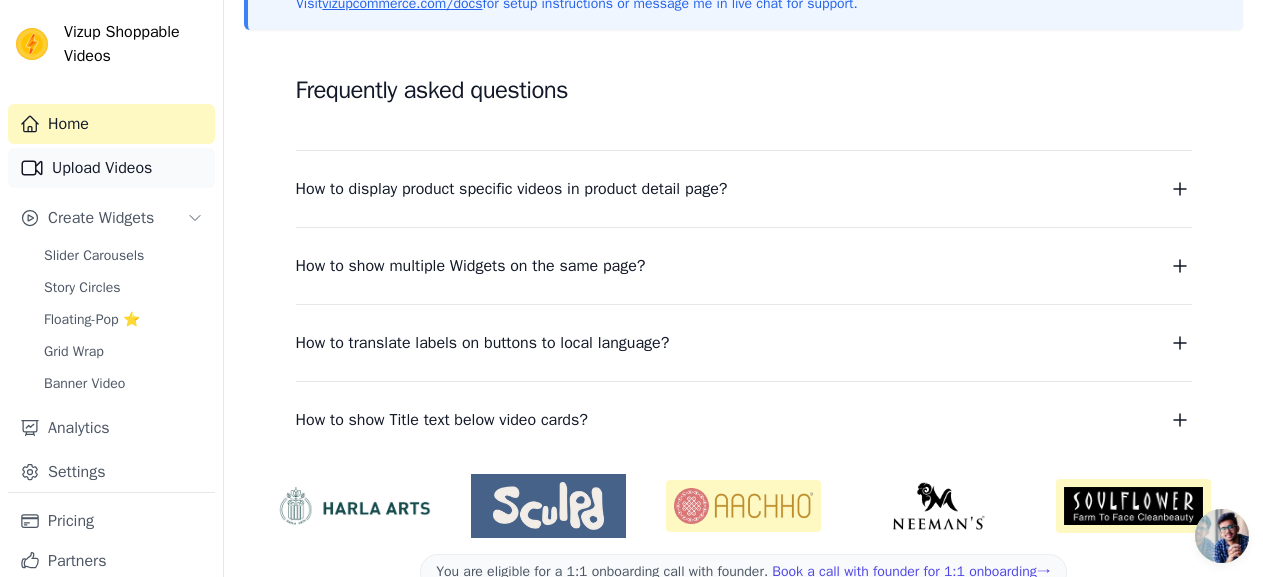 click on "Upload Videos" at bounding box center (111, 168) 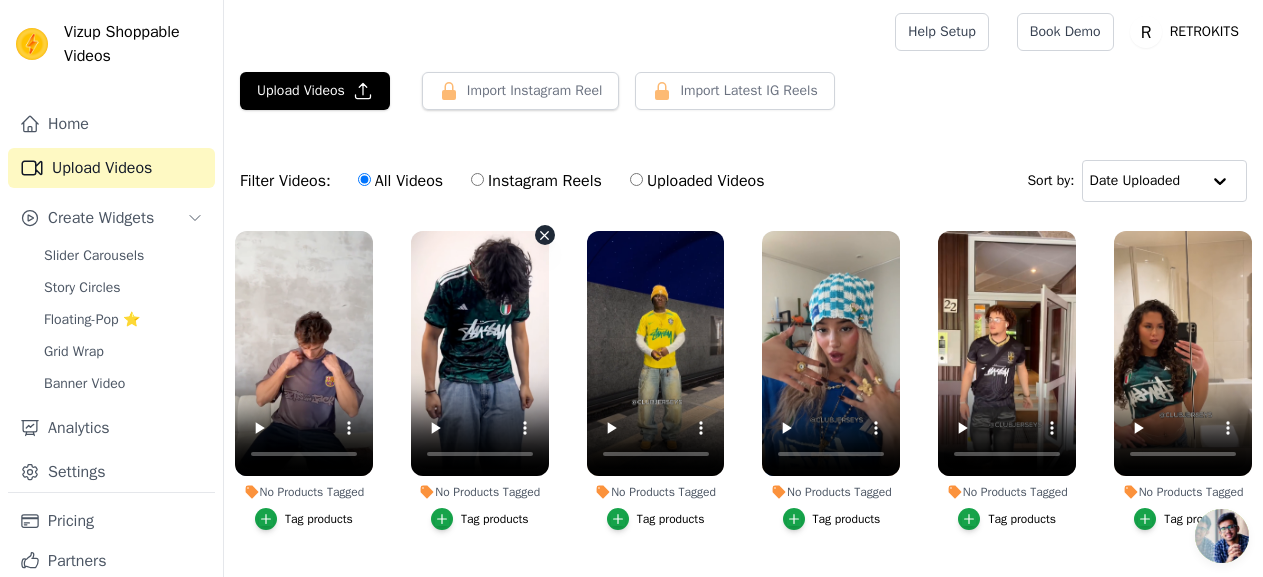 scroll, scrollTop: 80, scrollLeft: 0, axis: vertical 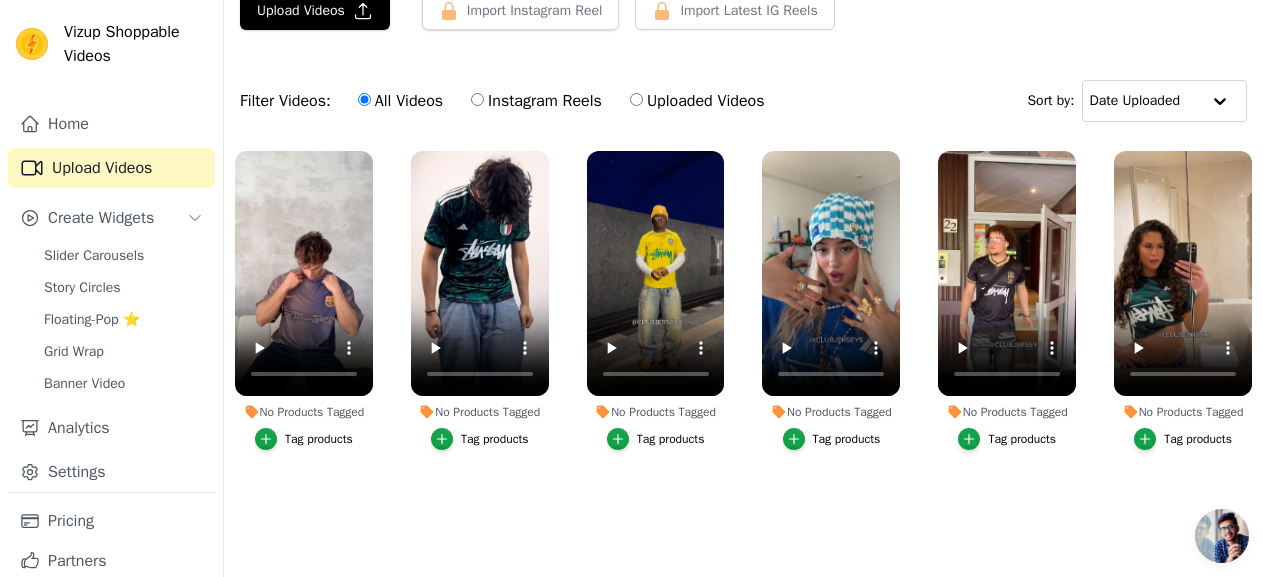 click on "Upload Videos
Import Instagram Reel       Import Latest Instagram Reels     Import Latest IG Reels     Filter Videos:
All Videos
Instagram Reels
Uploaded Videos   Sort by:
Date Uploaded
No Products Tagged       Tag products
No Products Tagged       Tag products
No Products Tagged       Tag products
No Products Tagged       Tag products
No Products Tagged       Tag products
No Products Tagged       Tag products" at bounding box center [743, 282] 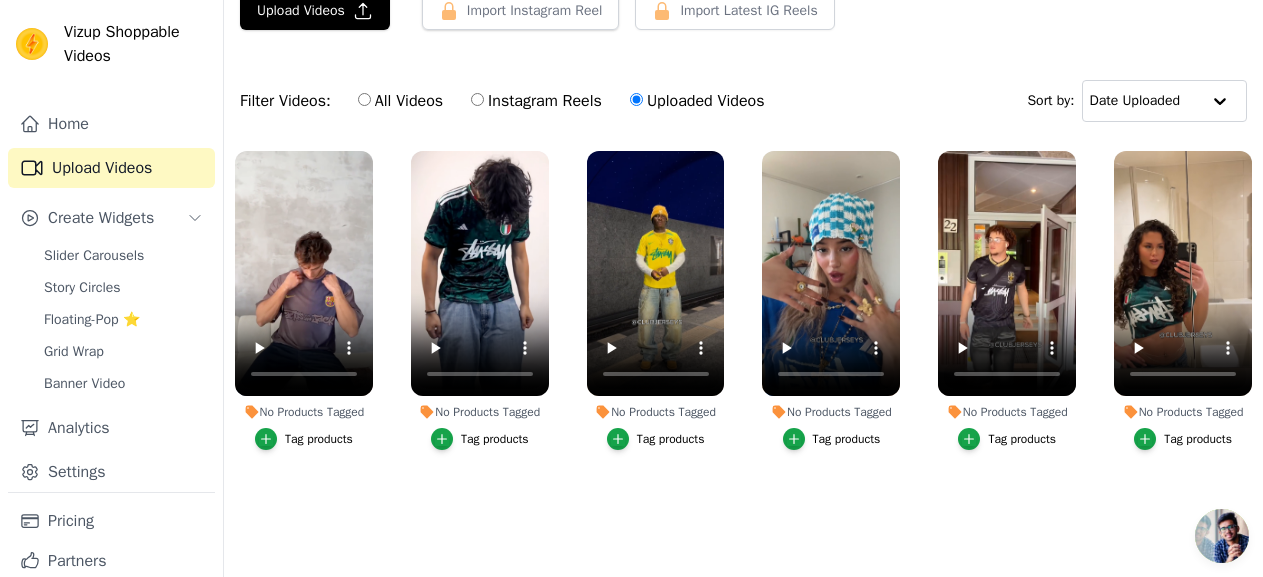scroll, scrollTop: 0, scrollLeft: 0, axis: both 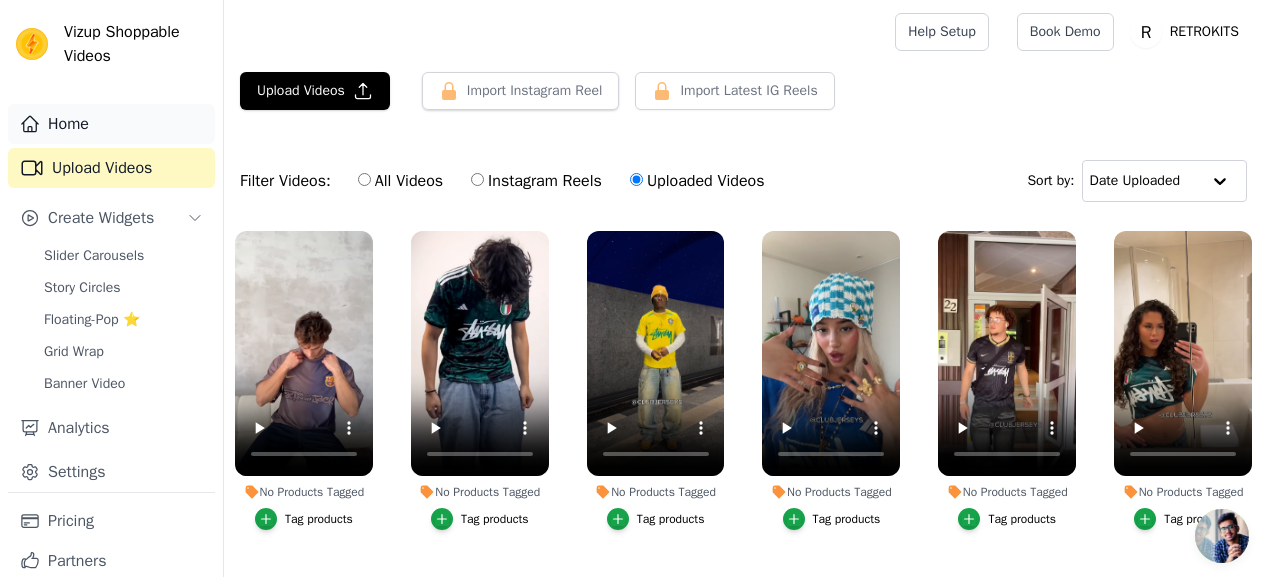 click on "Home" at bounding box center [111, 124] 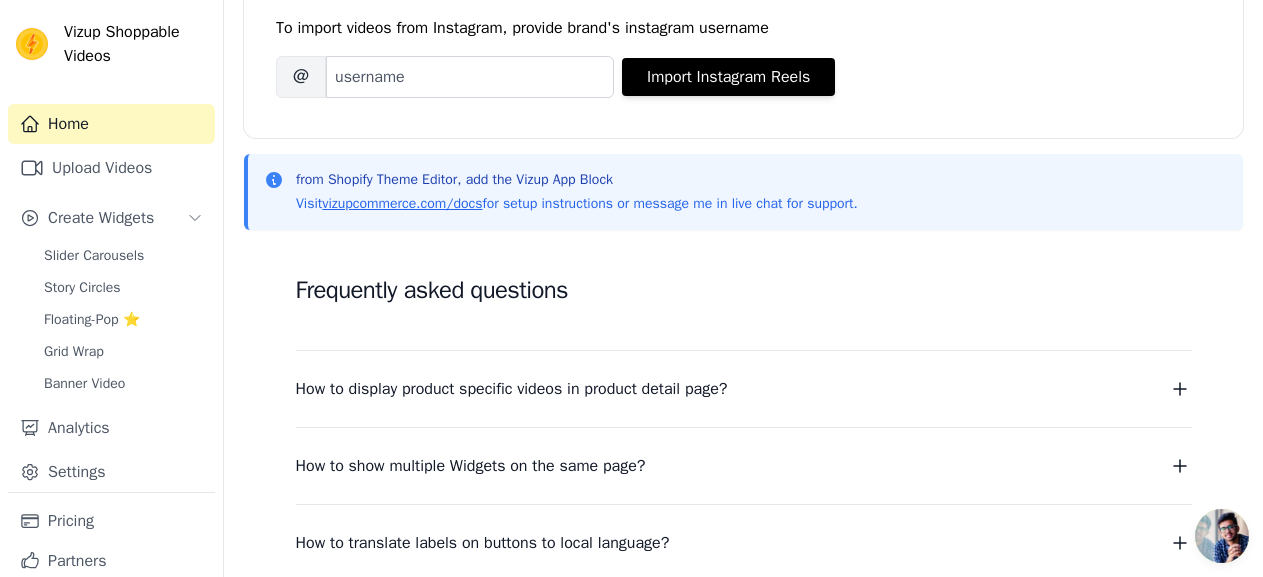 scroll, scrollTop: 200, scrollLeft: 0, axis: vertical 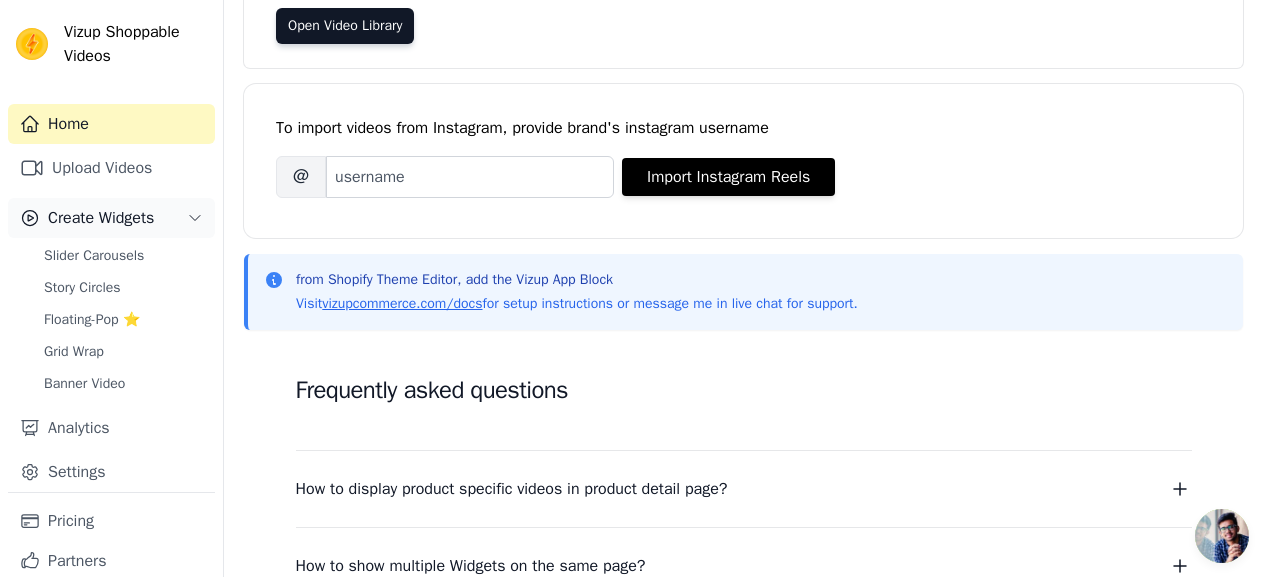 click on "Create Widgets" at bounding box center [101, 218] 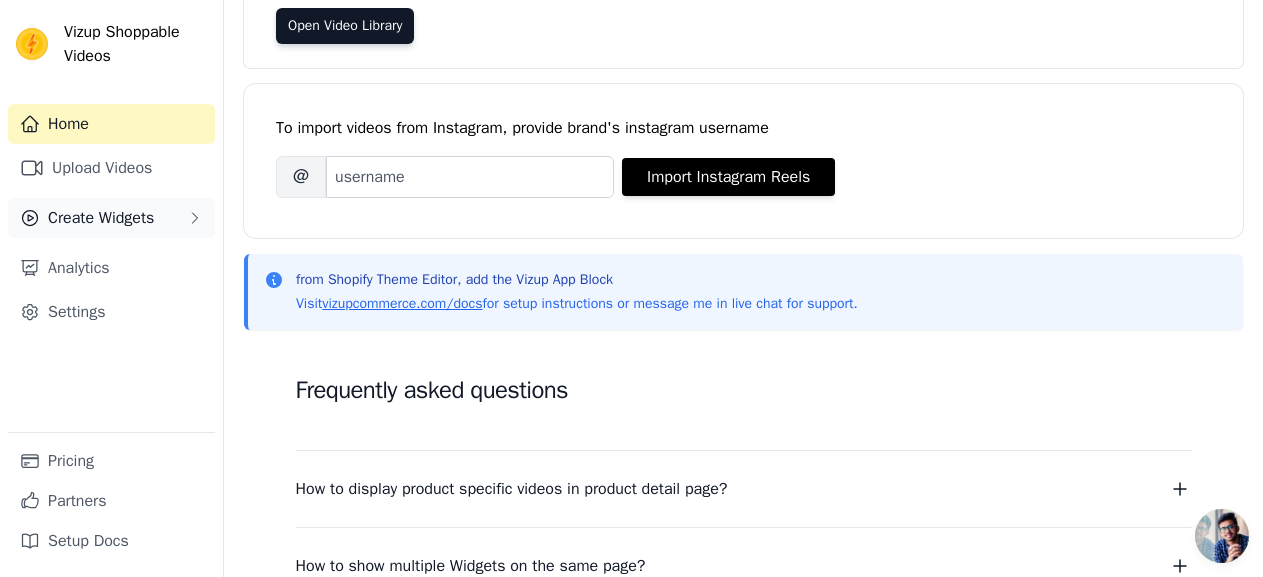 click on "Create Widgets" at bounding box center (101, 218) 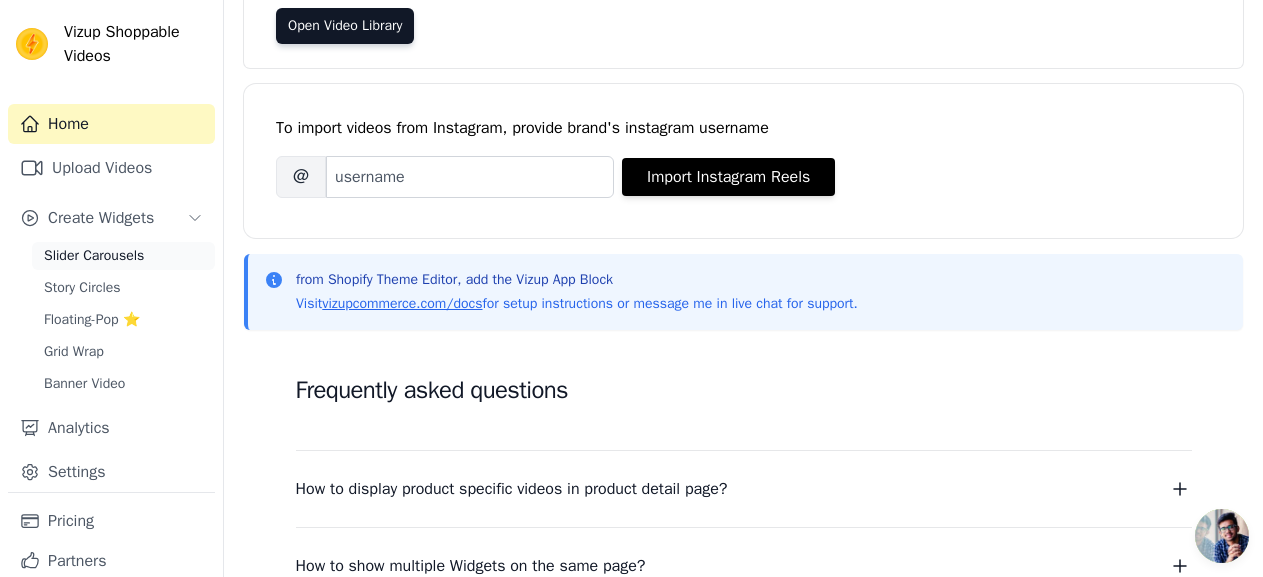 click on "Slider Carousels" at bounding box center [94, 256] 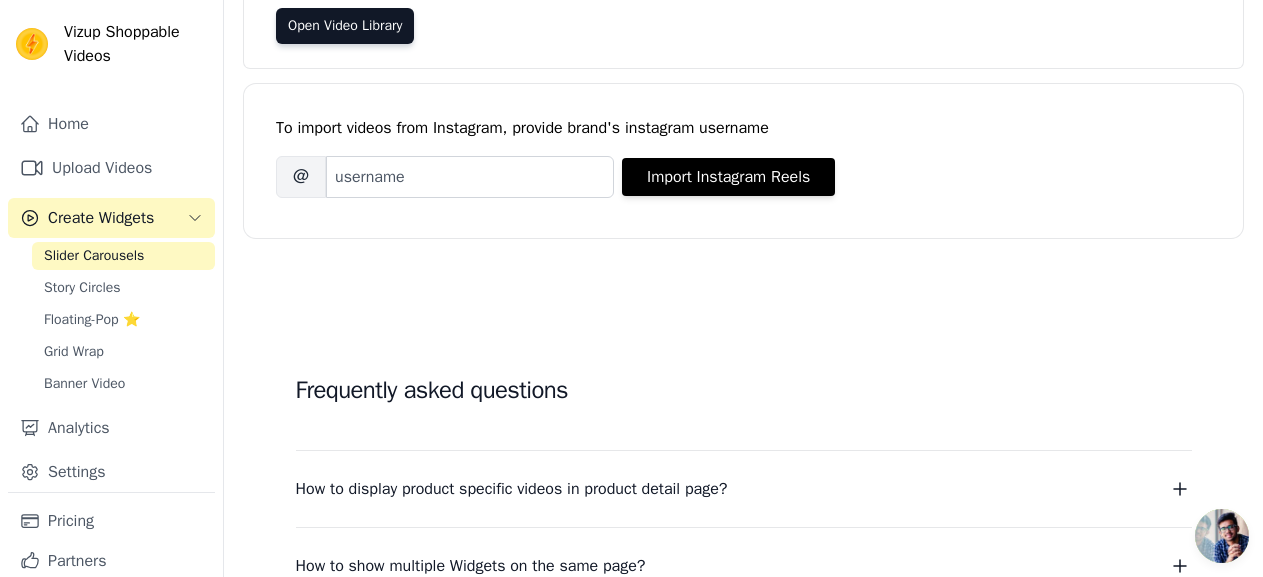 scroll, scrollTop: 0, scrollLeft: 0, axis: both 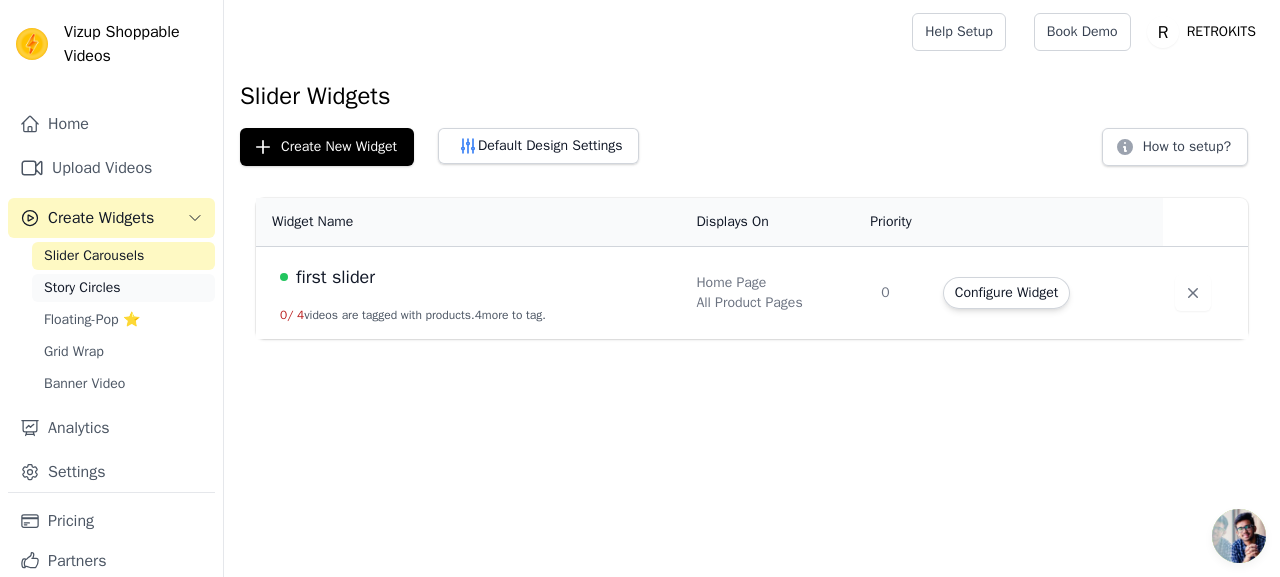 click on "Story Circles" at bounding box center [123, 288] 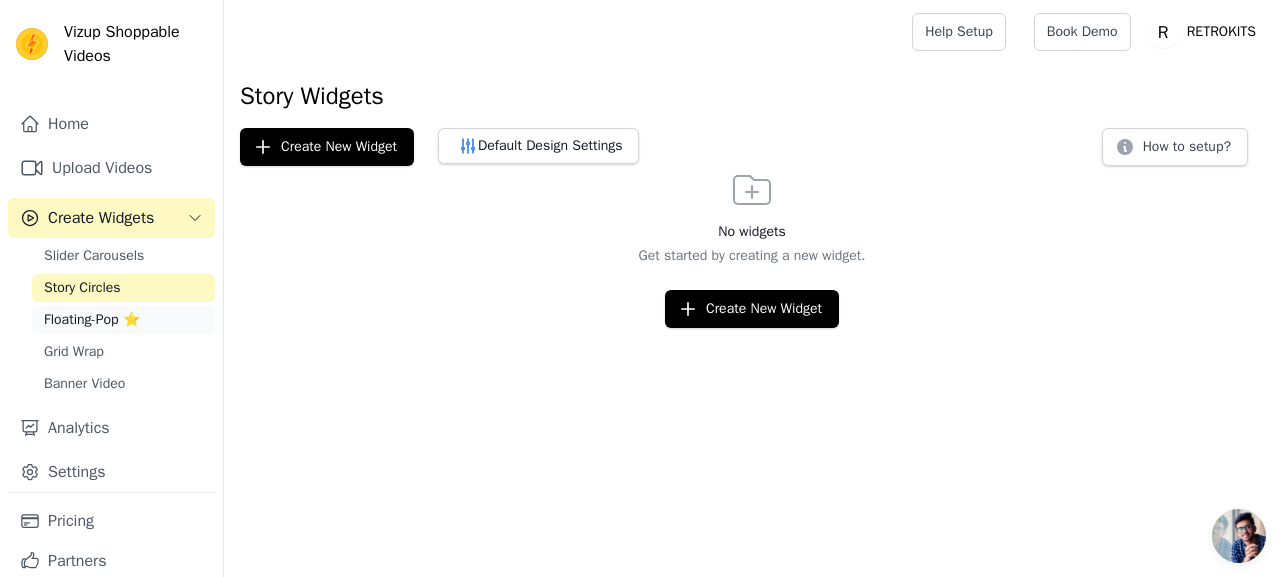 click on "Floating-Pop ⭐" at bounding box center [92, 320] 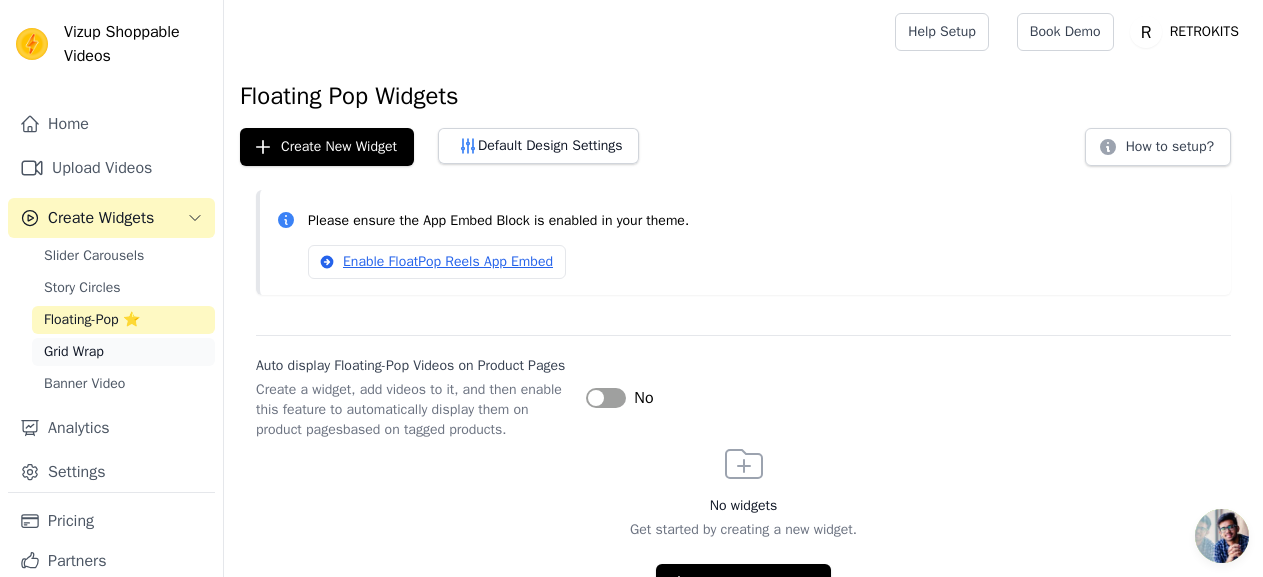 click on "Grid Wrap" at bounding box center [123, 352] 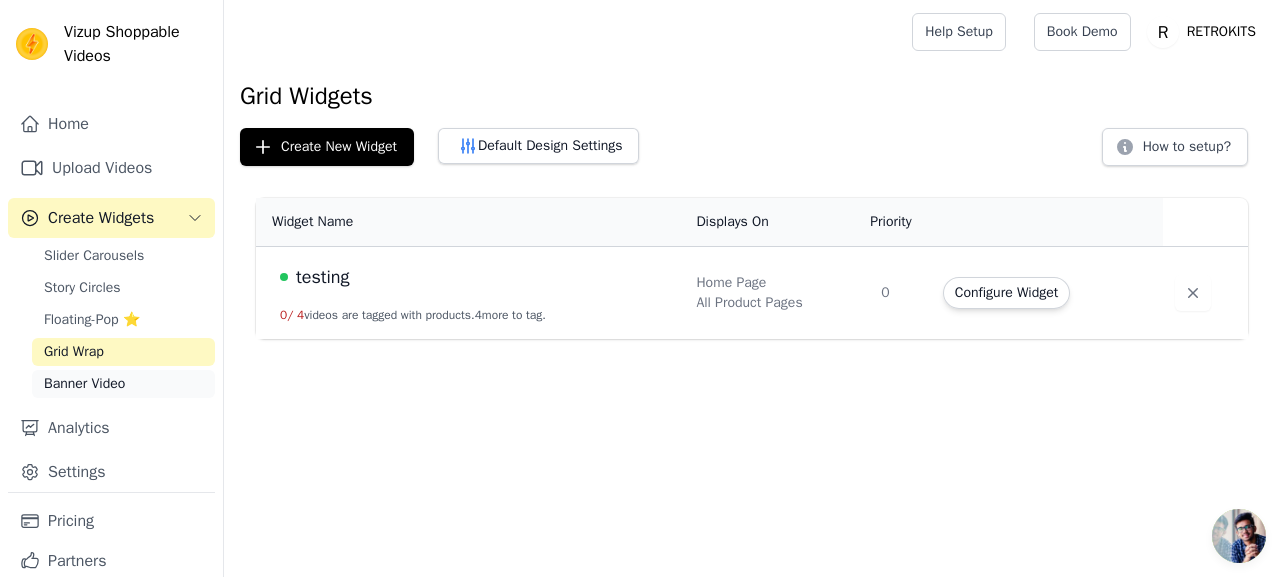 click on "Banner Video" at bounding box center [84, 384] 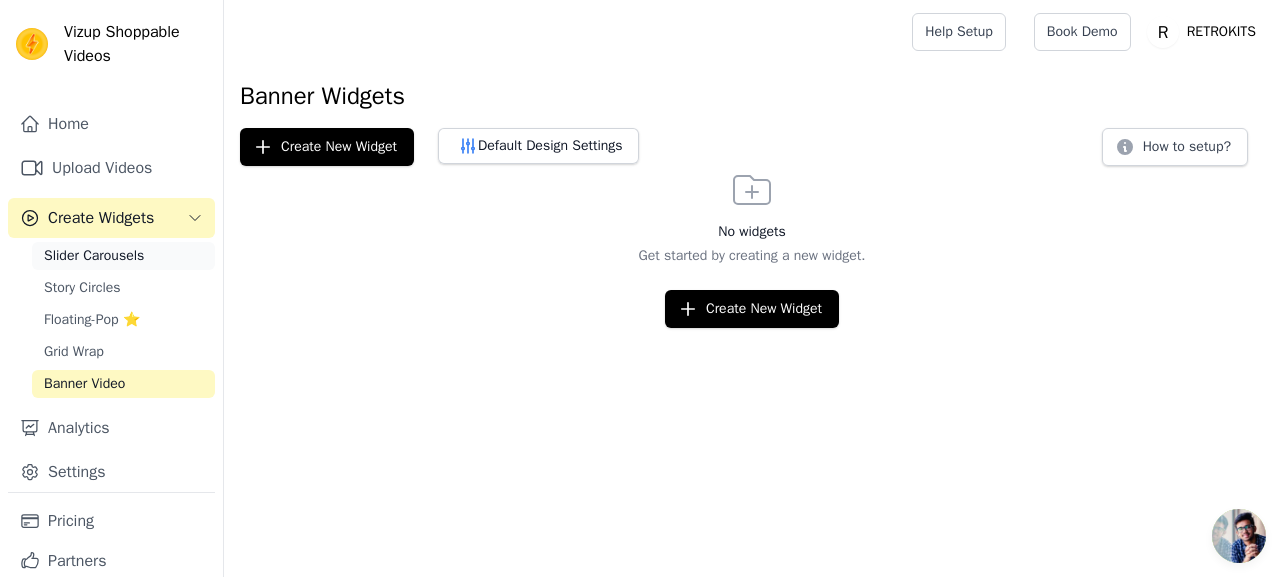 click on "Slider Carousels" at bounding box center [94, 256] 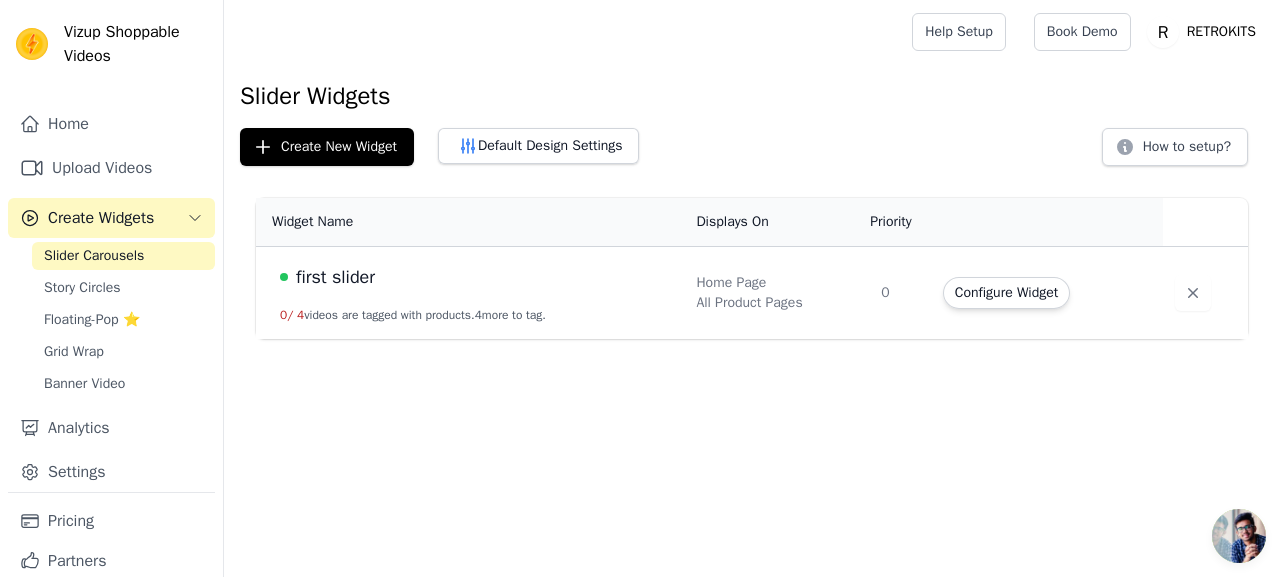 click on "first slider" at bounding box center [335, 277] 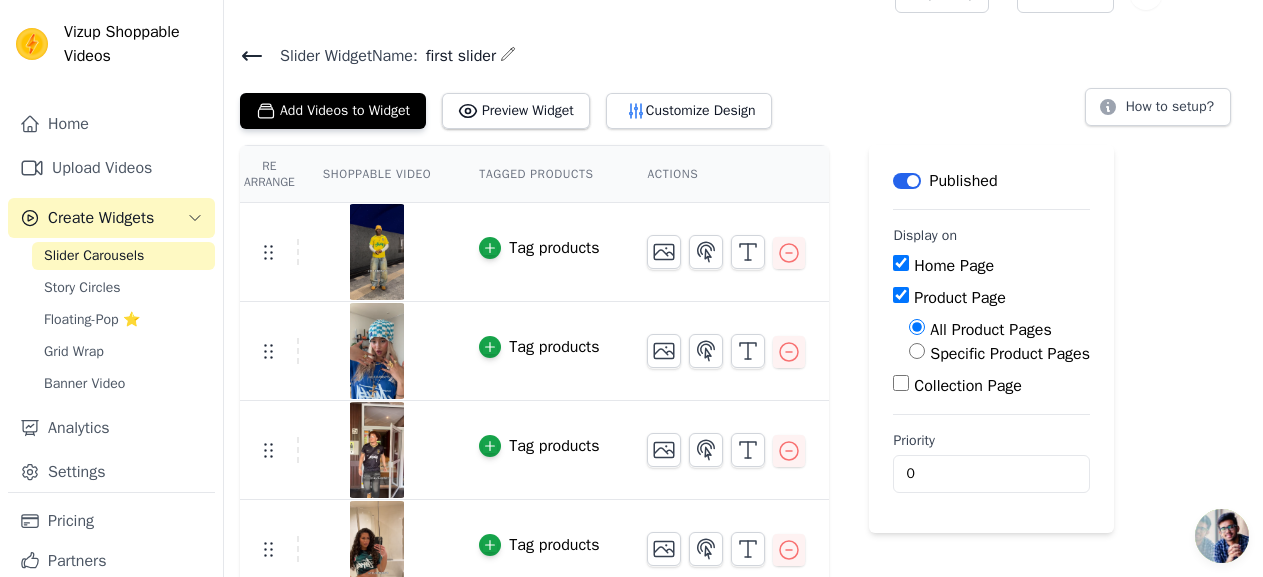 scroll, scrollTop: 59, scrollLeft: 0, axis: vertical 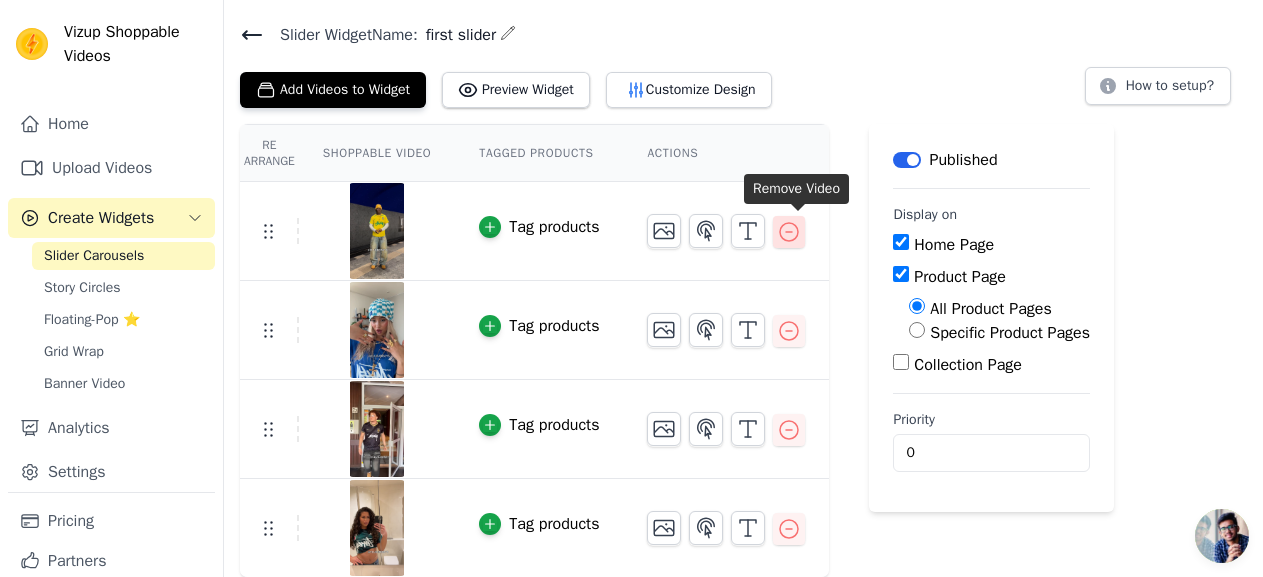 click 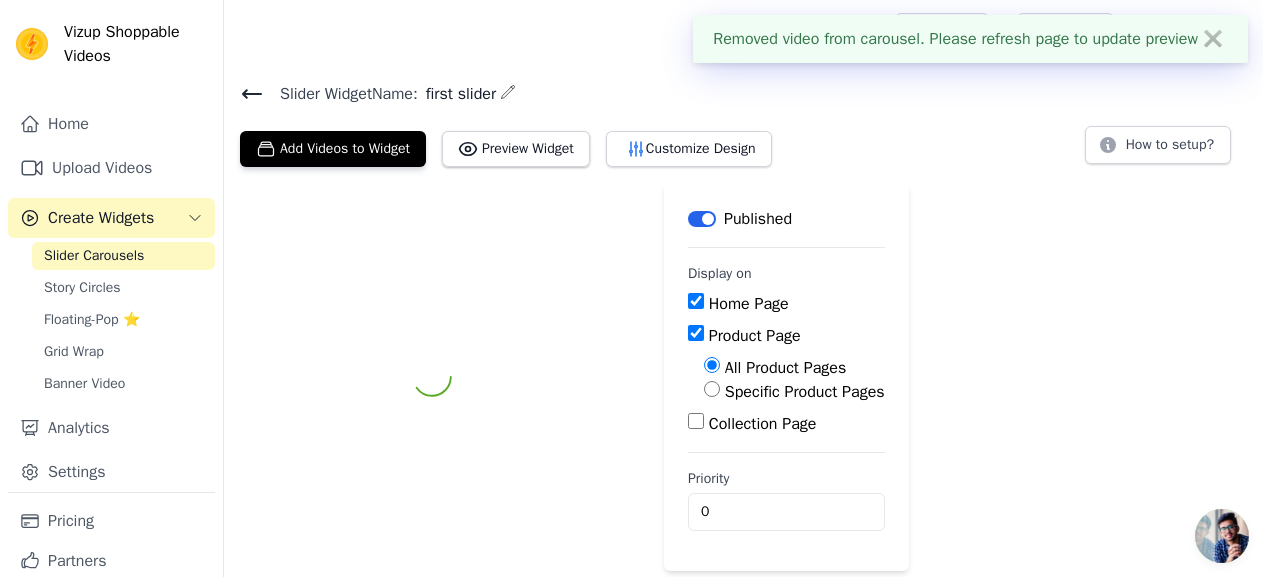 scroll, scrollTop: 0, scrollLeft: 0, axis: both 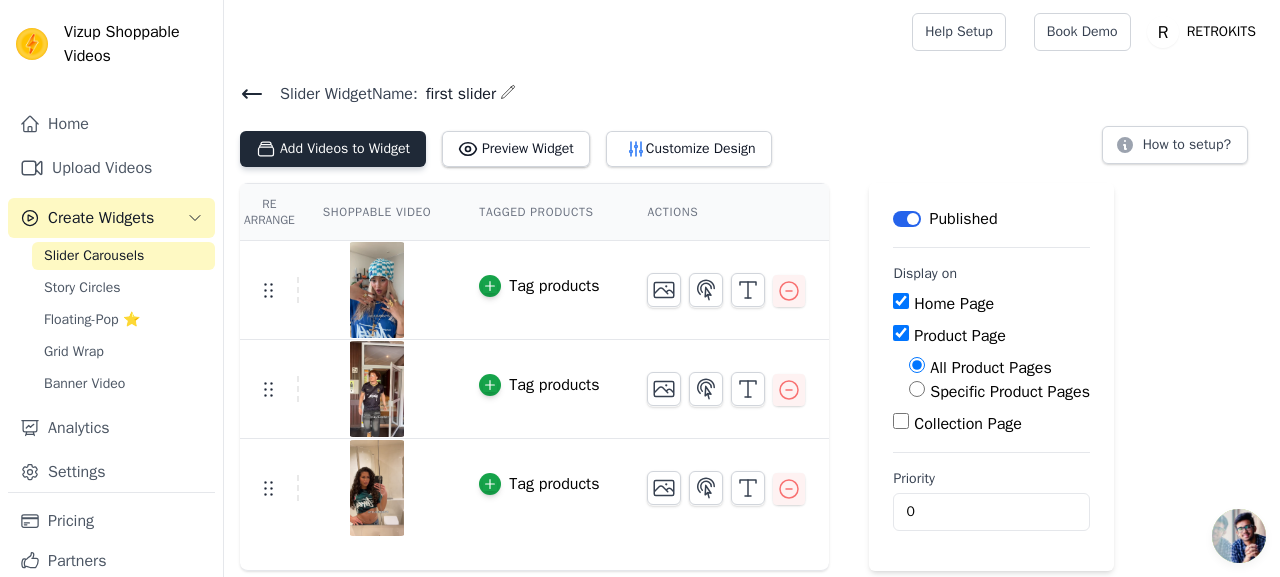 click on "Add Videos to Widget" at bounding box center (333, 149) 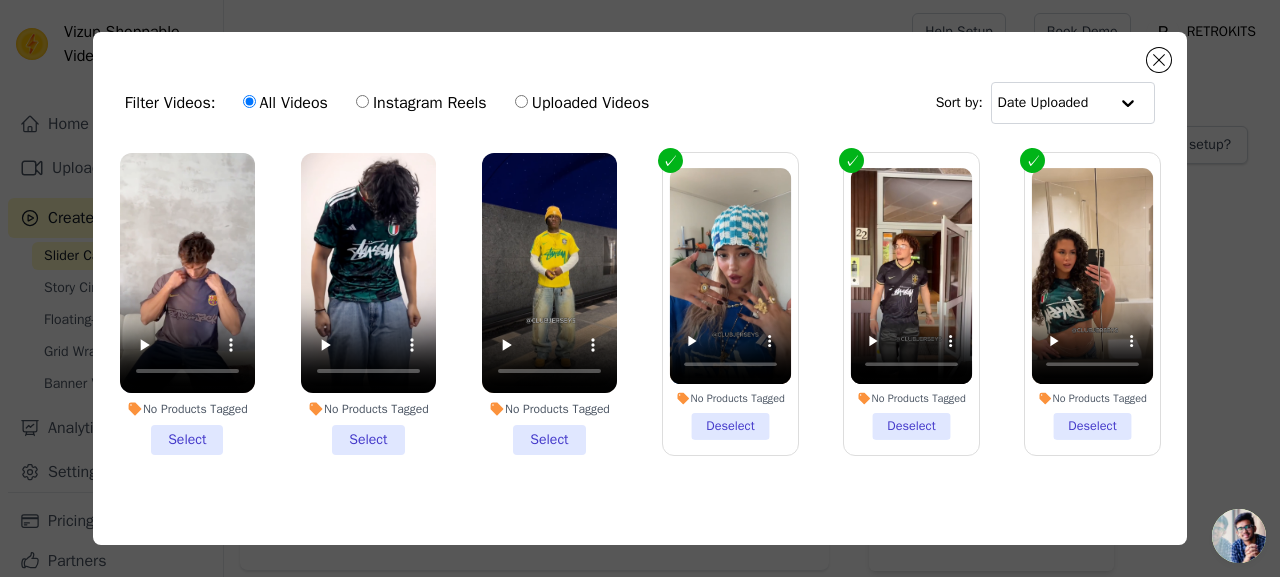 click on "No Products Tagged     Select" at bounding box center [368, 304] 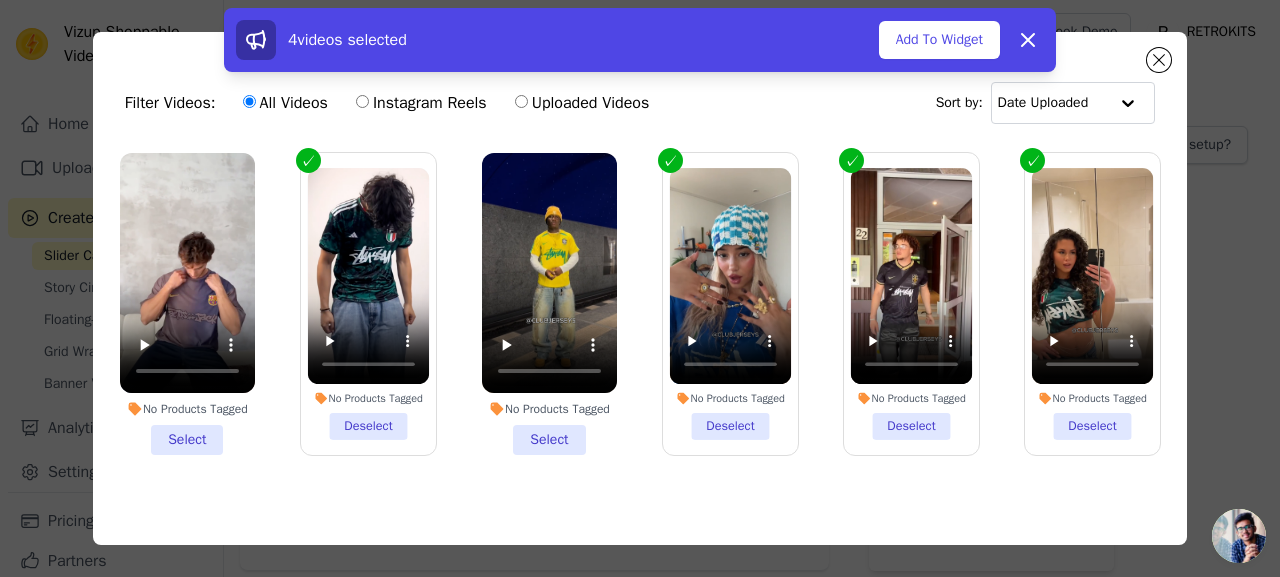 click on "No Products Tagged     Select" at bounding box center [187, 304] 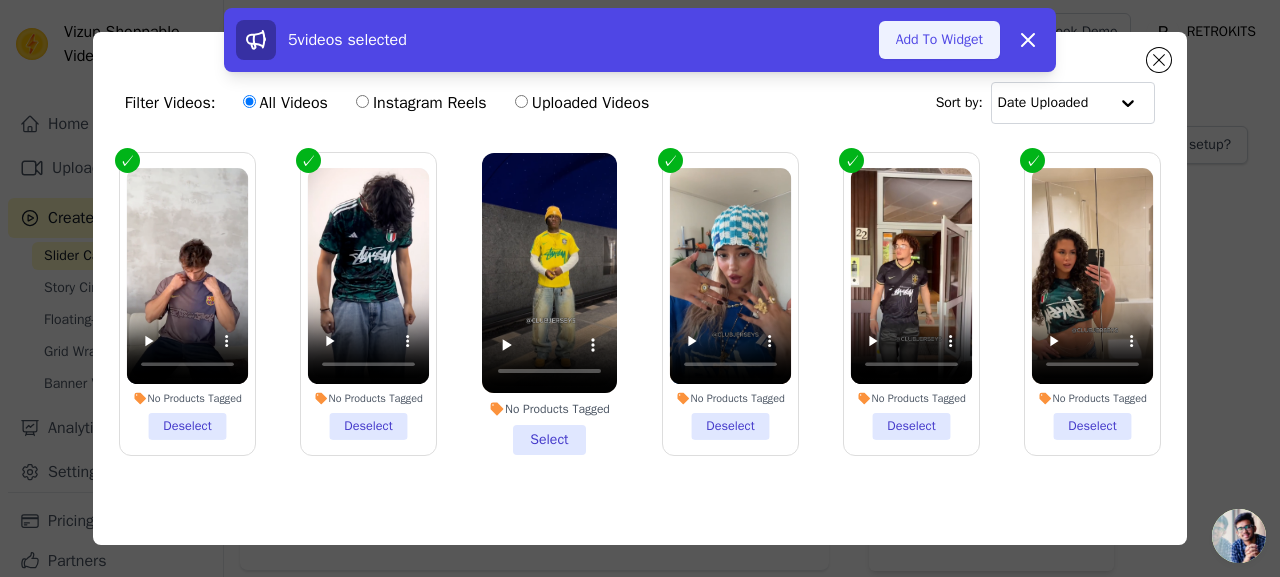 click on "Add To Widget" at bounding box center [939, 40] 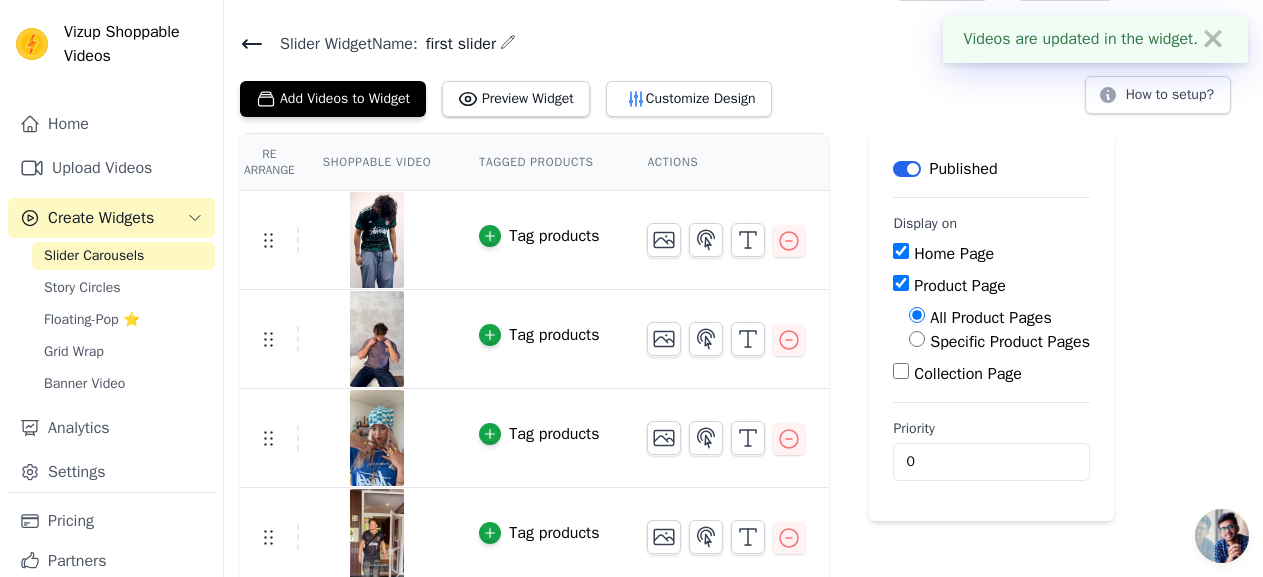 scroll, scrollTop: 100, scrollLeft: 0, axis: vertical 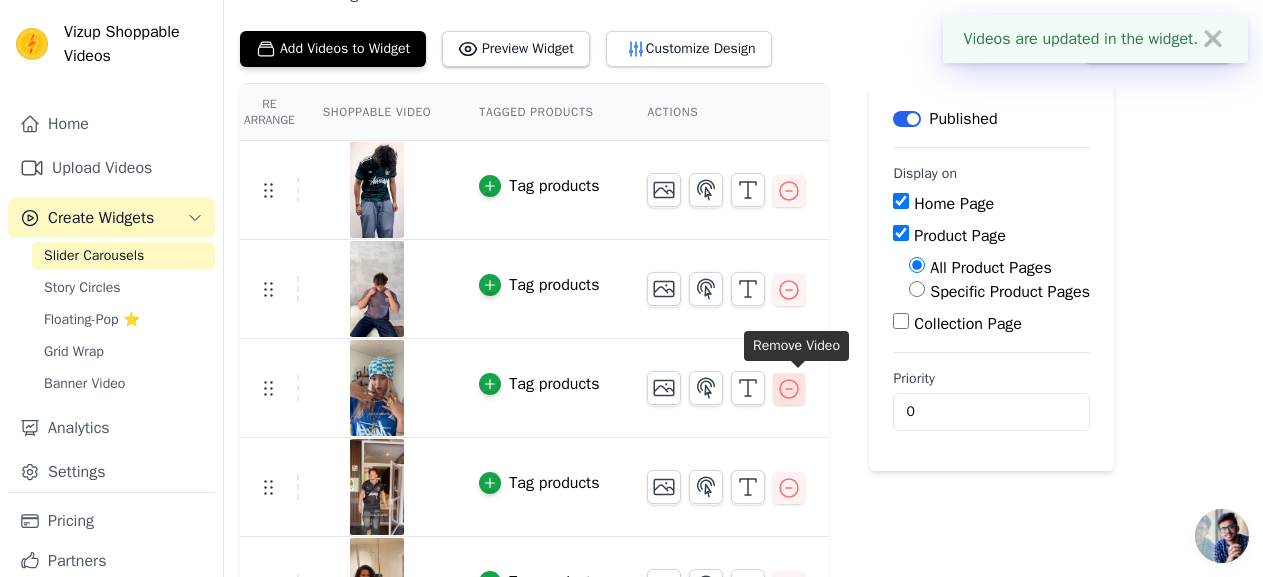 click 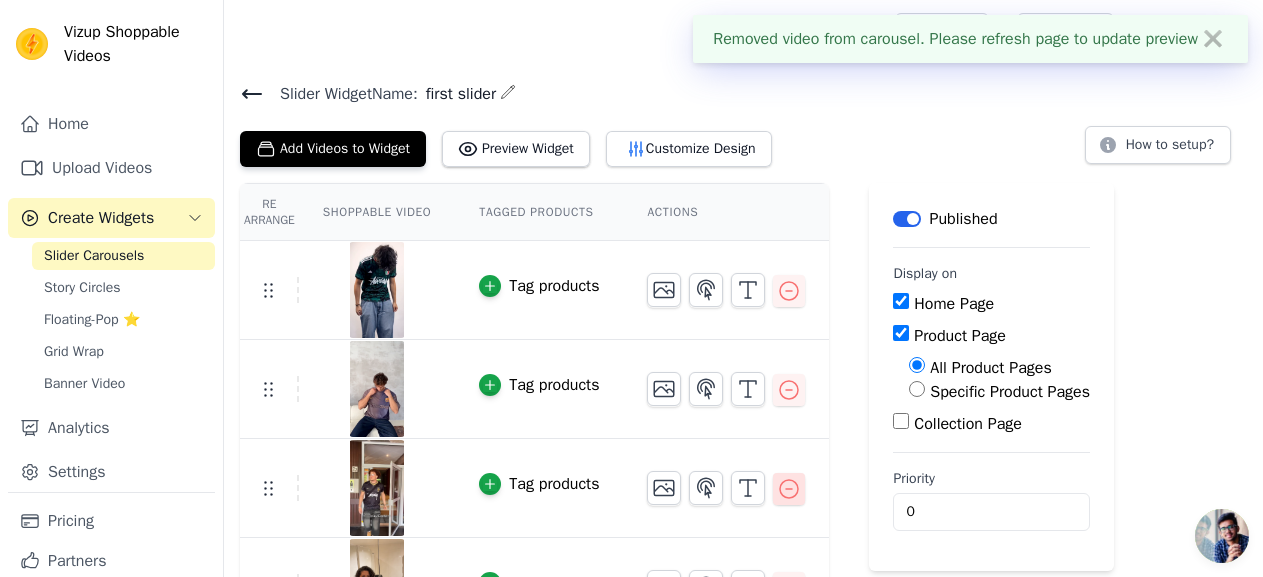 scroll, scrollTop: 59, scrollLeft: 0, axis: vertical 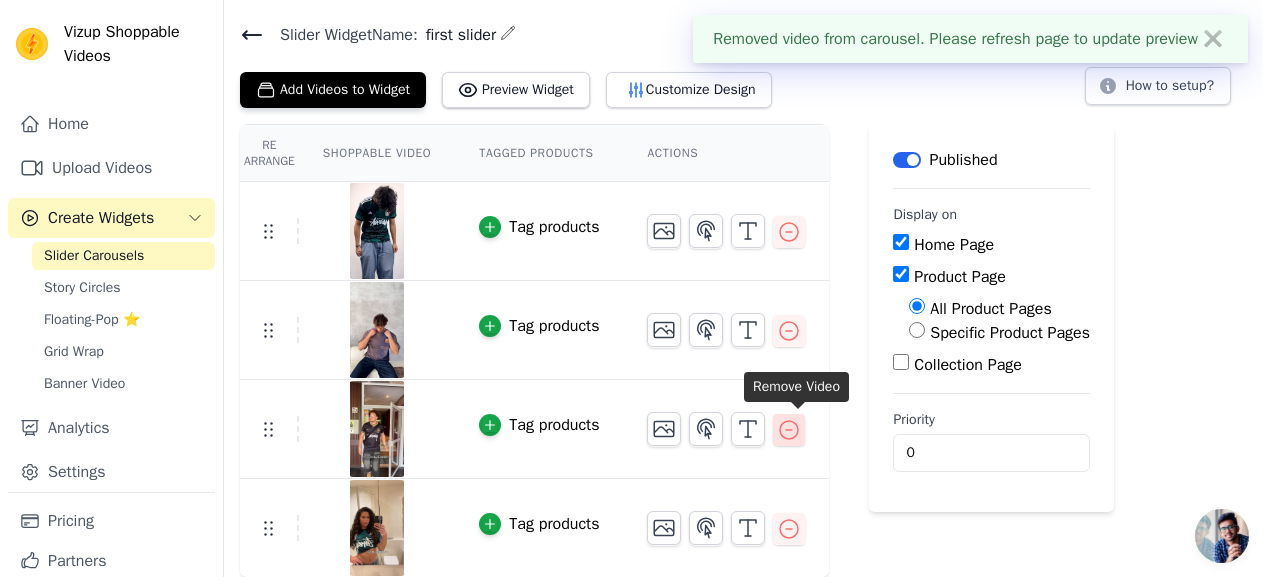 click 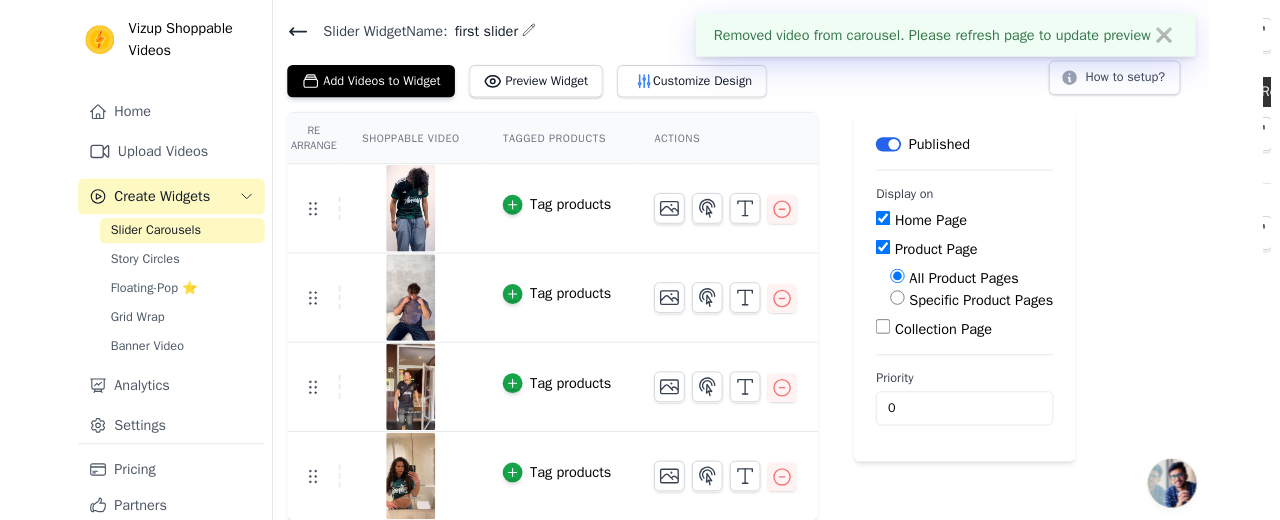 scroll, scrollTop: 0, scrollLeft: 0, axis: both 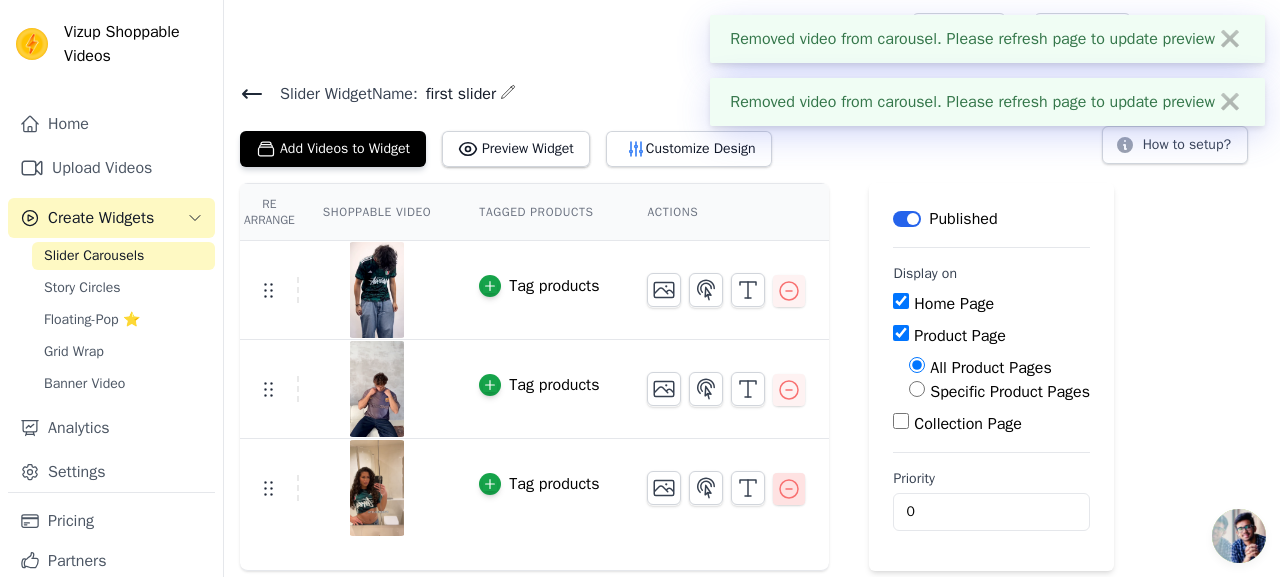 click 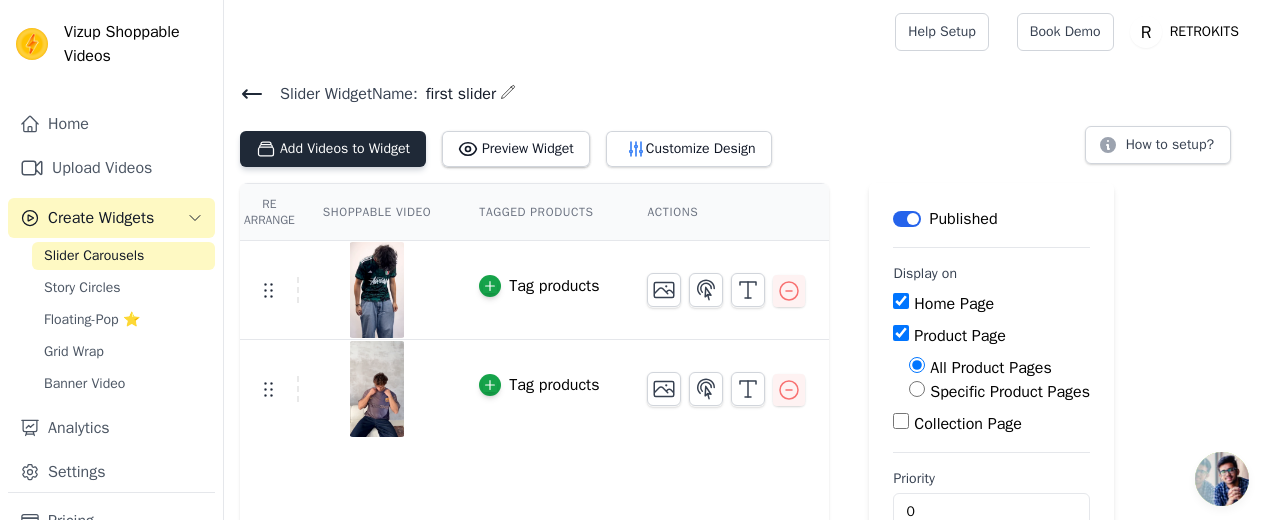 click on "Add Videos to Widget" at bounding box center (333, 149) 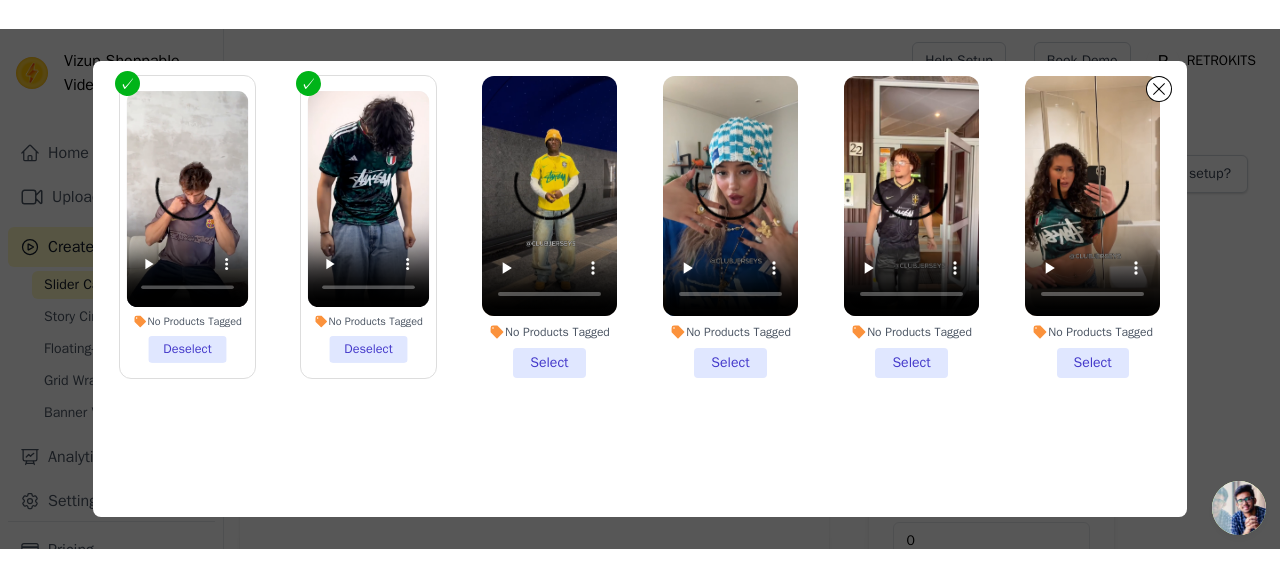 scroll, scrollTop: 0, scrollLeft: 0, axis: both 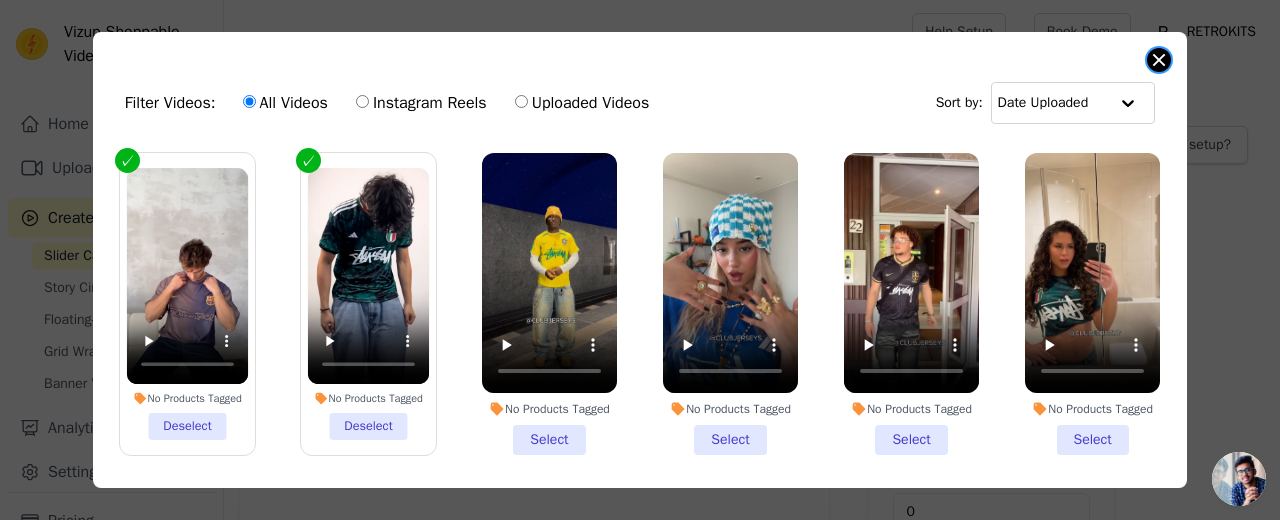 click at bounding box center (1159, 60) 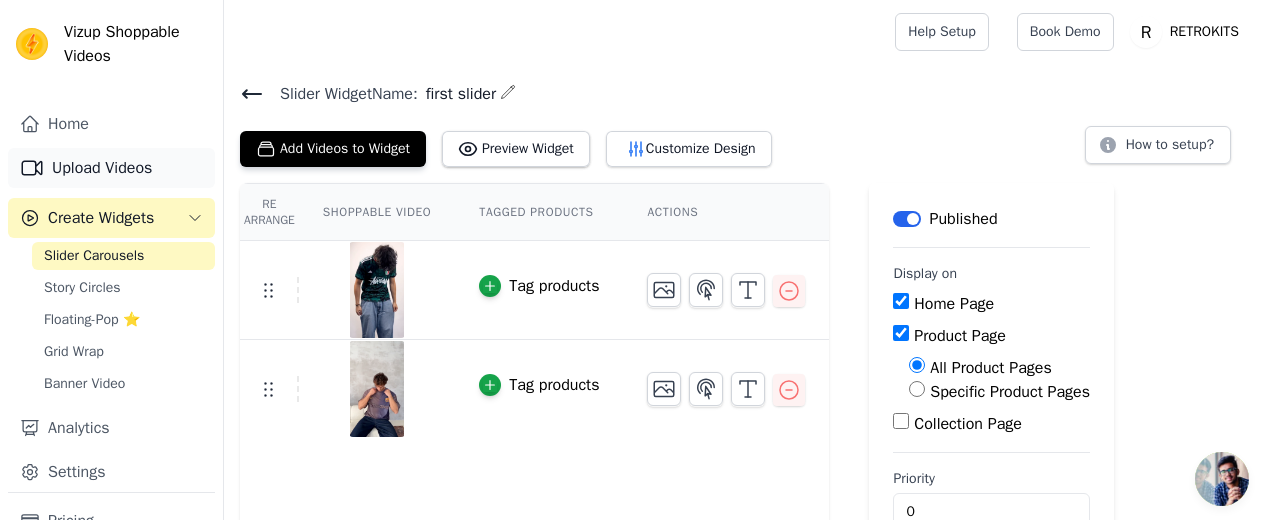 click on "Upload Videos" at bounding box center (111, 168) 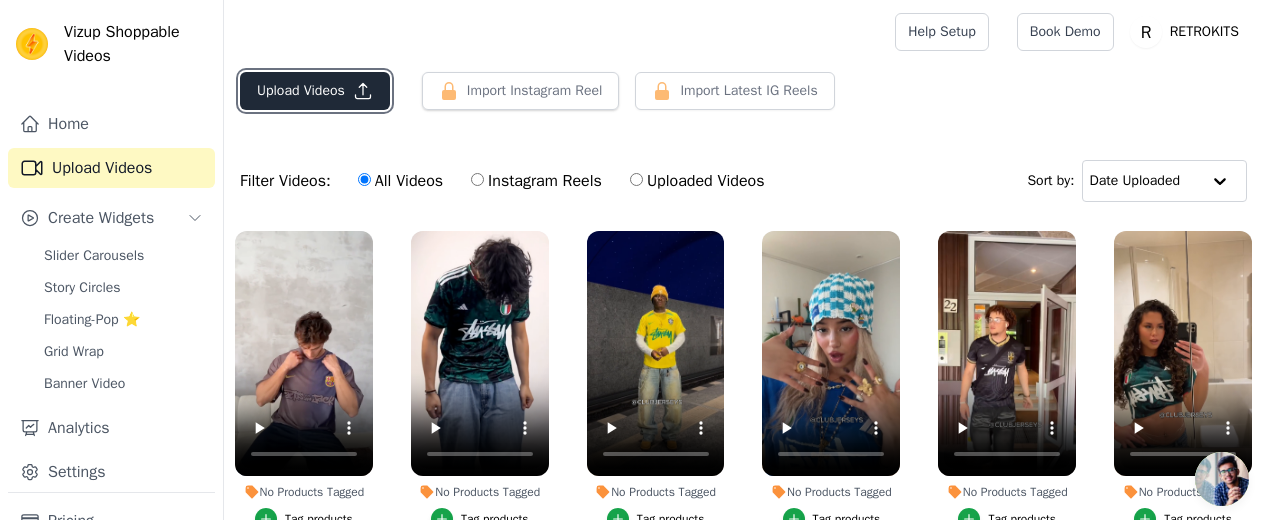 click on "Upload Videos" at bounding box center (315, 91) 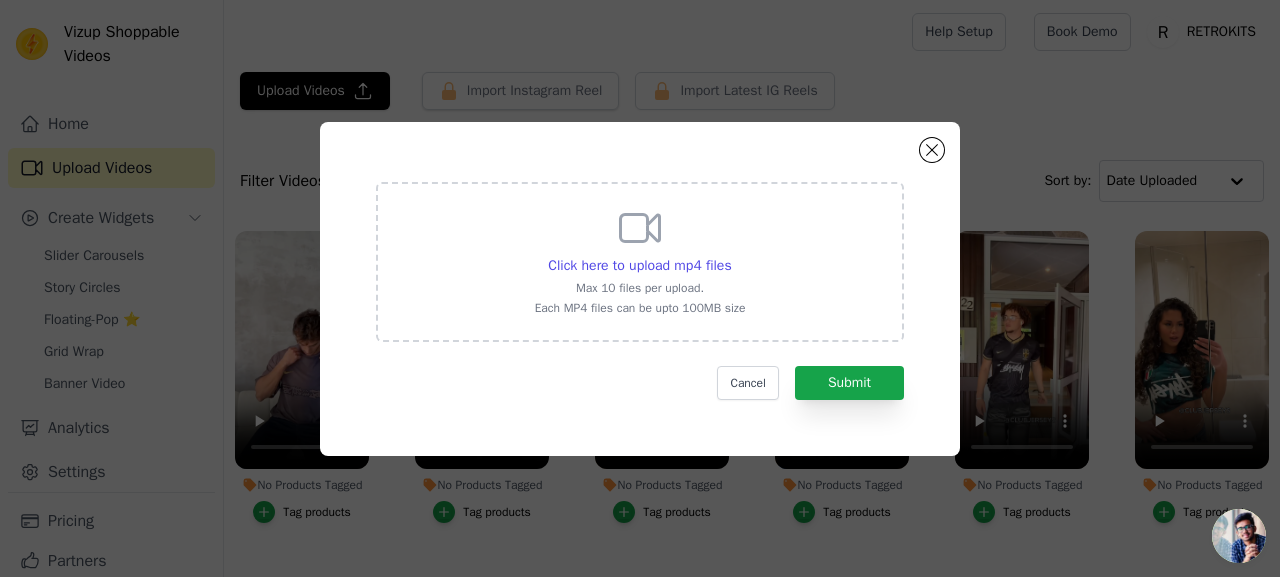 click on "Click here to upload mp4 files     Max 10 files per upload.   Each MP4 files can be upto 100MB size" at bounding box center (640, 260) 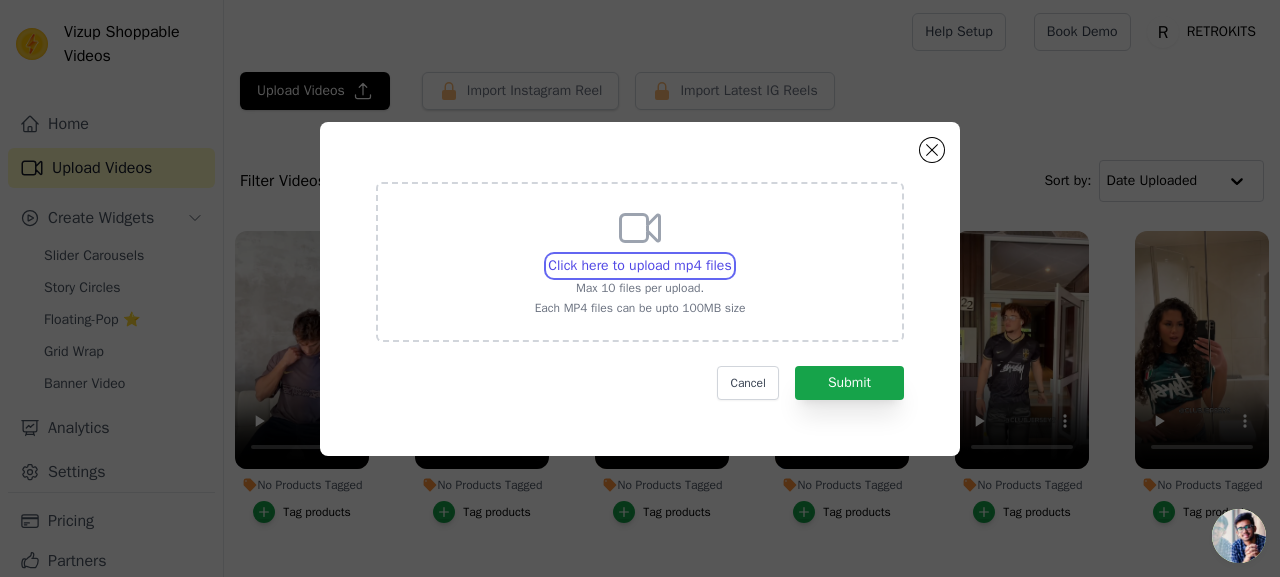 click on "Click here to upload mp4 files     Max 10 files per upload.   Each MP4 files can be upto 100MB size" at bounding box center [731, 255] 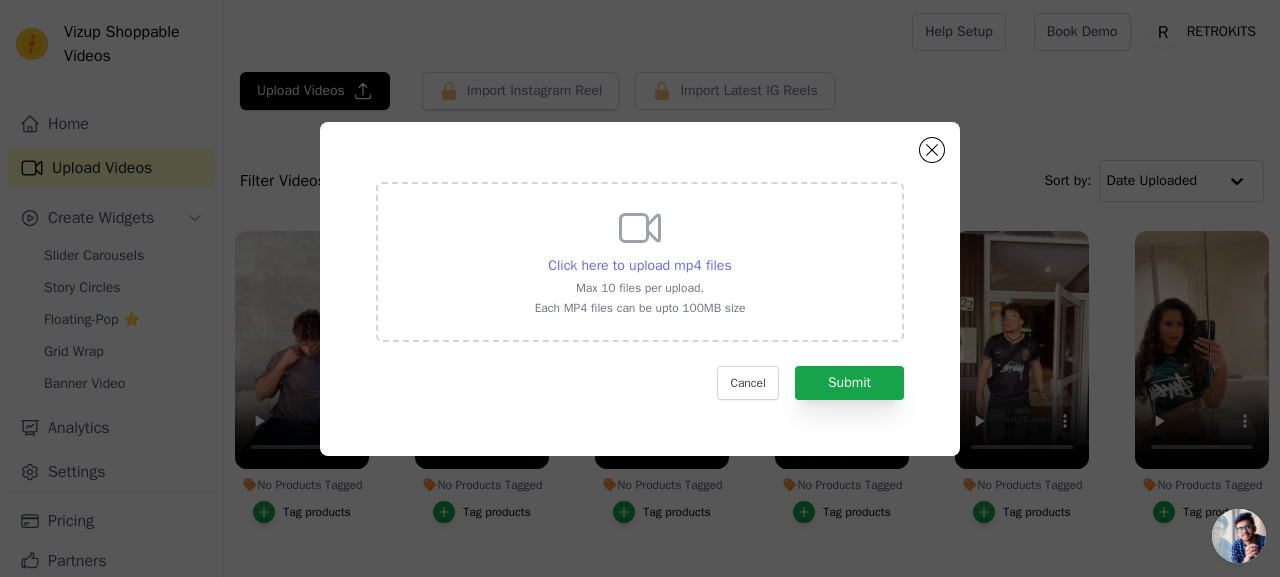 click on "Click here to upload mp4 files" at bounding box center [639, 265] 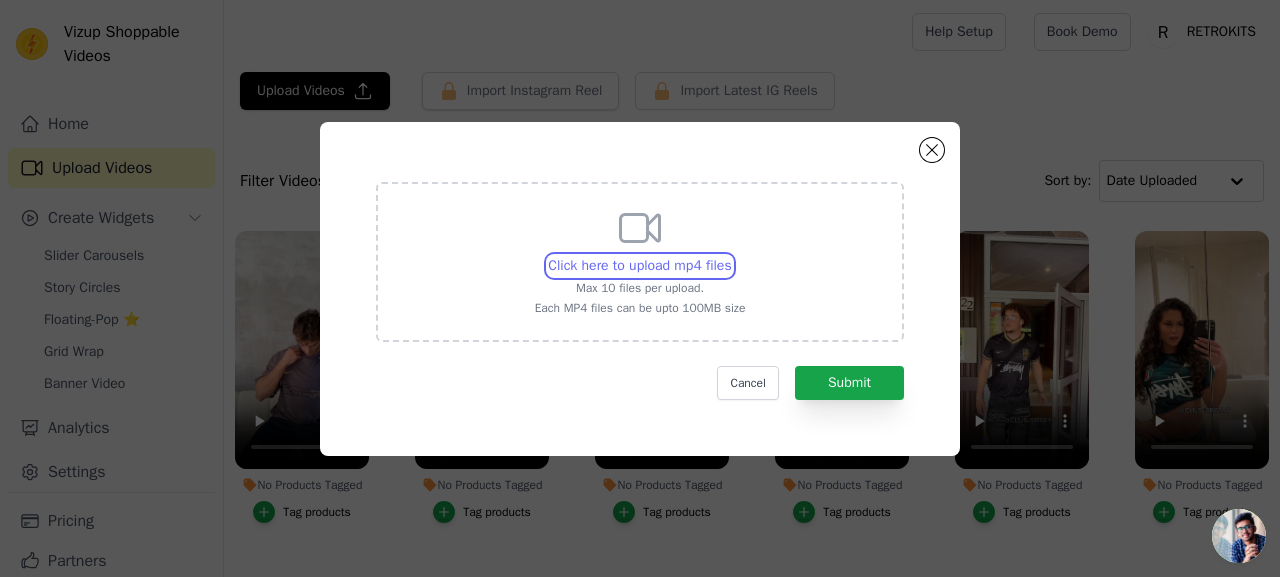 click on "Click here to upload mp4 files     Max 10 files per upload.   Each MP4 files can be upto 100MB size" at bounding box center [731, 255] 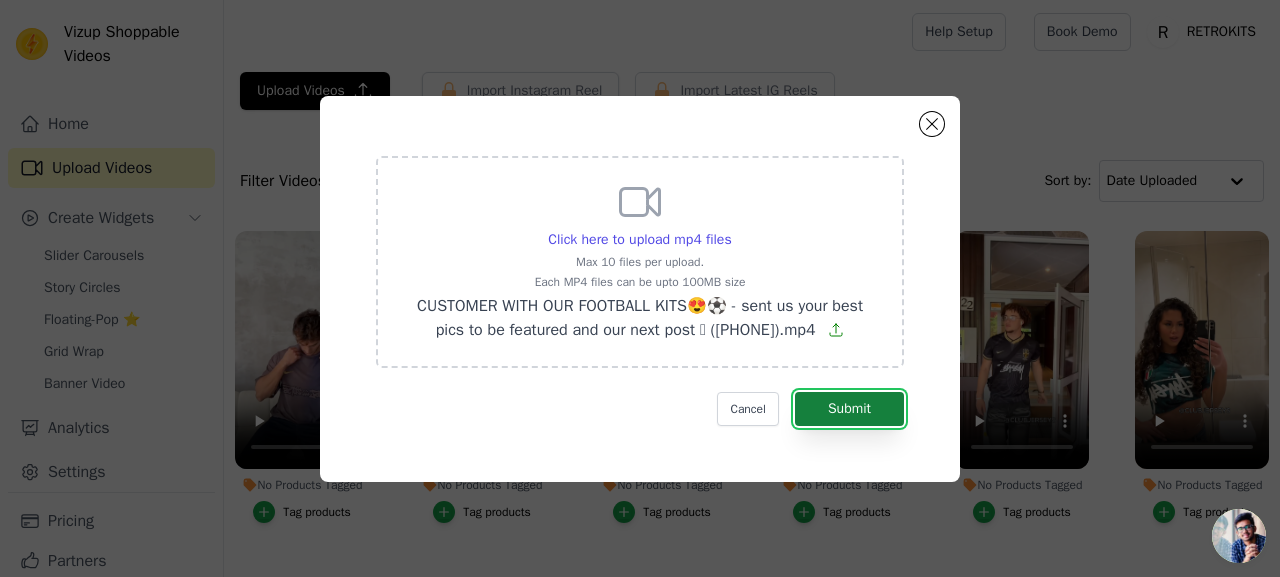 click on "Submit" at bounding box center [849, 409] 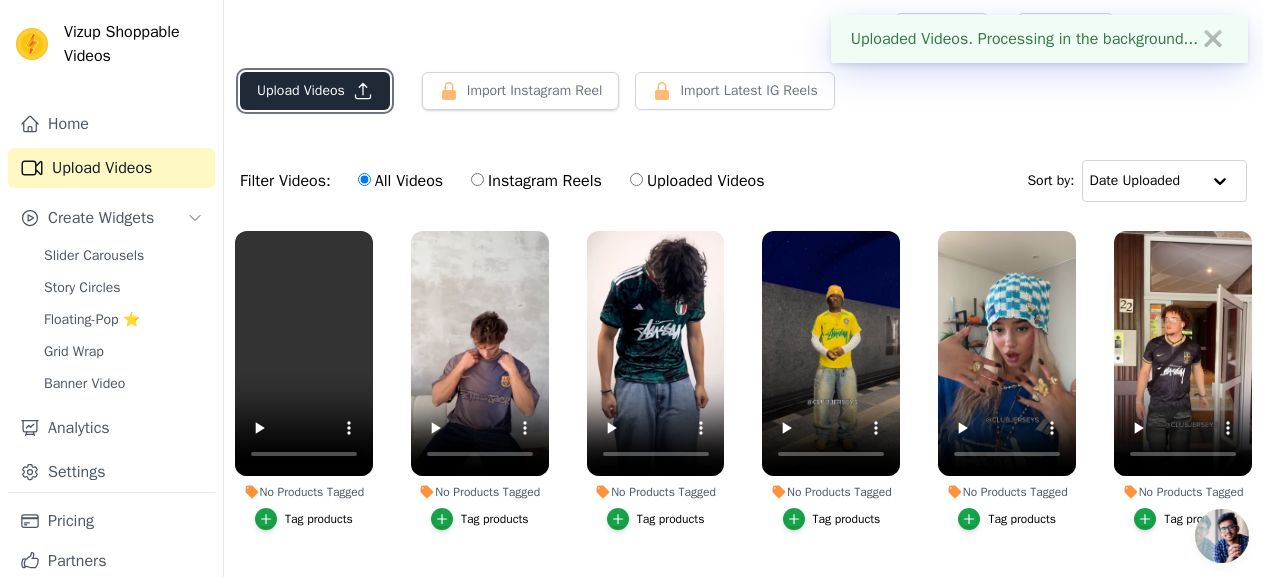 click 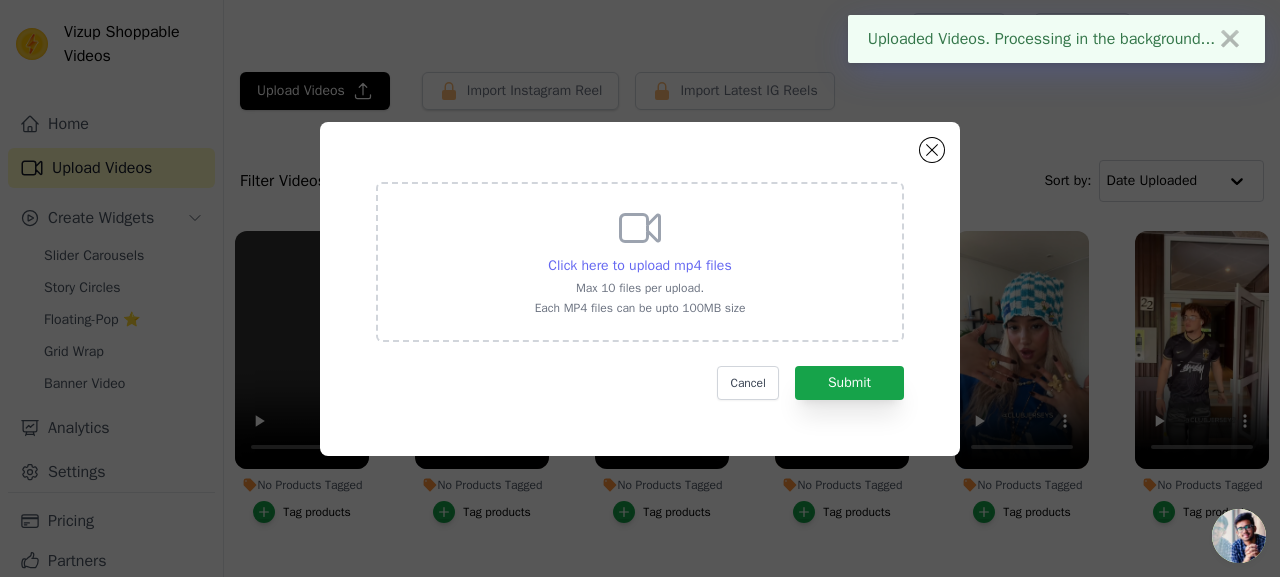 click on "Click here to upload mp4 files" at bounding box center (639, 265) 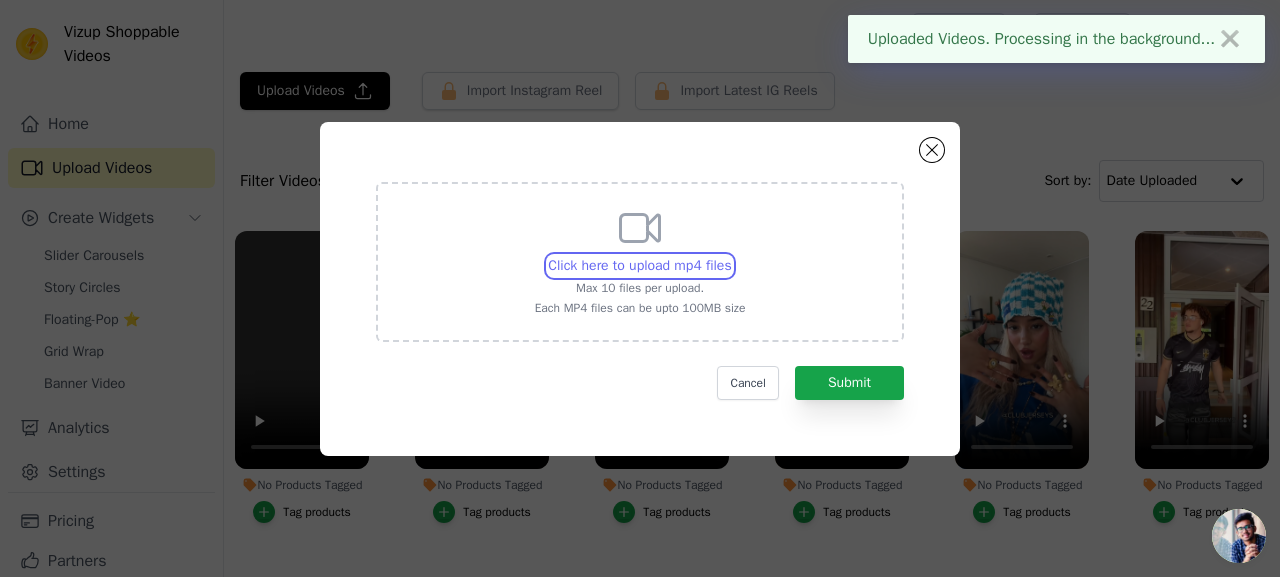 click on "Click here to upload mp4 files     Max 10 files per upload.   Each MP4 files can be upto 100MB size" at bounding box center (731, 255) 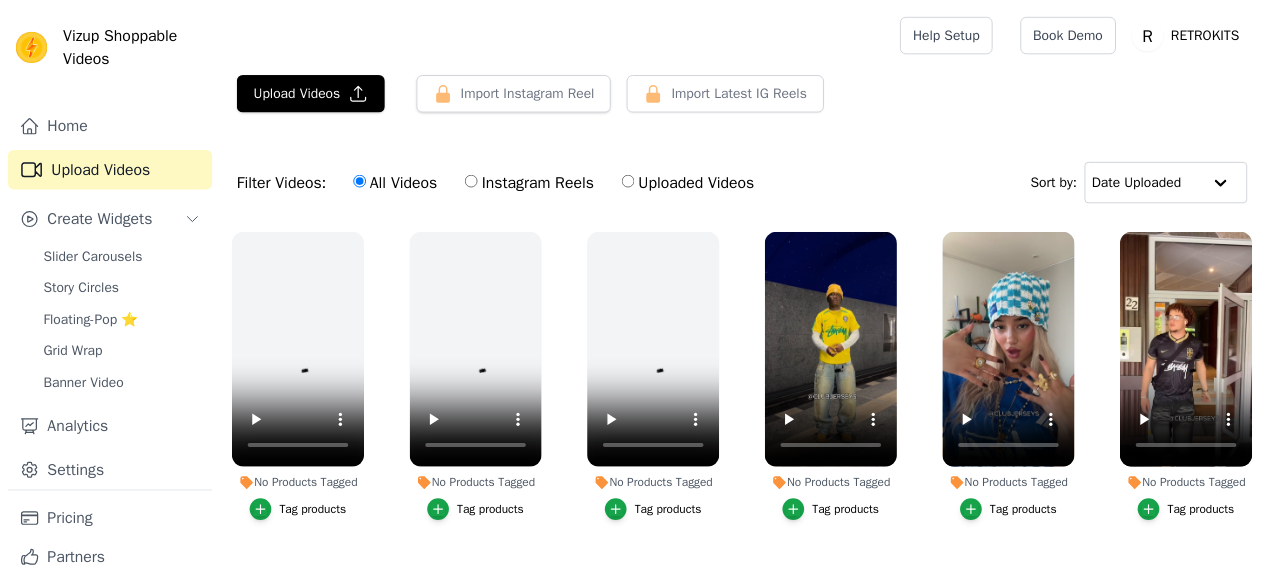 scroll, scrollTop: 0, scrollLeft: 0, axis: both 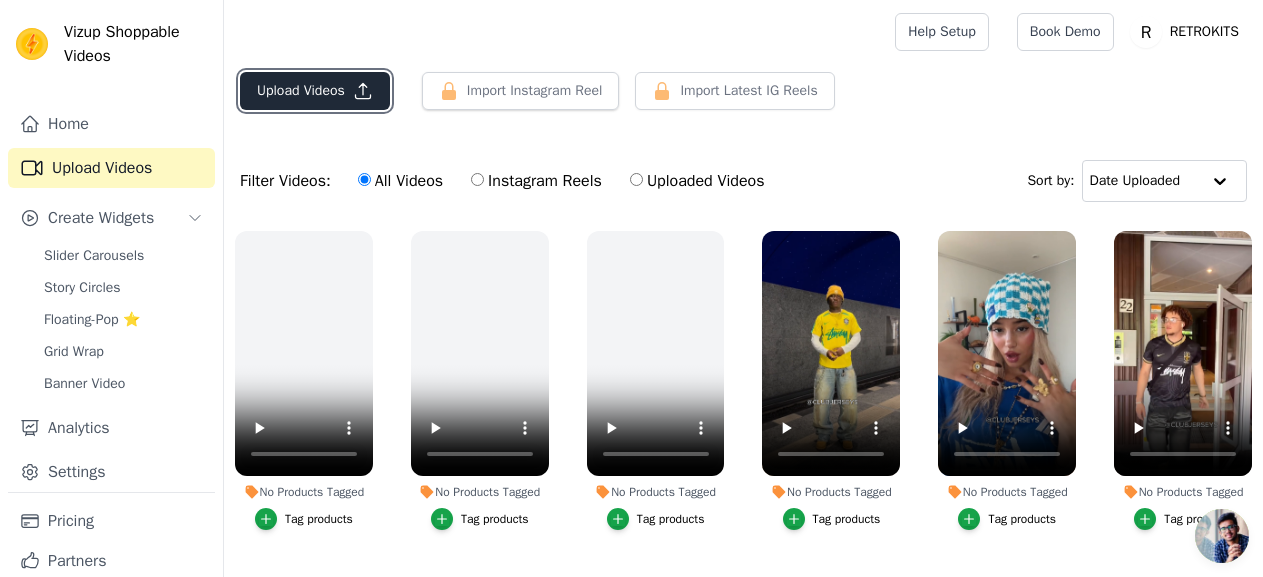click on "Upload Videos" at bounding box center (315, 91) 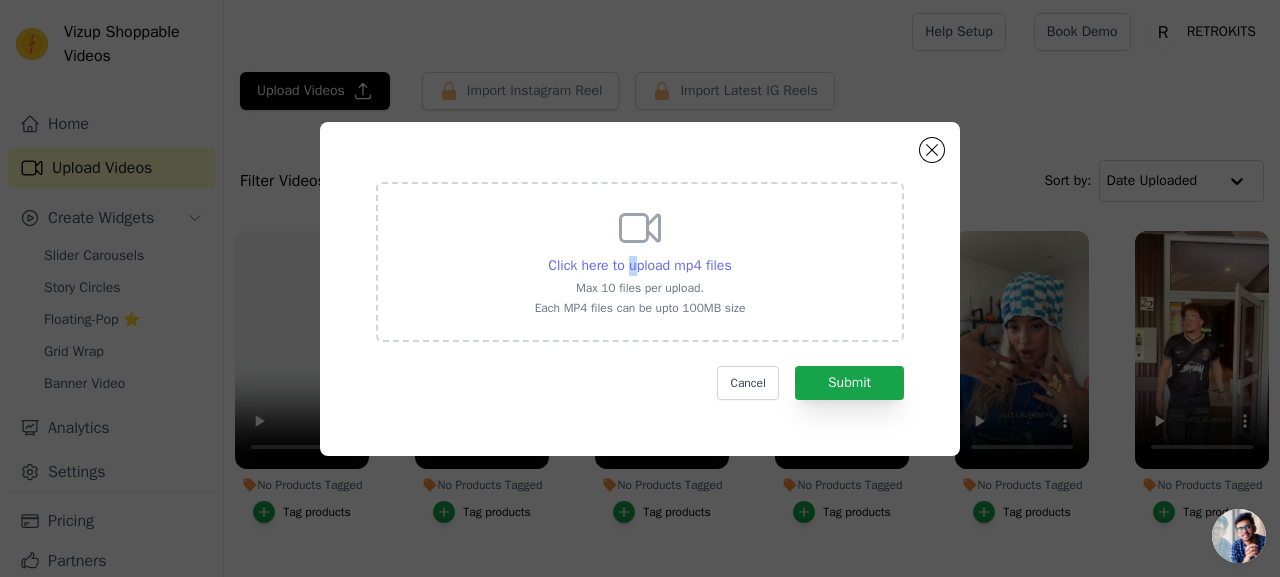 click on "Click here to upload mp4 files" at bounding box center [639, 265] 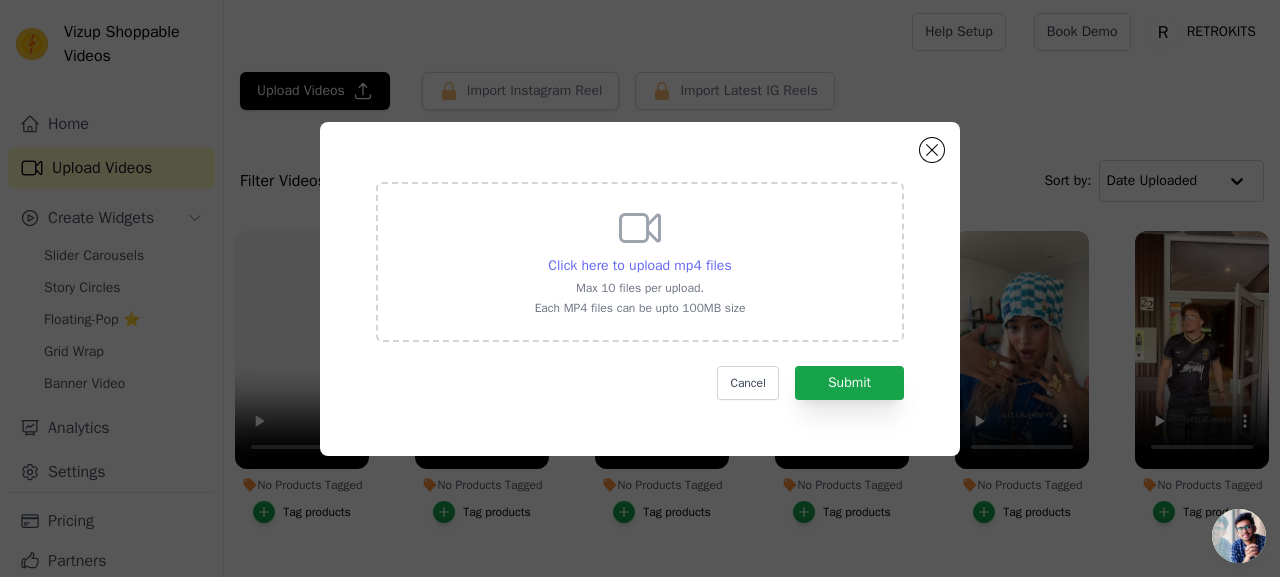 click on "Click here to upload mp4 files" at bounding box center (639, 265) 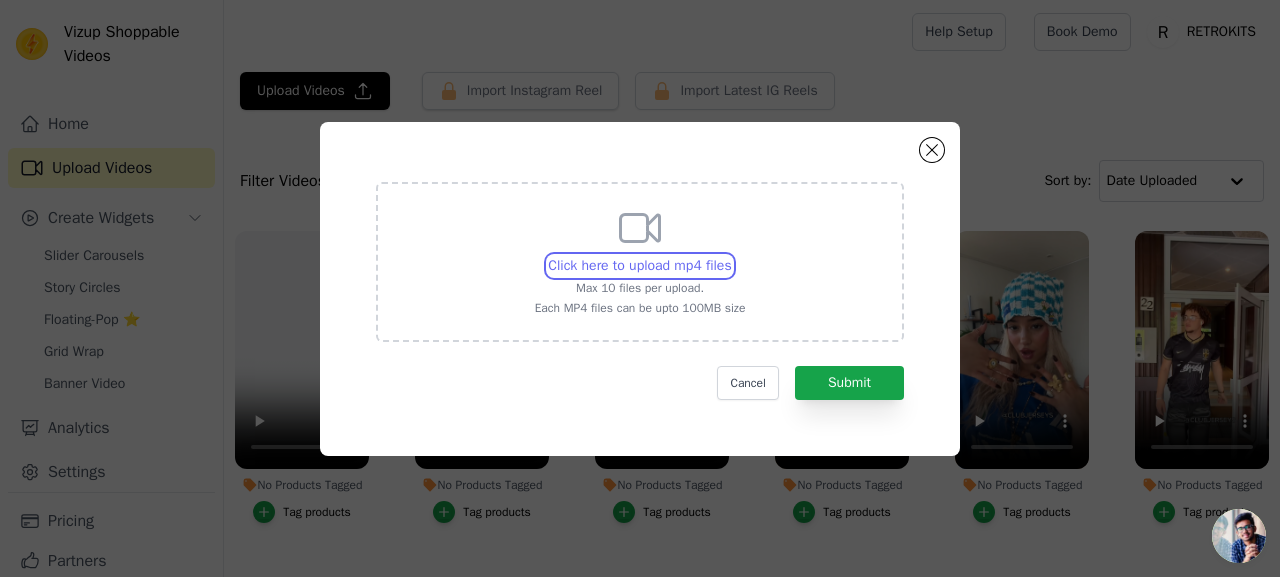 click on "Click here to upload mp4 files     Max 10 files per upload.   Each MP4 files can be upto 100MB size" at bounding box center [731, 255] 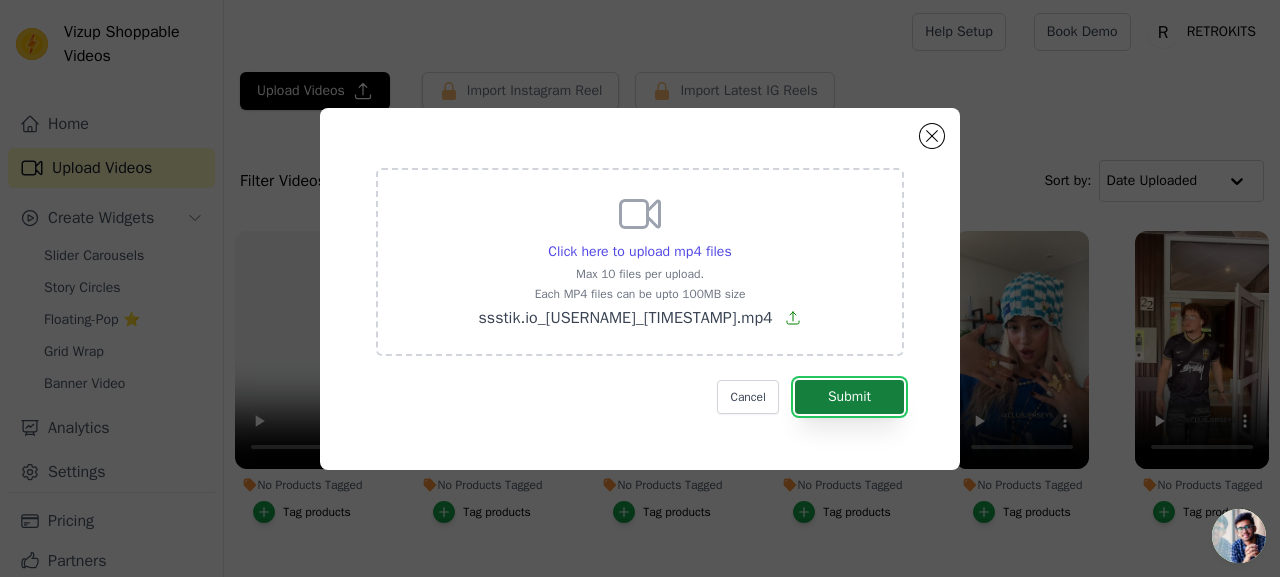 click on "Submit" at bounding box center (849, 397) 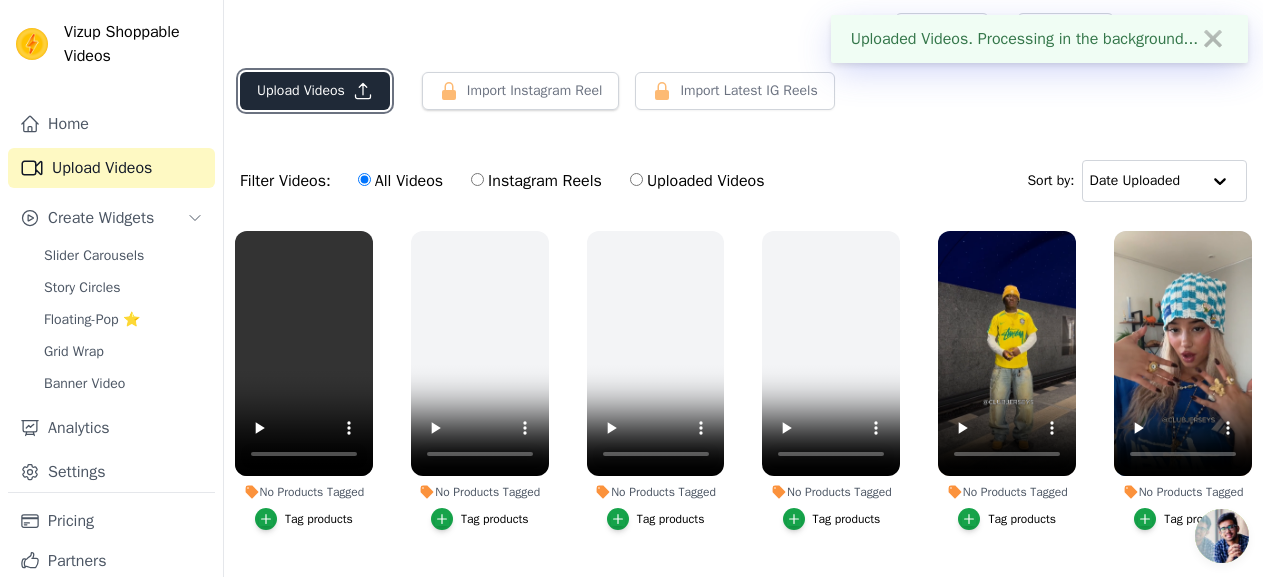 click on "Upload Videos" at bounding box center (315, 91) 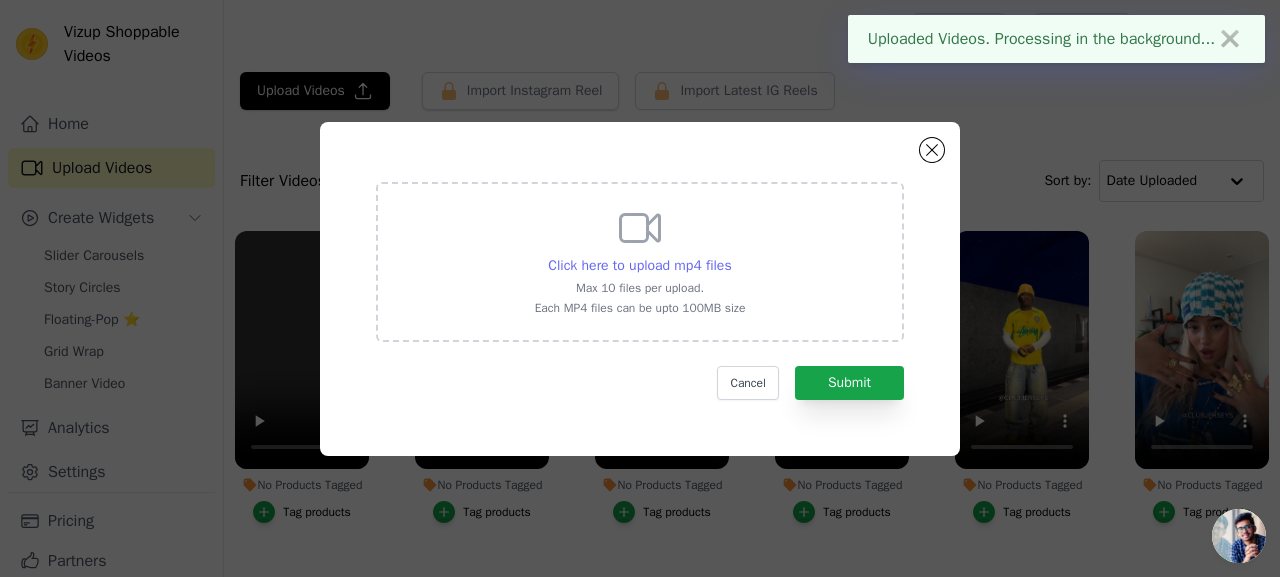click on "Click here to upload mp4 files" at bounding box center [639, 265] 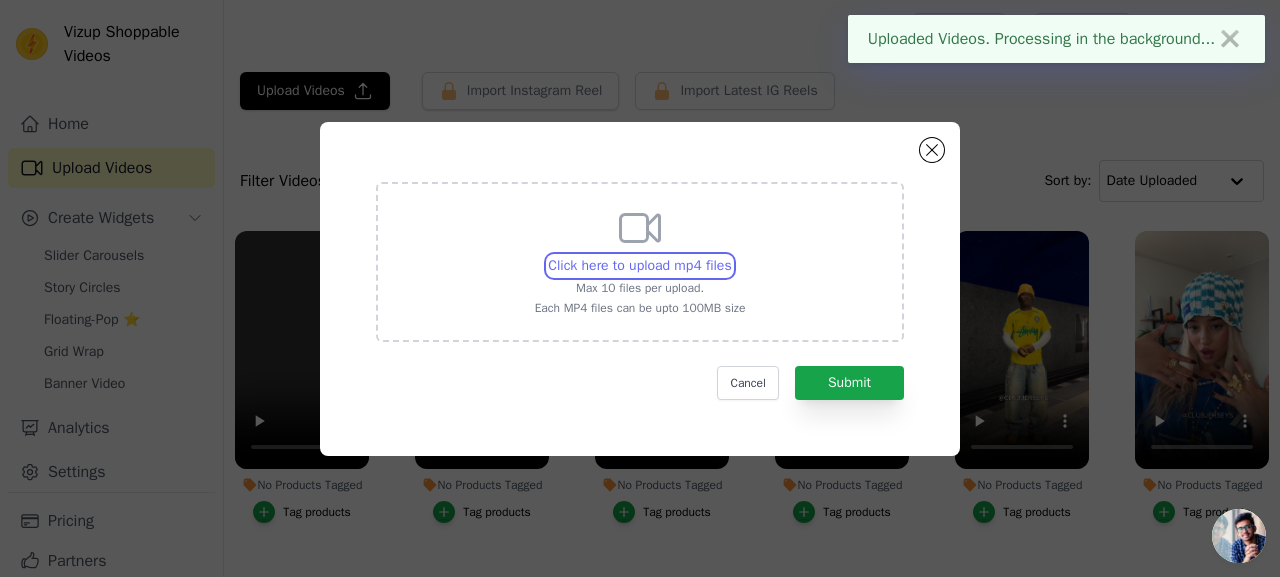 click on "Click here to upload mp4 files     Max 10 files per upload.   Each MP4 files can be upto 100MB size" at bounding box center [731, 255] 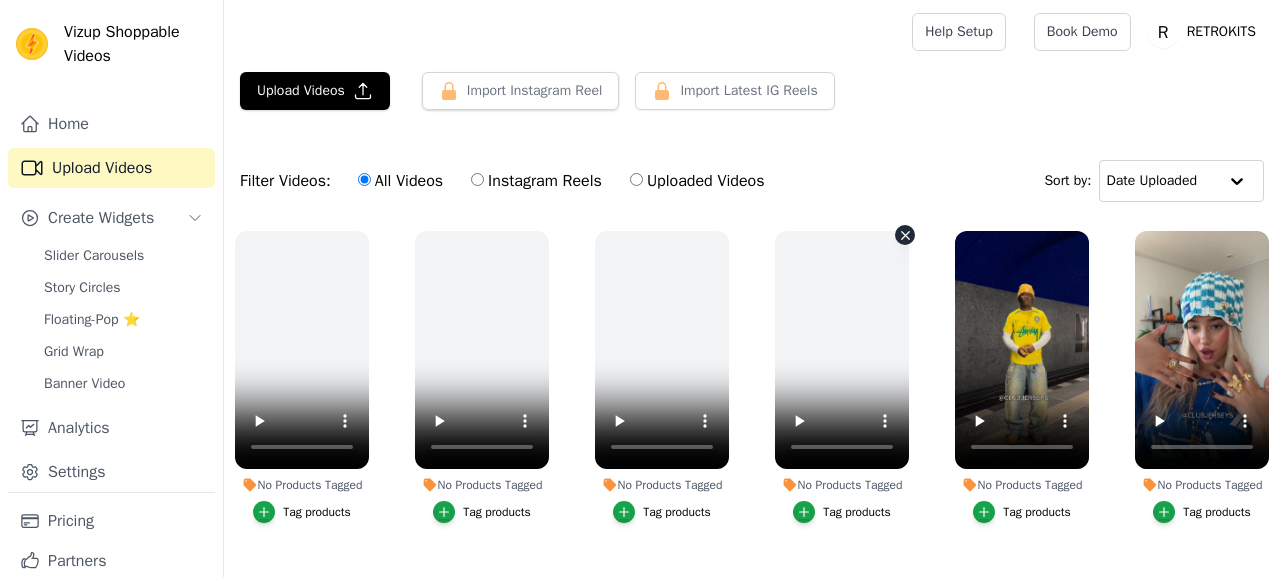 scroll, scrollTop: 0, scrollLeft: 0, axis: both 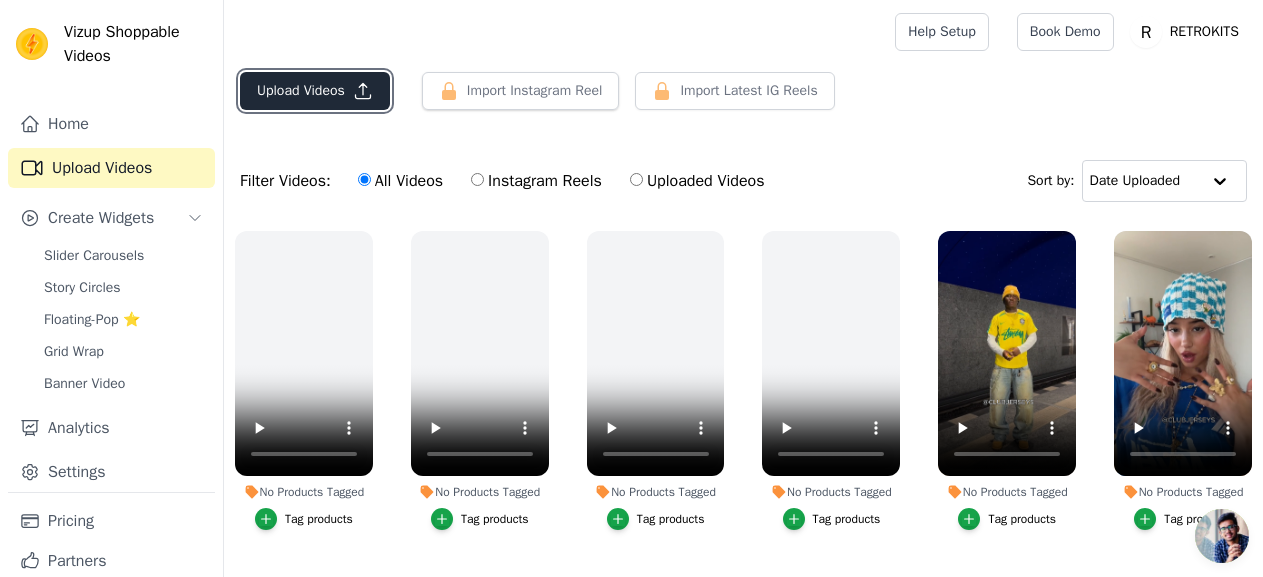 click 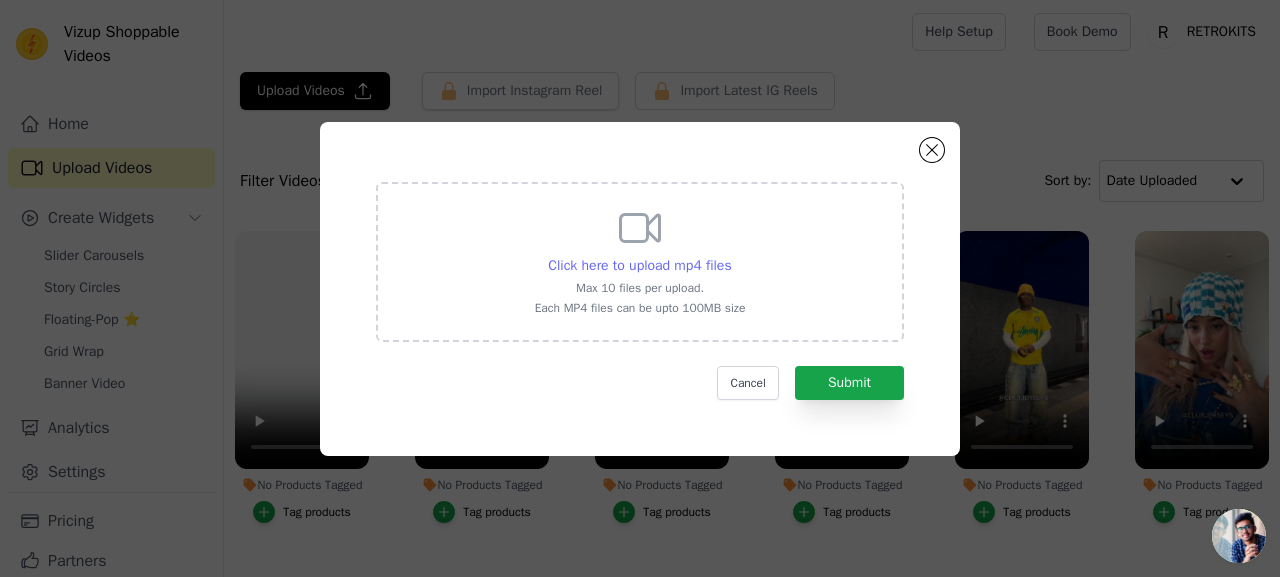 click on "Click here to upload mp4 files" at bounding box center (639, 265) 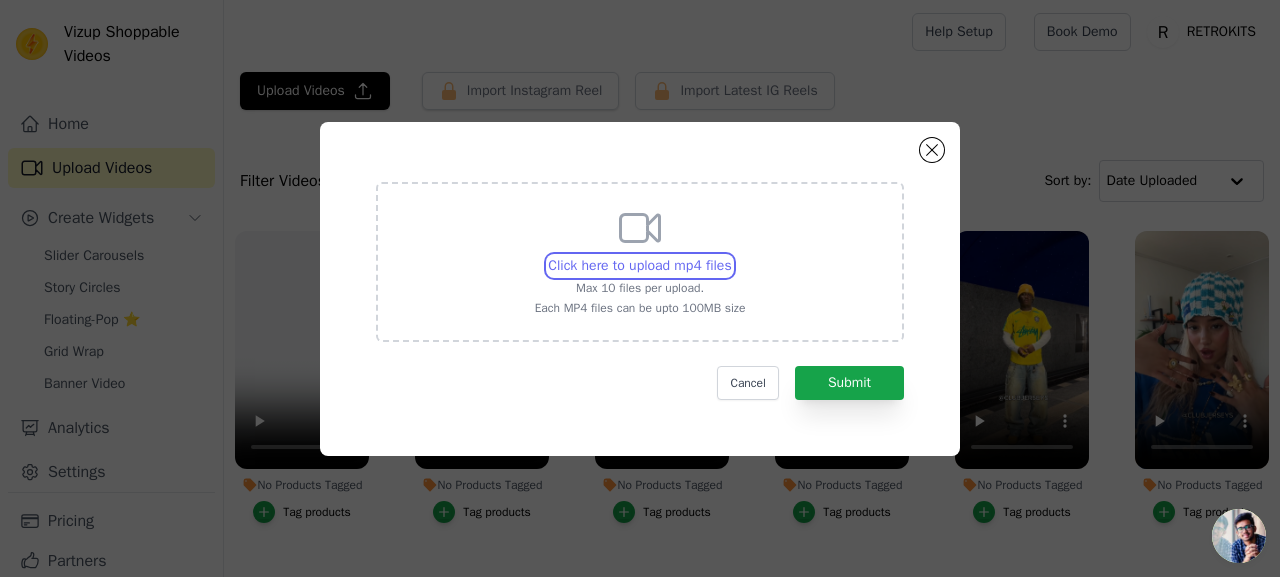 click on "Click here to upload mp4 files     Max 10 files per upload.   Each MP4 files can be upto 100MB size" at bounding box center [731, 255] 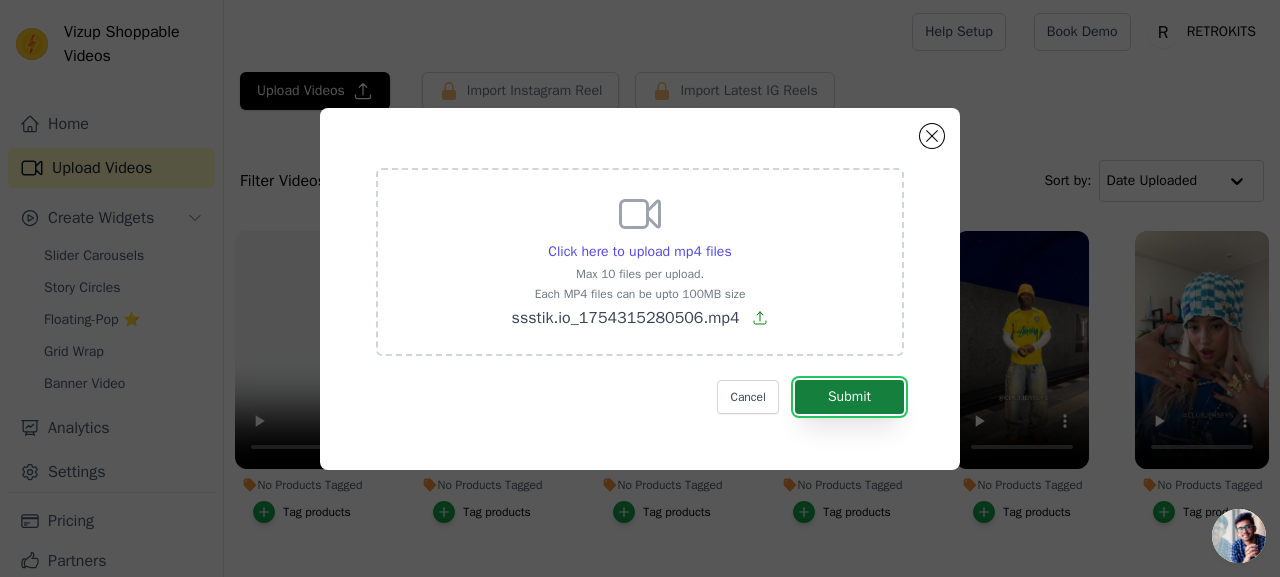 click on "Submit" at bounding box center [849, 397] 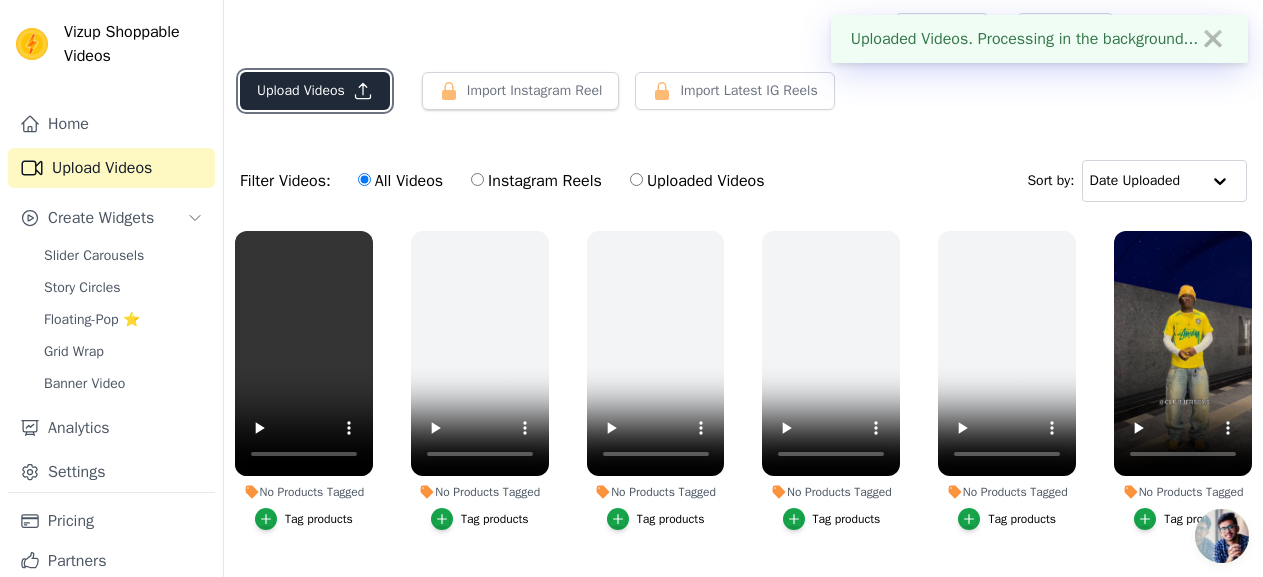 click on "Upload Videos" at bounding box center [315, 91] 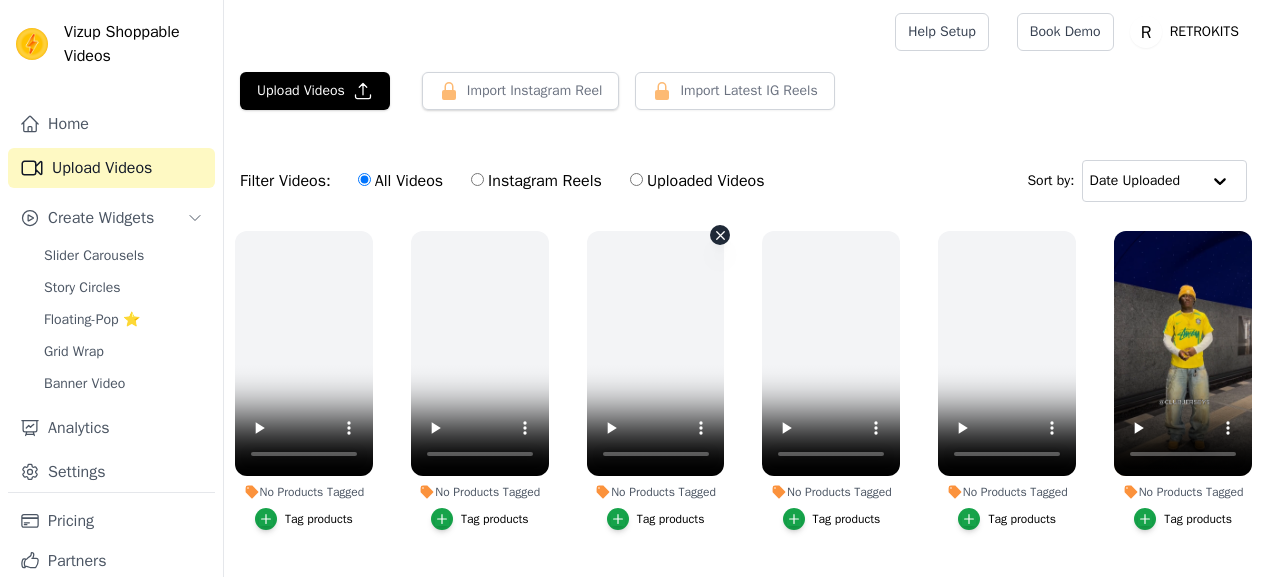scroll, scrollTop: 0, scrollLeft: 0, axis: both 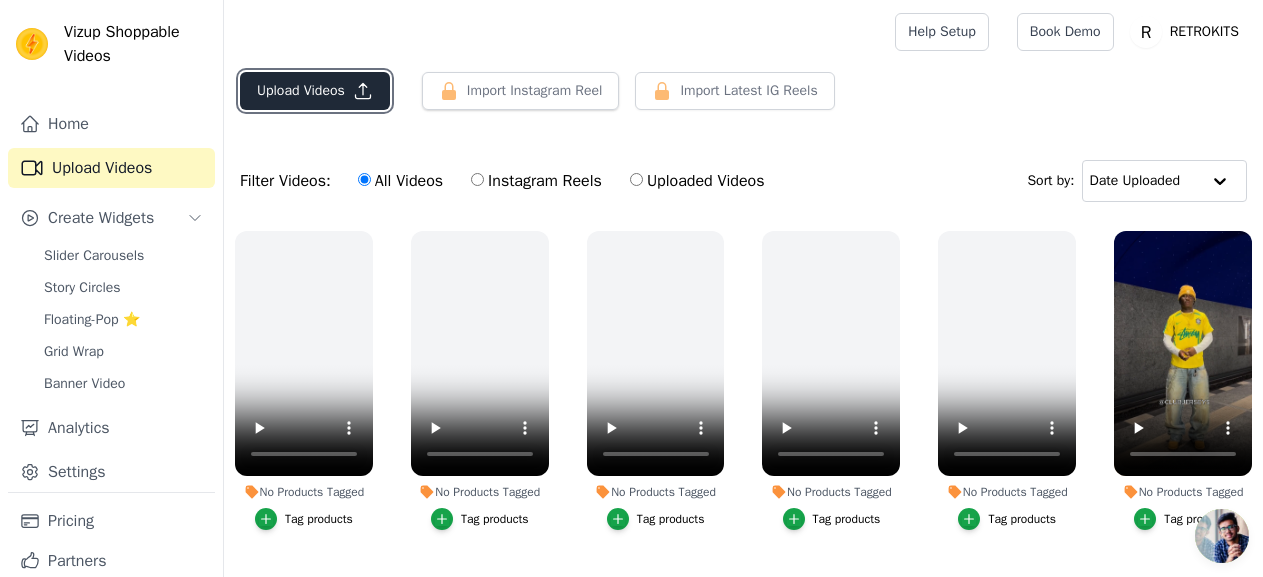click on "Upload Videos" at bounding box center (315, 91) 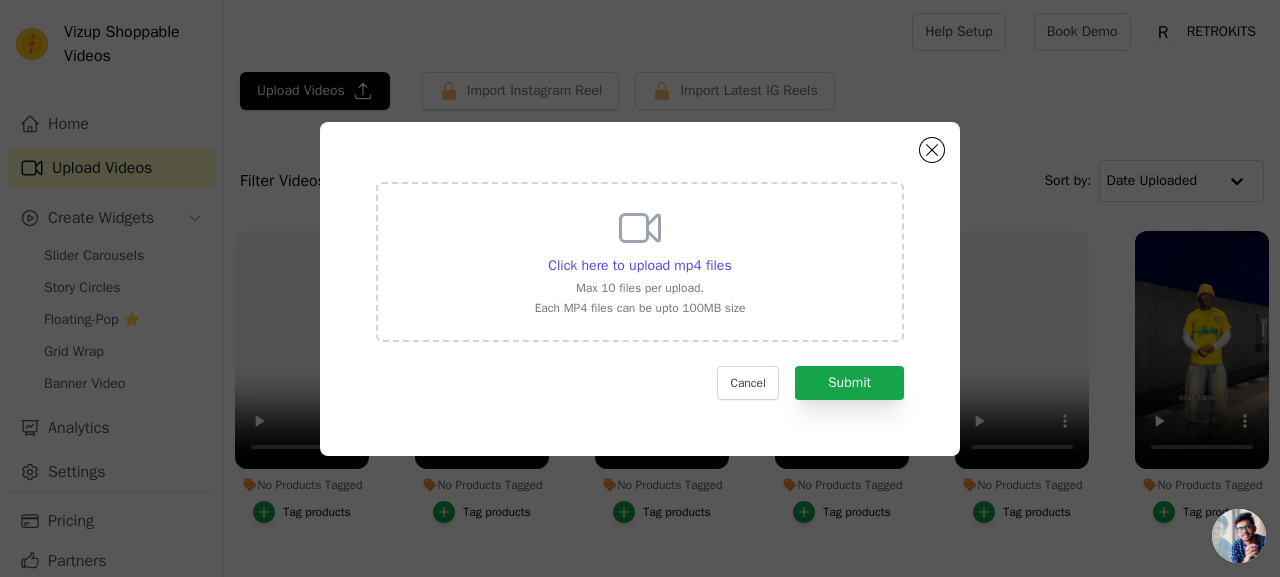 click on "Click here to upload mp4 files     Max 10 files per upload.   Each MP4 files can be upto 100MB size" at bounding box center [640, 260] 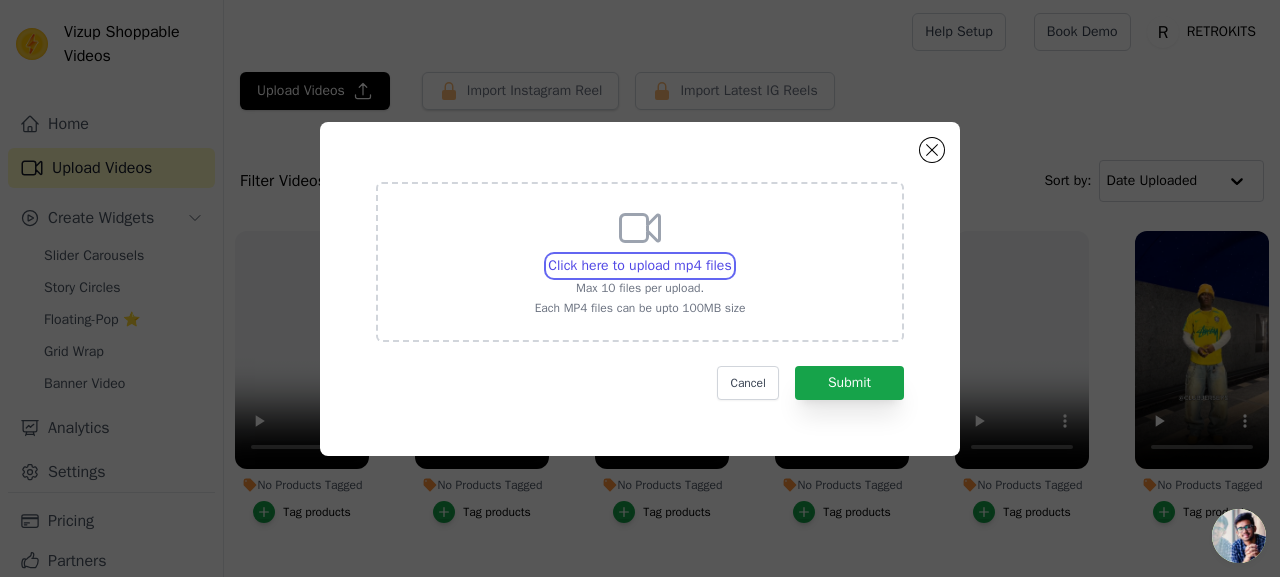 click on "Click here to upload mp4 files     Max 10 files per upload.   Each MP4 files can be upto 100MB size" at bounding box center [731, 255] 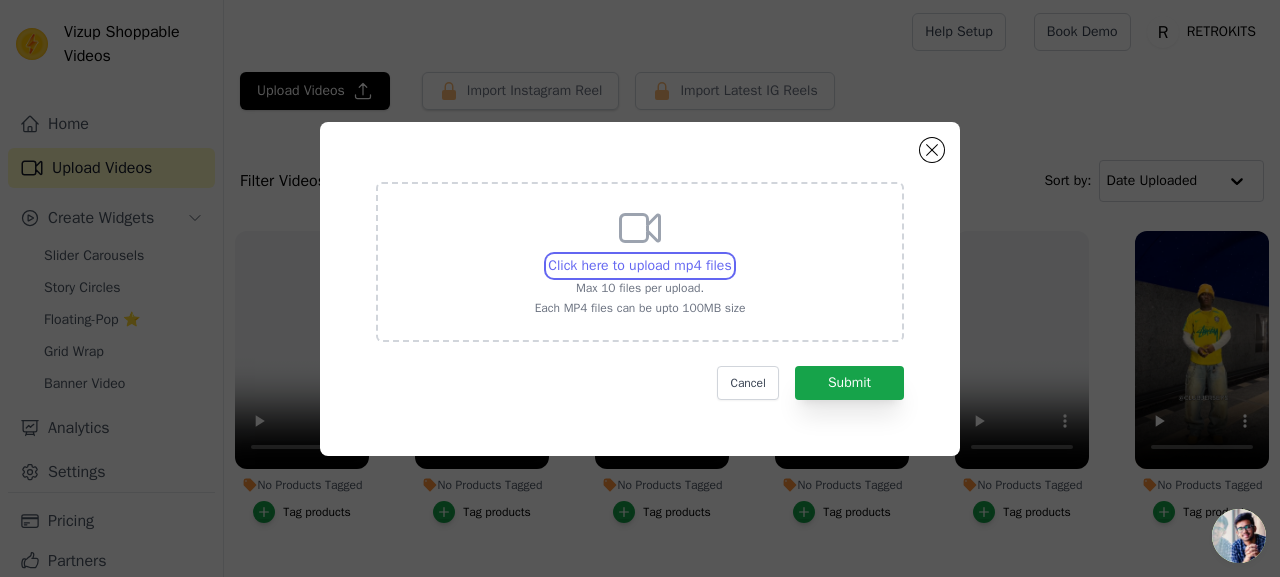 type on "C:\fakepath\ssstik.io_1754316700537.mp4" 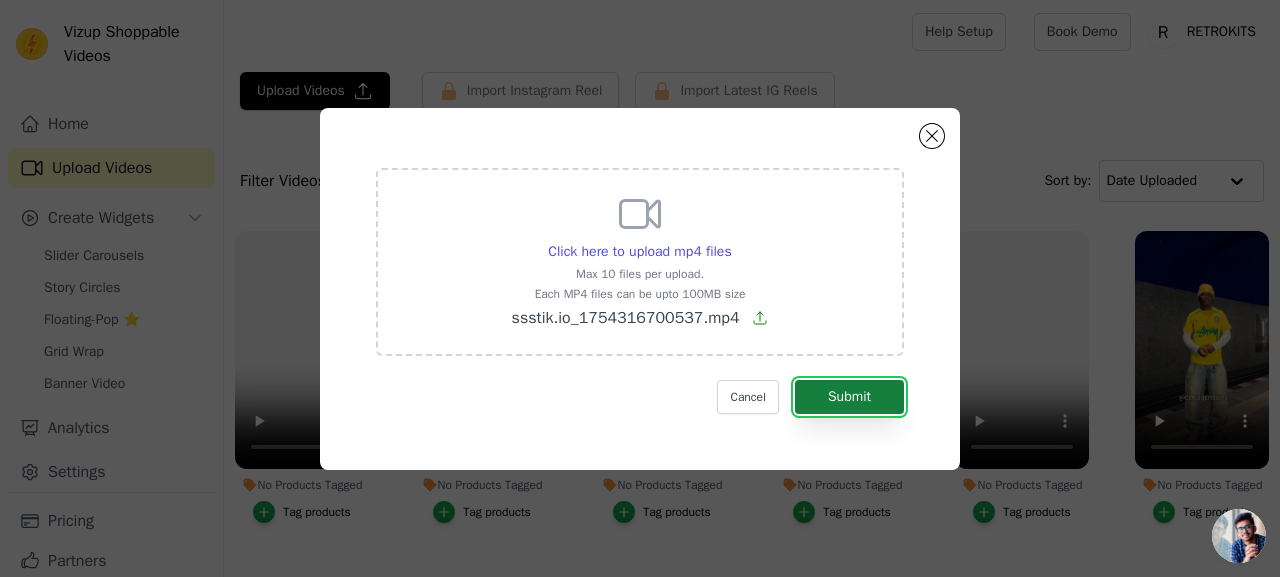 click on "Submit" at bounding box center [849, 397] 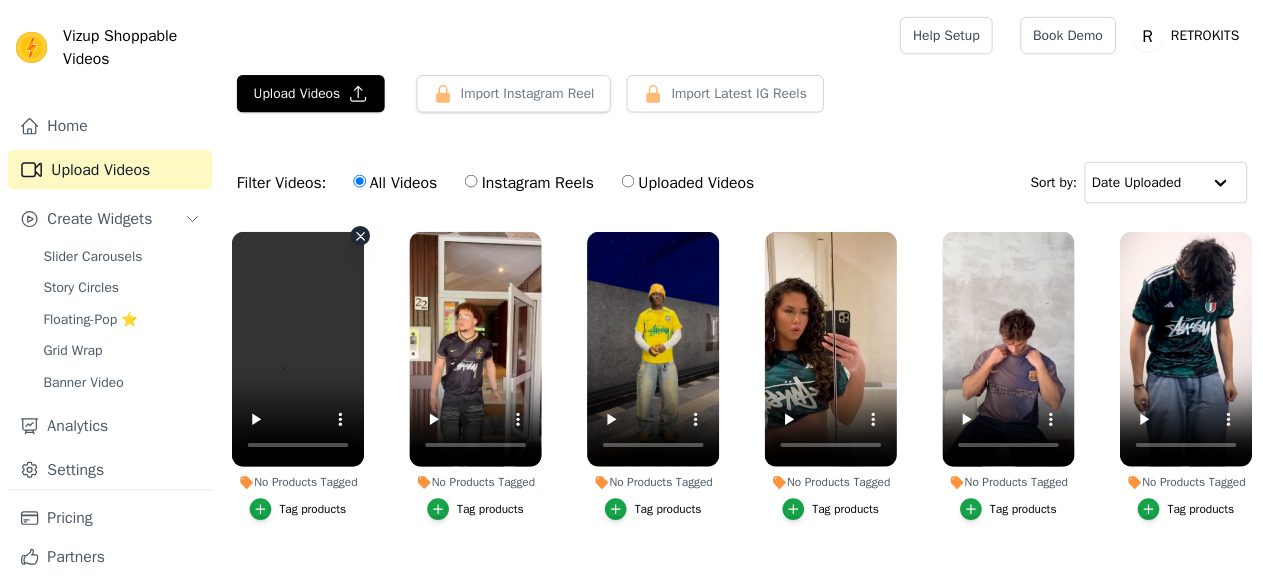 scroll, scrollTop: 0, scrollLeft: 0, axis: both 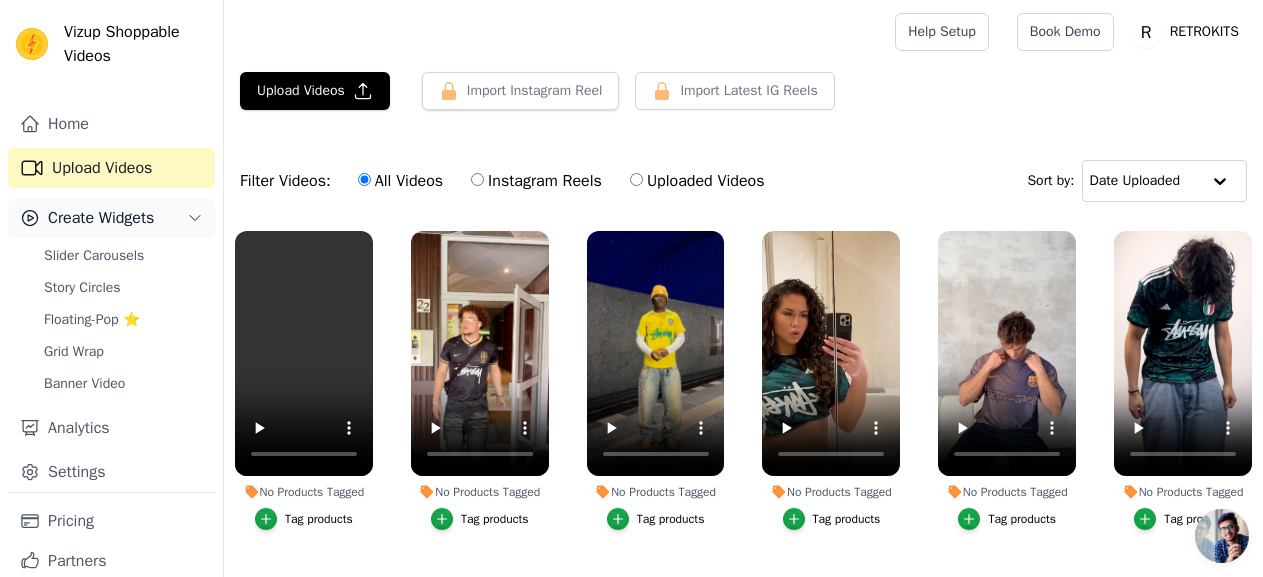 click on "Create Widgets" at bounding box center (101, 218) 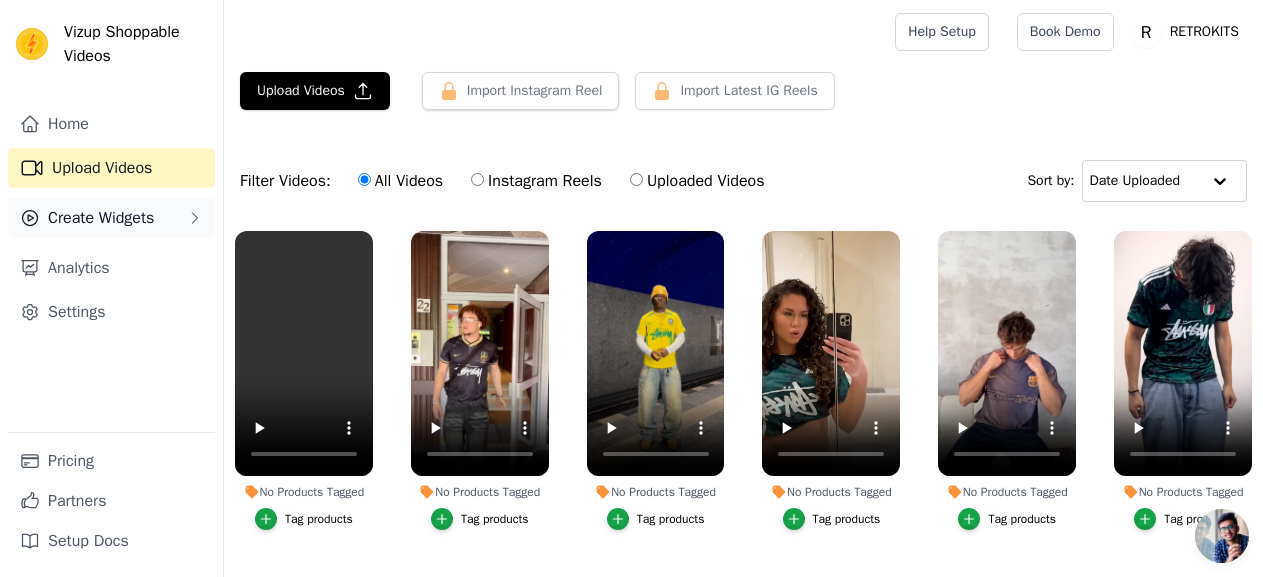 click on "Create Widgets" at bounding box center (101, 218) 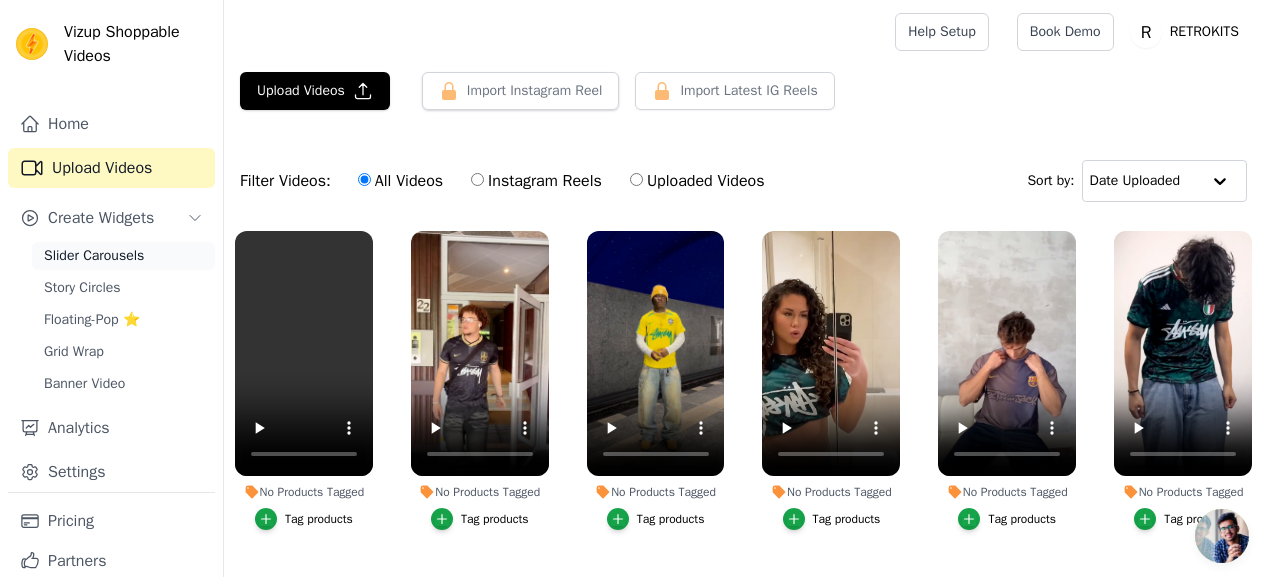 click on "Slider Carousels" at bounding box center (94, 256) 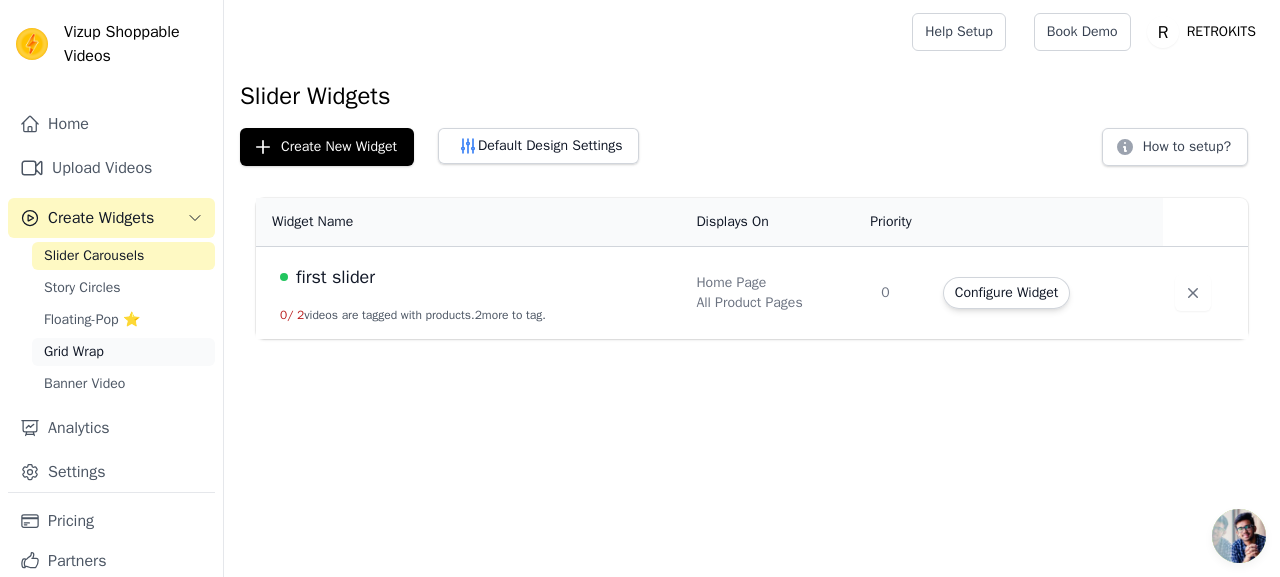 click on "Grid Wrap" at bounding box center [74, 352] 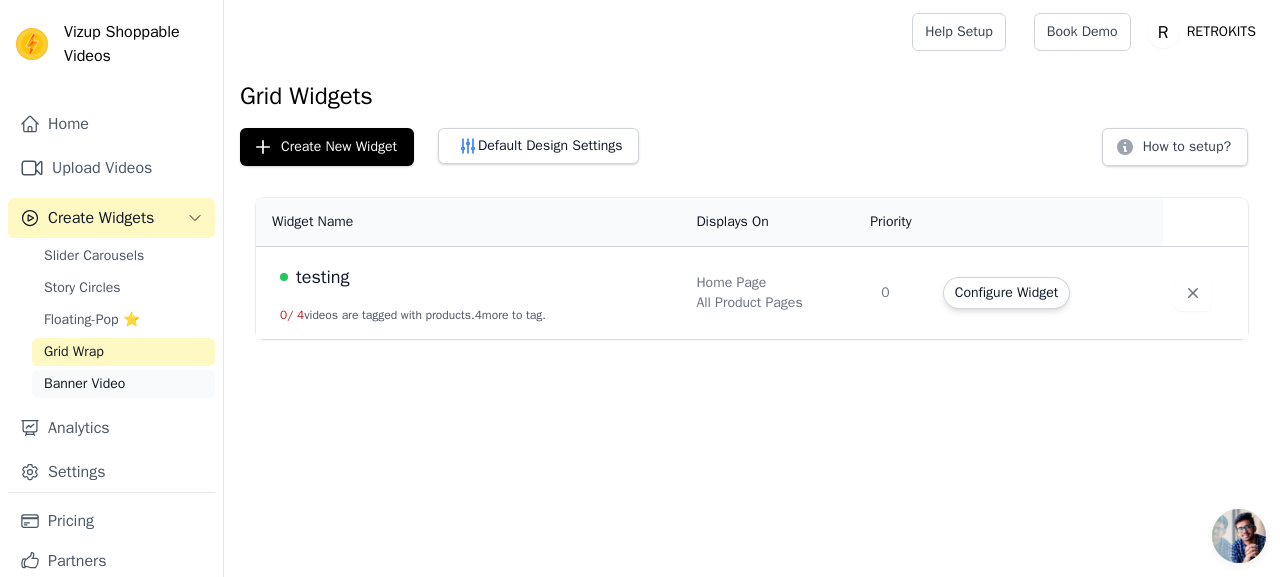 click on "Banner Video" at bounding box center (84, 384) 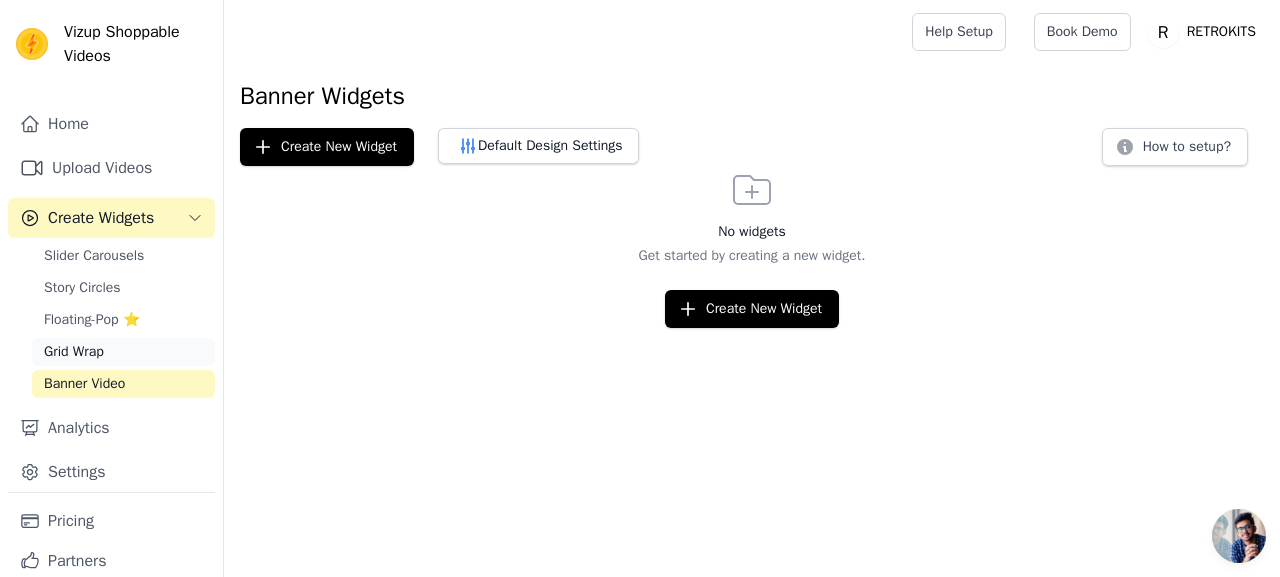 click on "Grid Wrap" at bounding box center [74, 352] 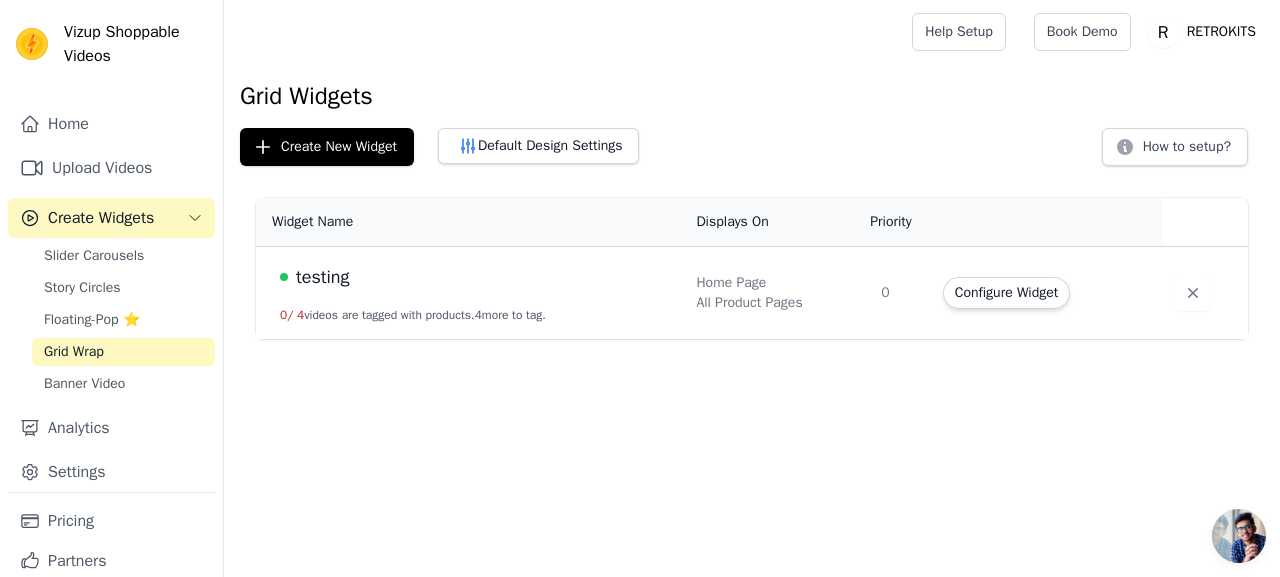 click on "testing   0  /   4  videos are tagged with products.
4  more to tag." at bounding box center (470, 293) 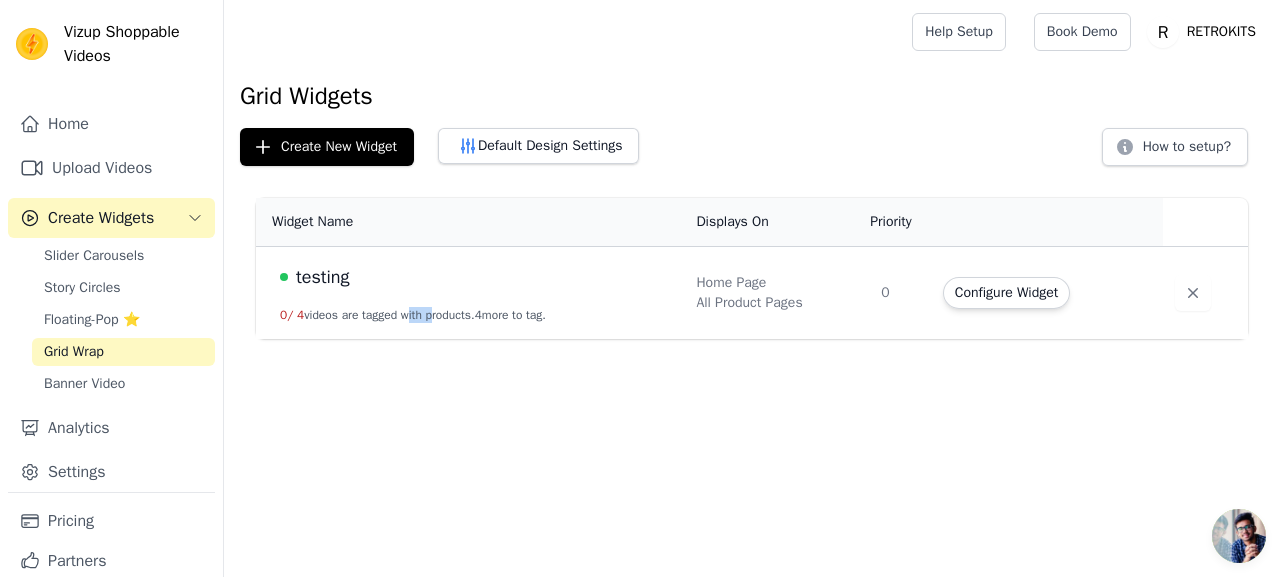click on "testing   0  /   4  videos are tagged with products.
4  more to tag." at bounding box center (470, 293) 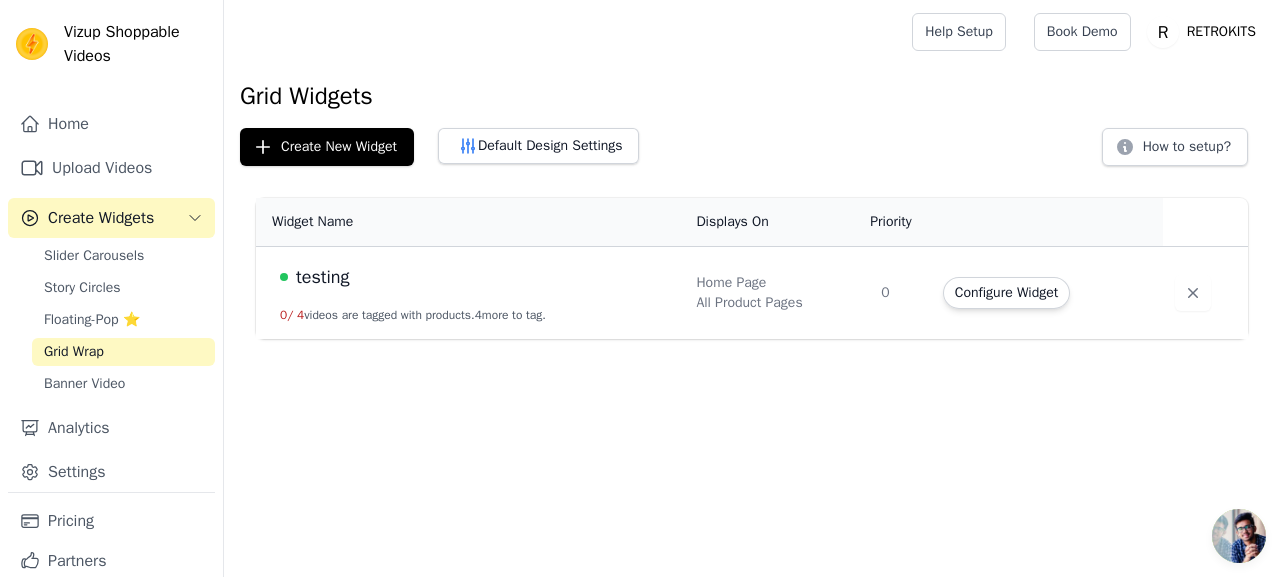 click on "Configure Widget" at bounding box center [1047, 293] 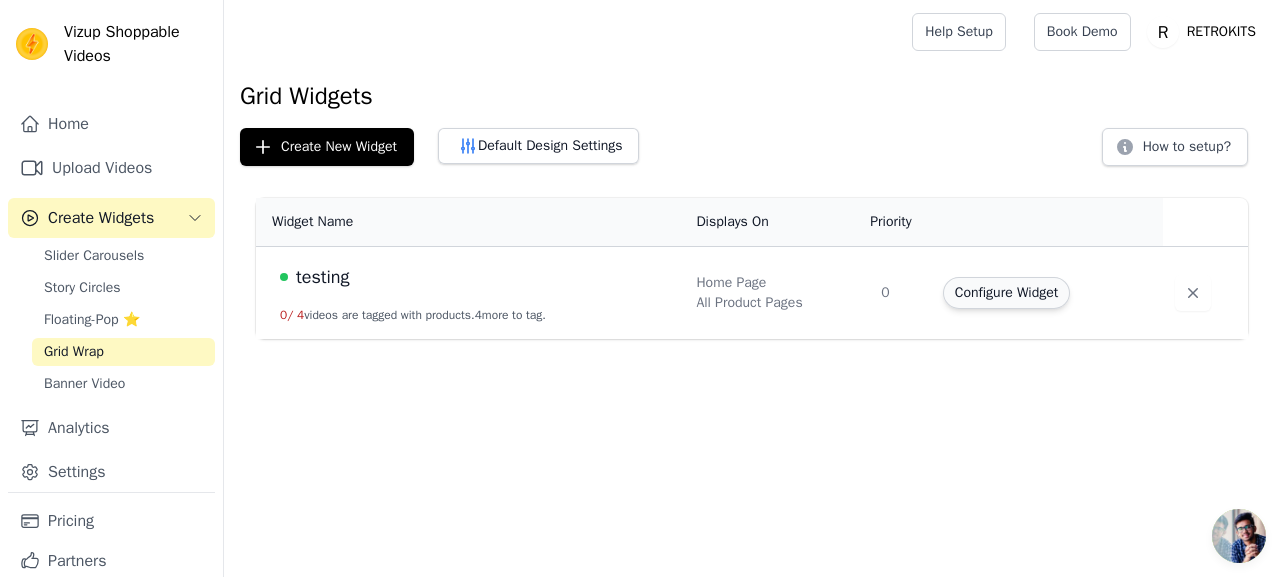 click on "Configure Widget" at bounding box center [1006, 293] 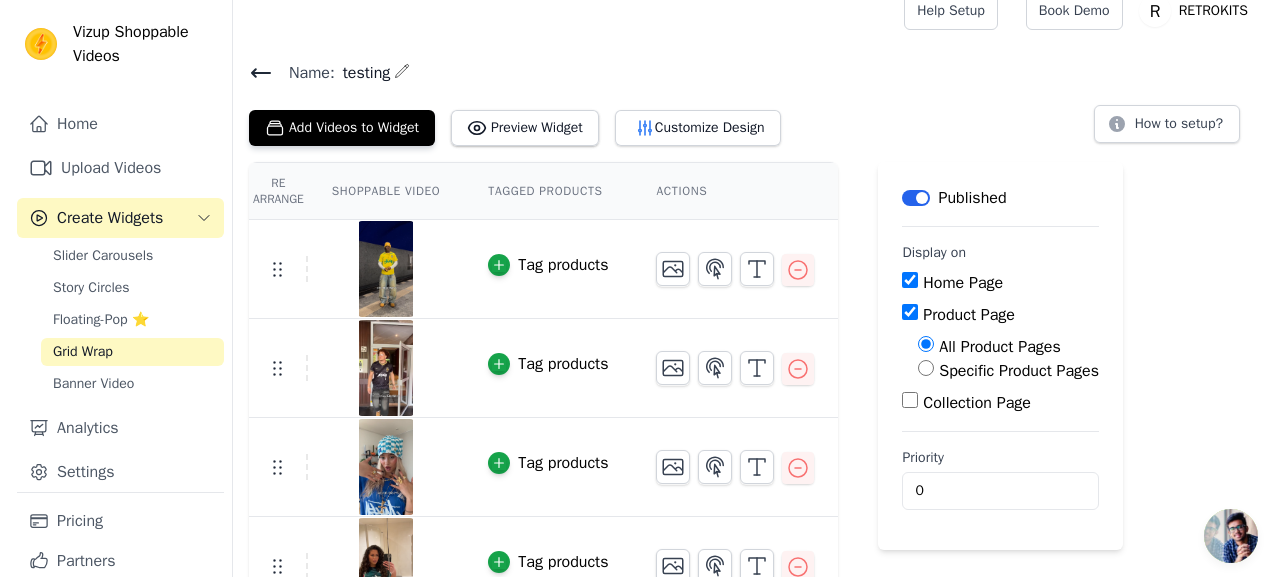 scroll, scrollTop: 0, scrollLeft: 0, axis: both 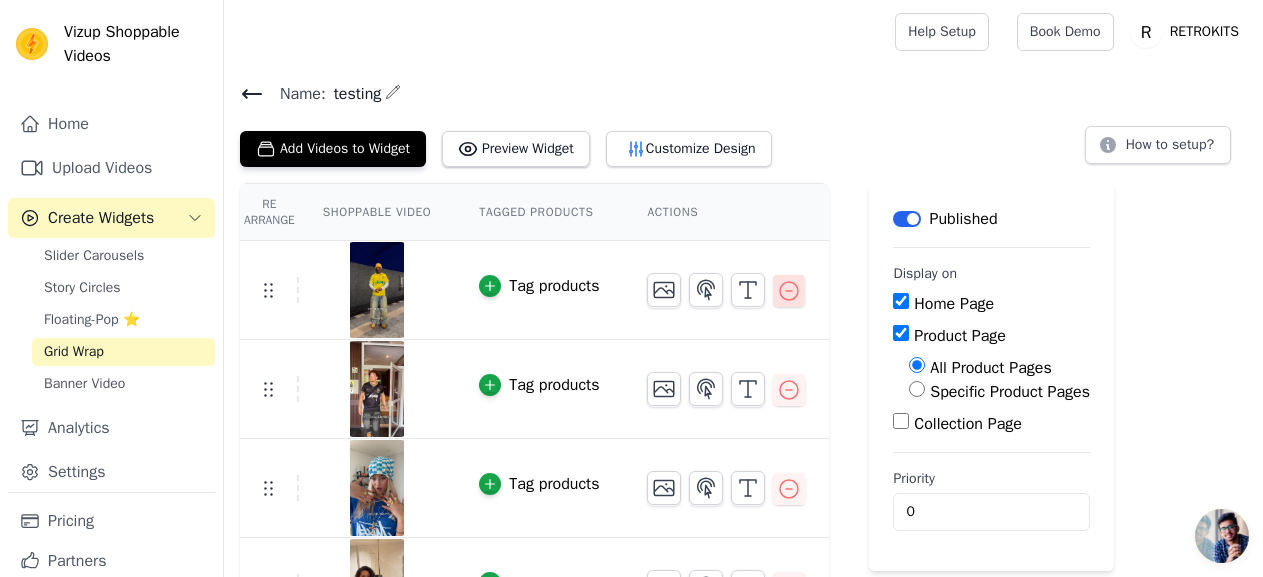 click 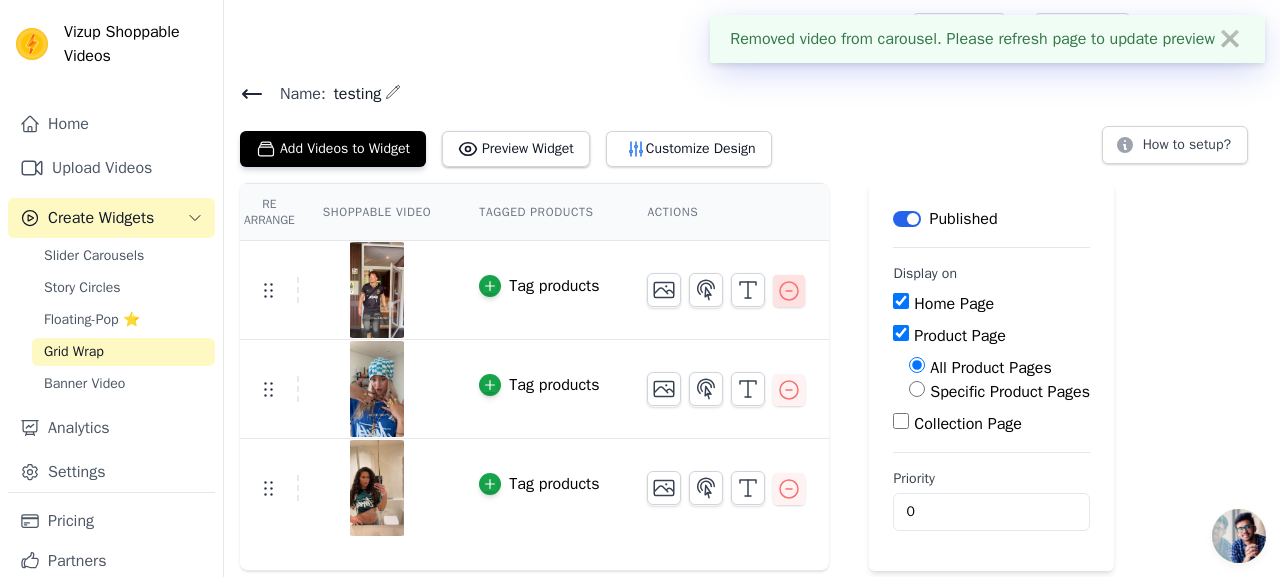 click 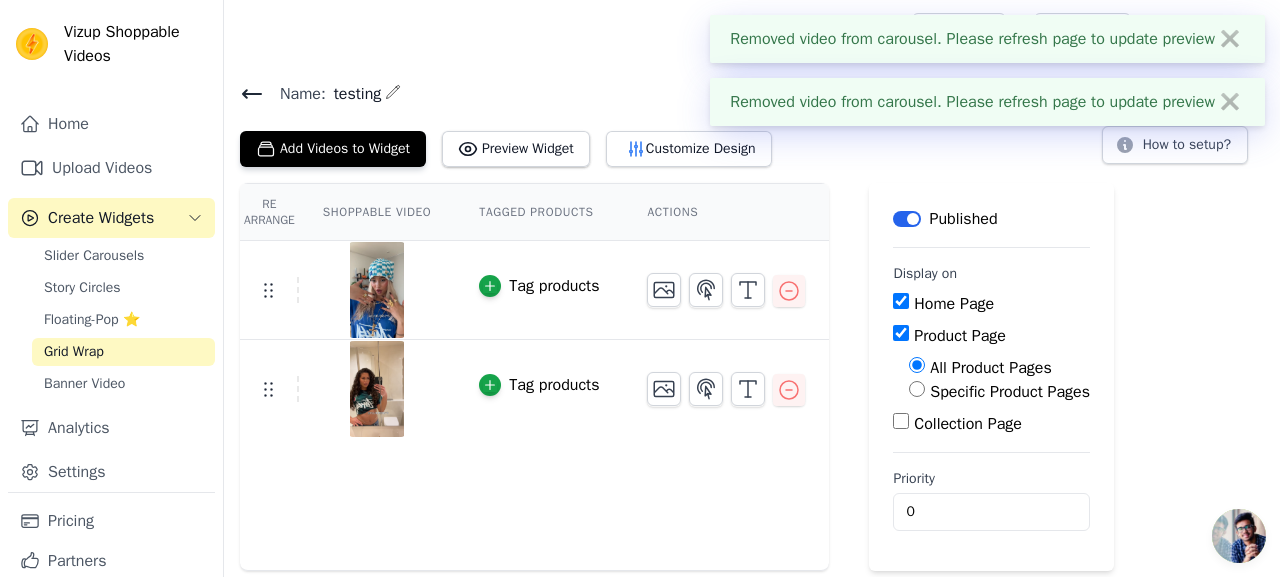 click 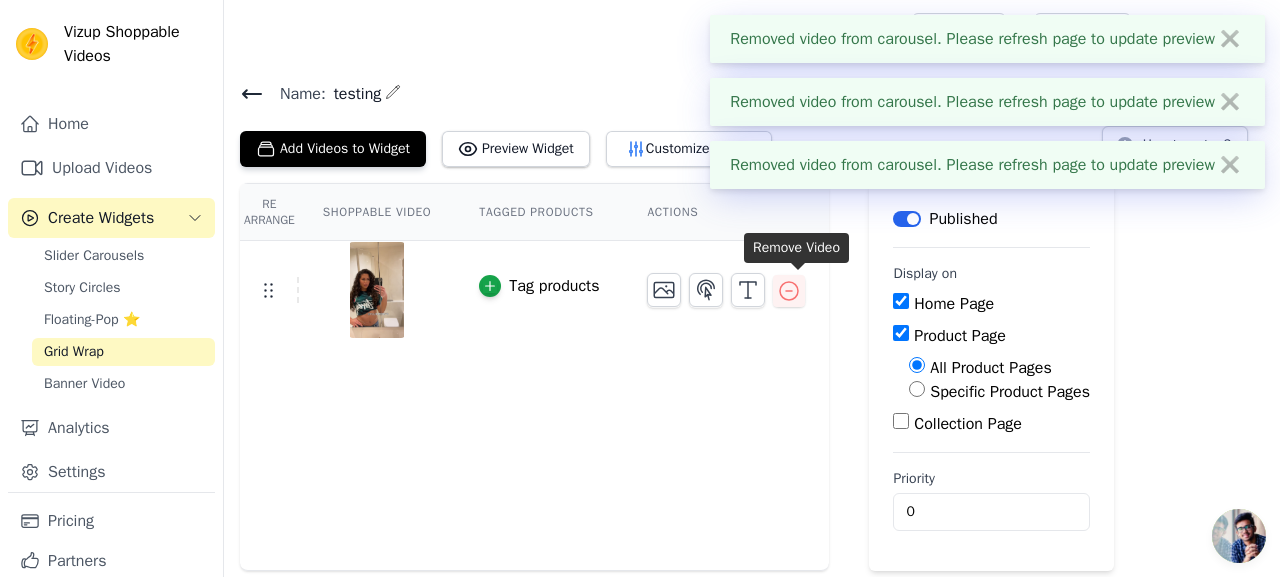 click 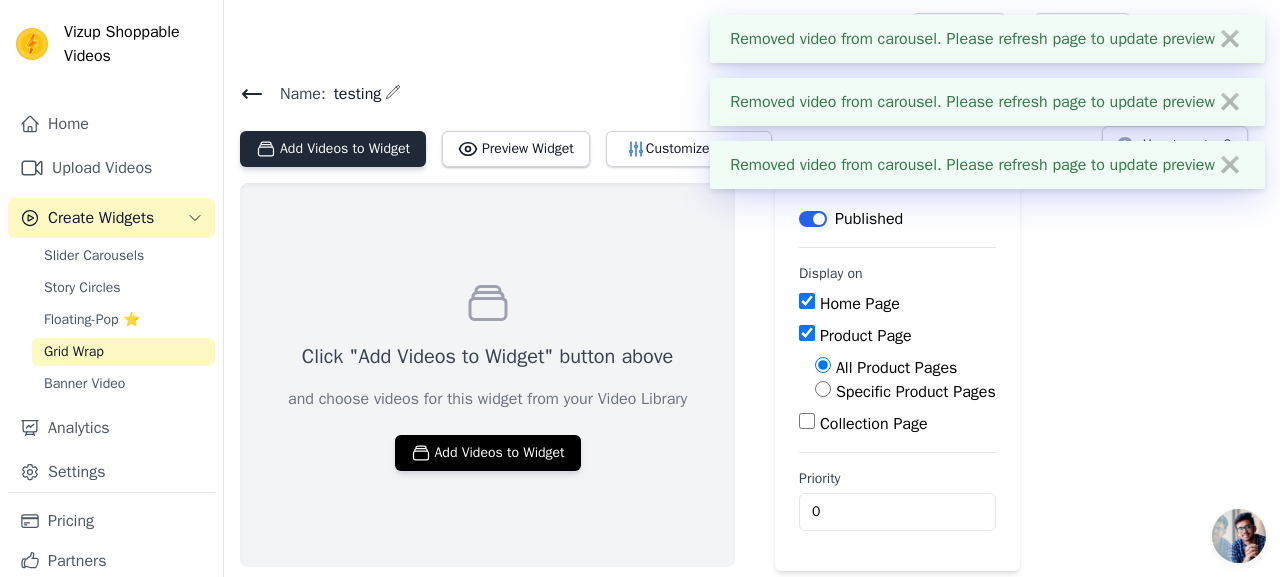 click on "Add Videos to Widget" at bounding box center (333, 149) 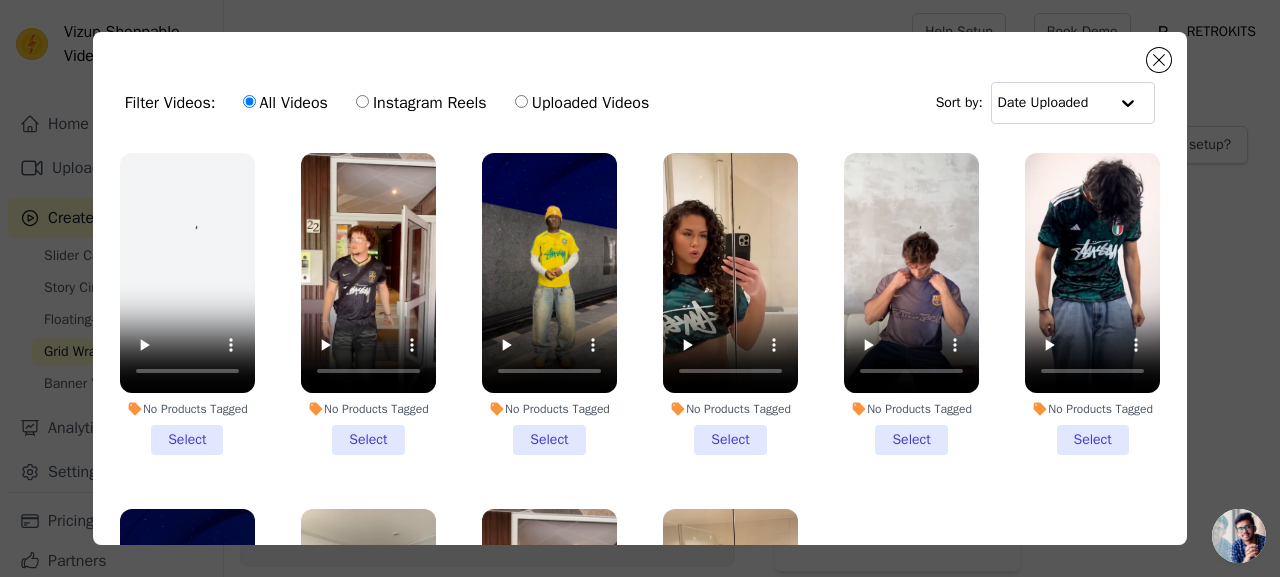 click on "No Products Tagged     Select" at bounding box center [187, 304] 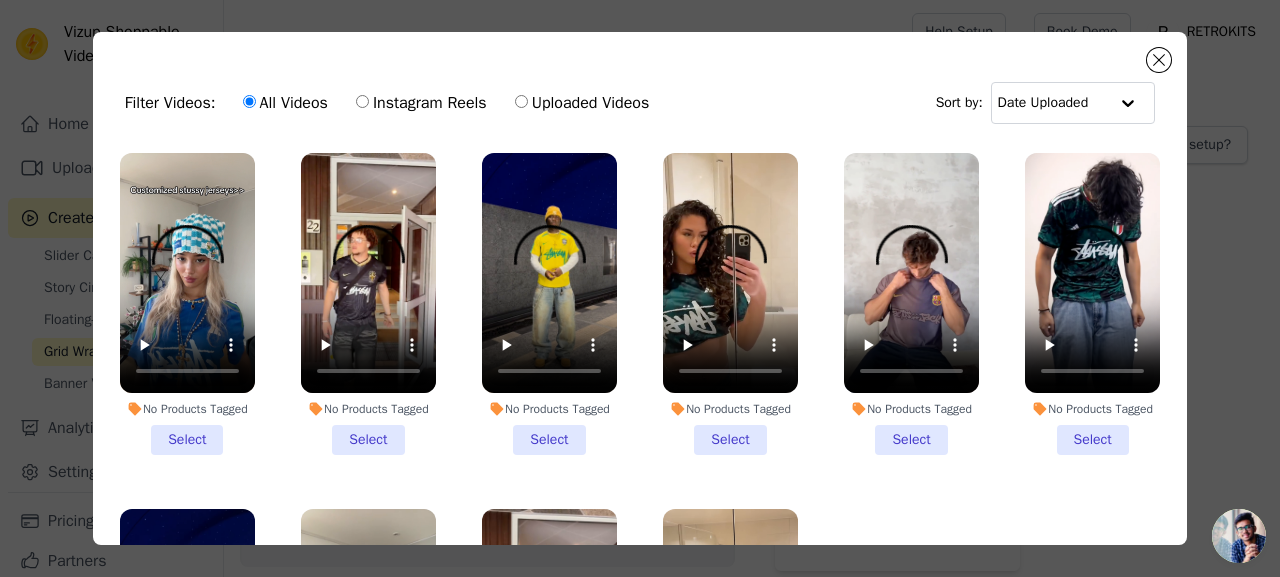 click on "No Products Tagged     Select" at bounding box center (0, 0) 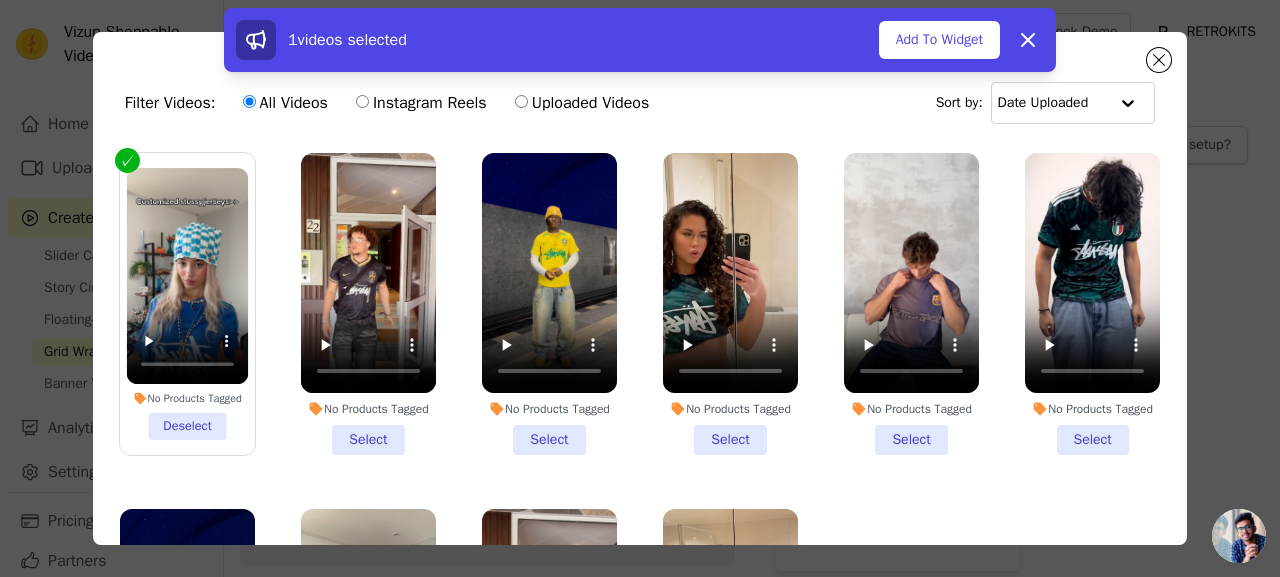 click on "No Products Tagged     Select" at bounding box center (368, 304) 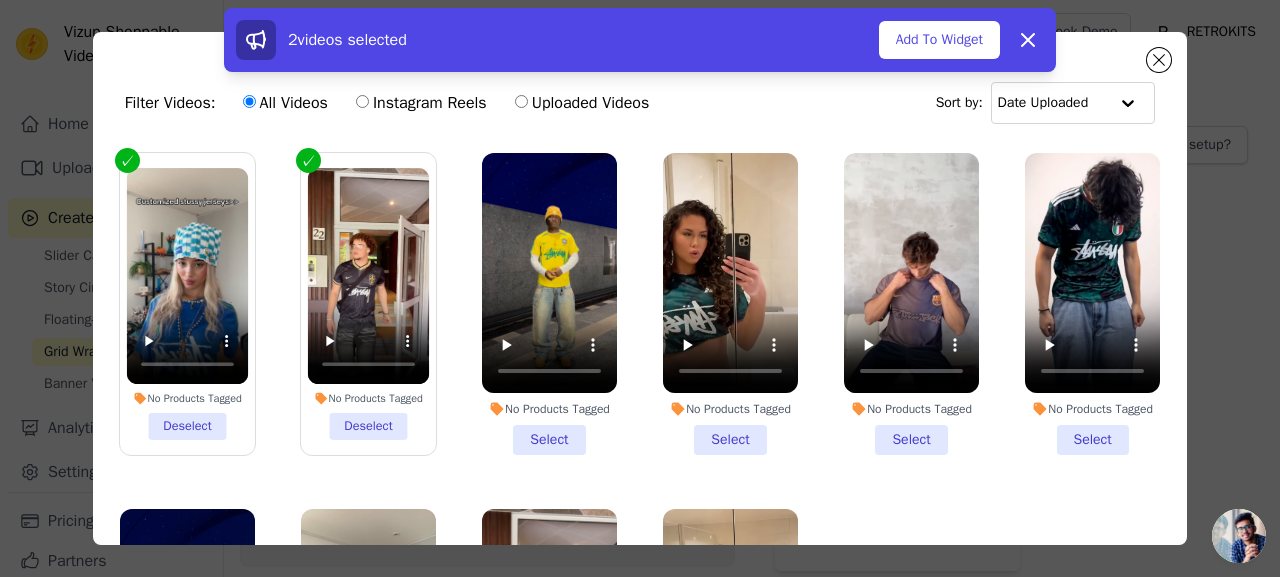 click on "No Products Tagged     Select" at bounding box center (730, 304) 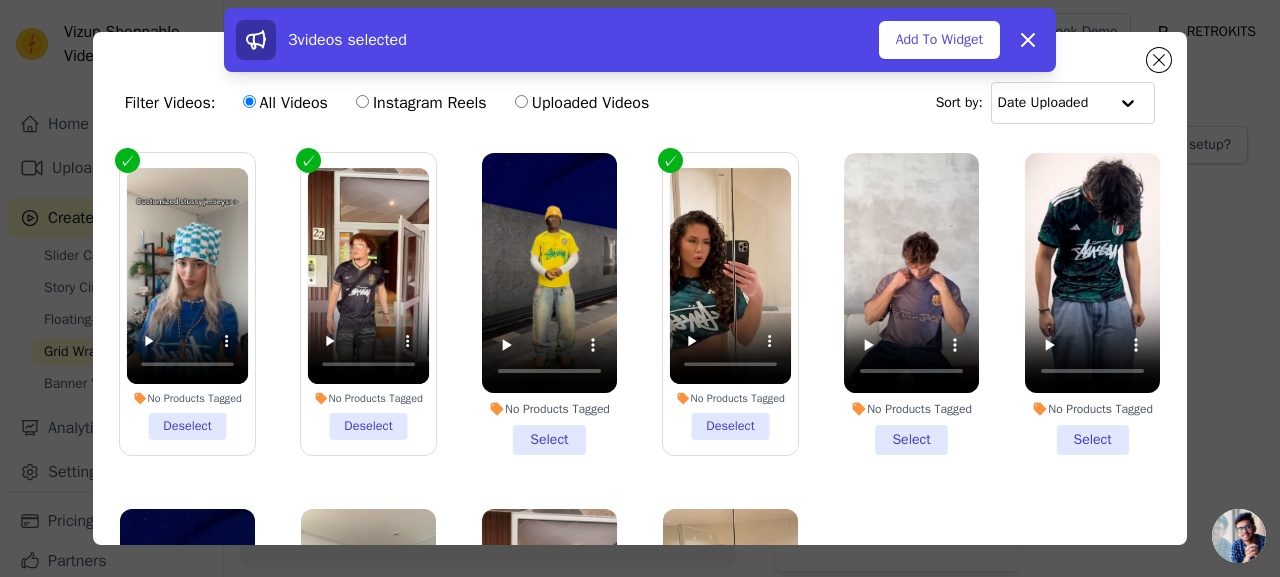 click on "No Products Tagged     Select" at bounding box center [549, 304] 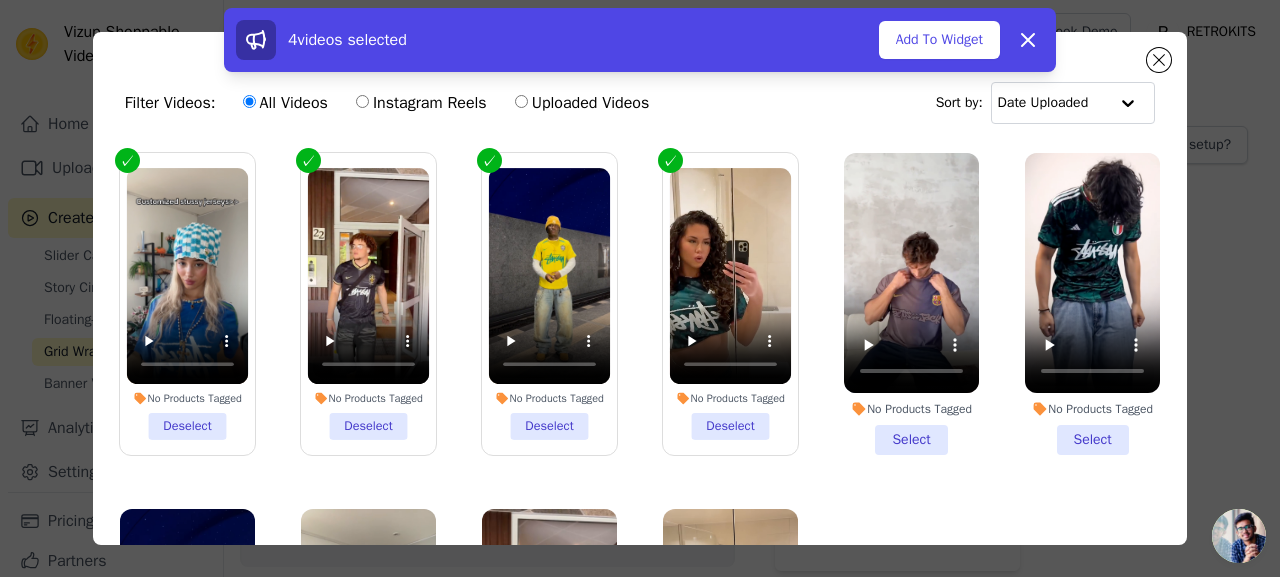 click on "No Products Tagged     Select" at bounding box center (911, 304) 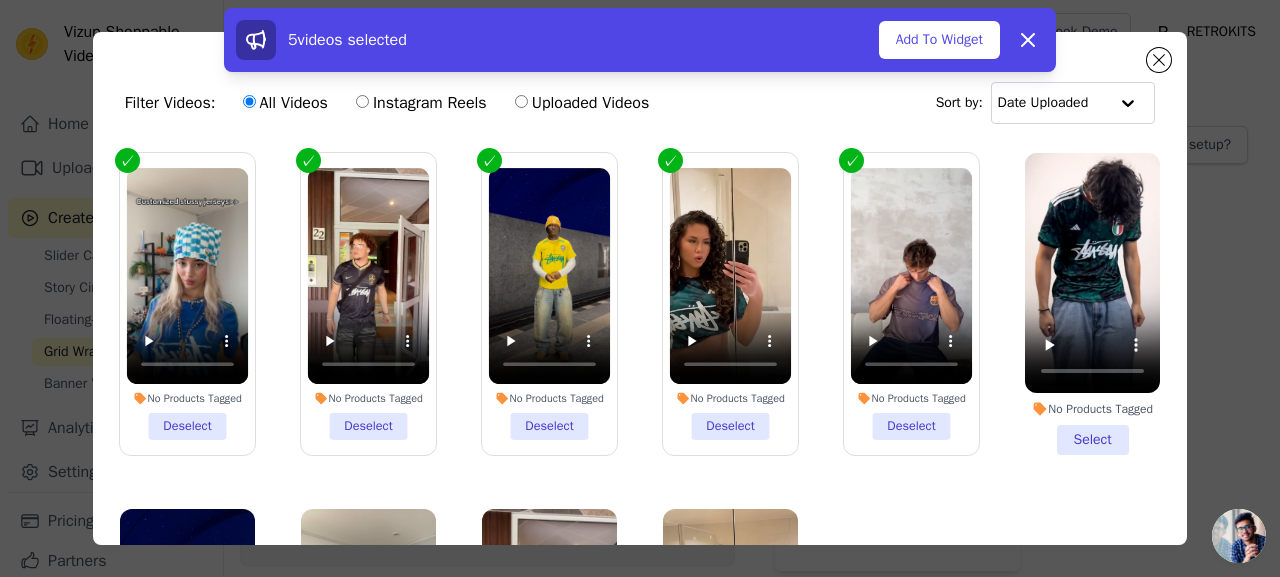 click on "No Products Tagged     Select" at bounding box center [1092, 304] 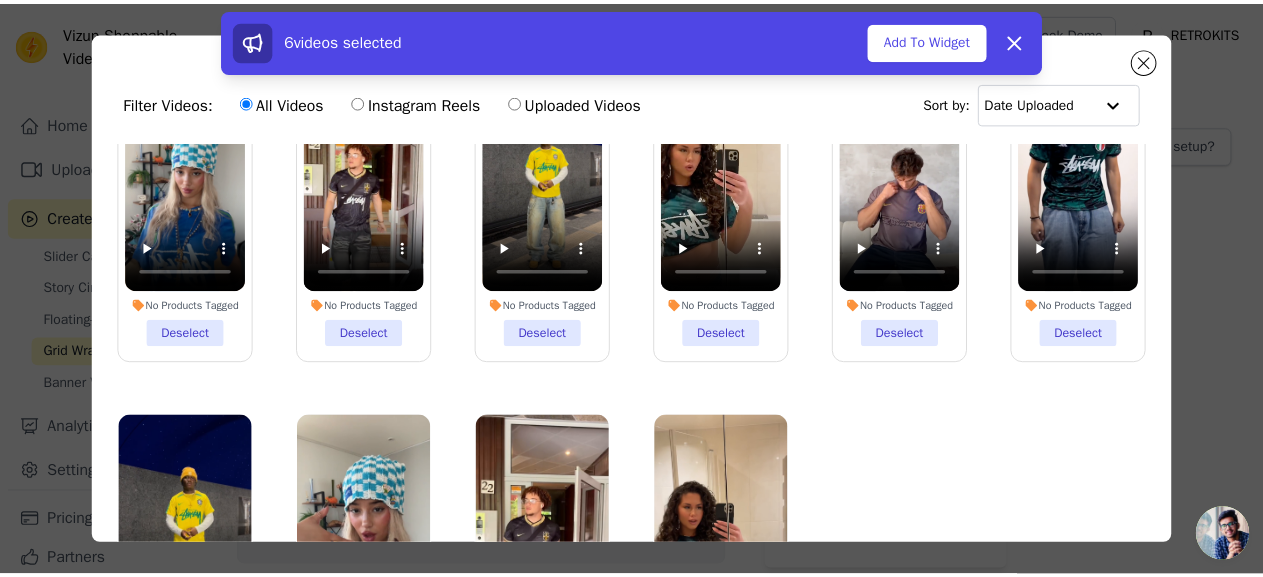 scroll, scrollTop: 0, scrollLeft: 0, axis: both 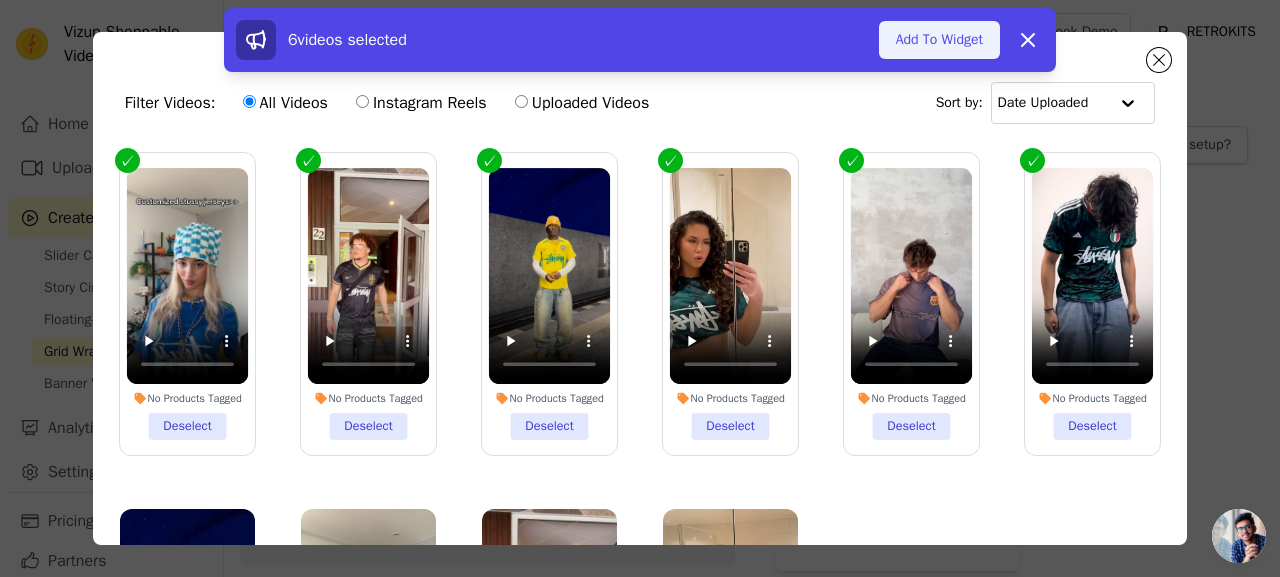 click on "Add To Widget" at bounding box center [939, 40] 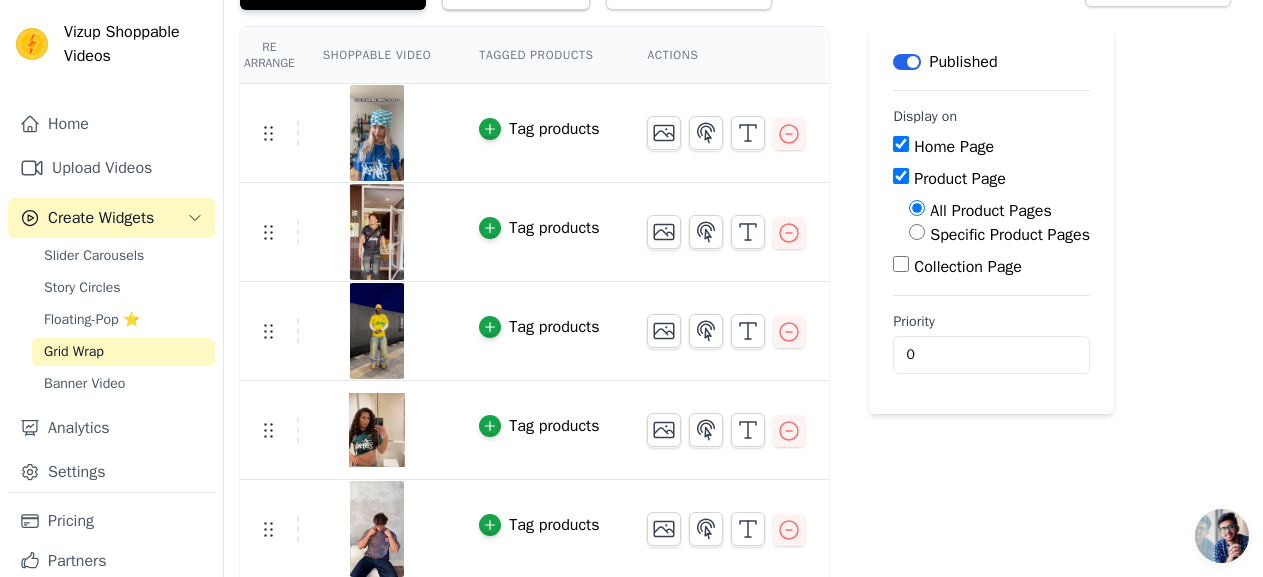 scroll, scrollTop: 257, scrollLeft: 0, axis: vertical 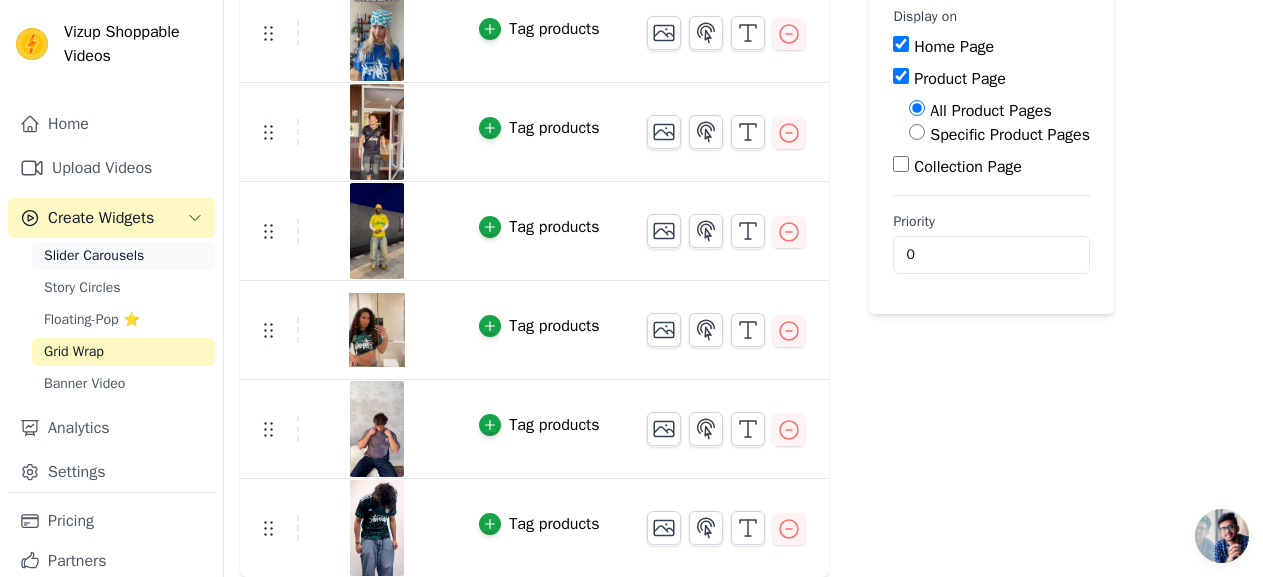 click on "Slider Carousels" at bounding box center (94, 256) 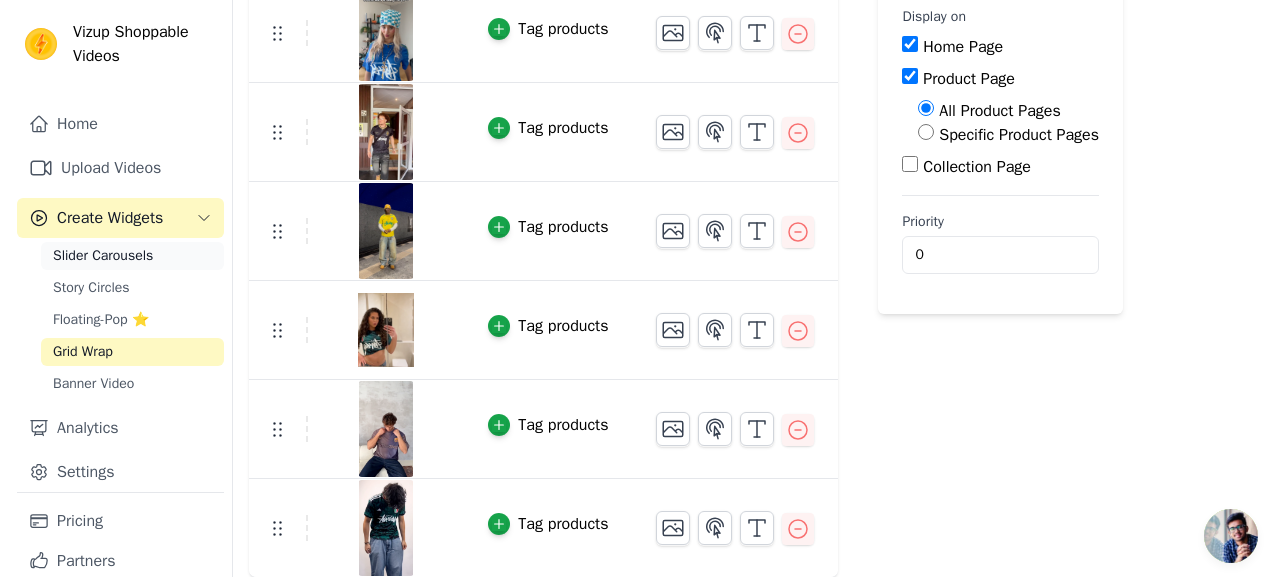 scroll, scrollTop: 0, scrollLeft: 0, axis: both 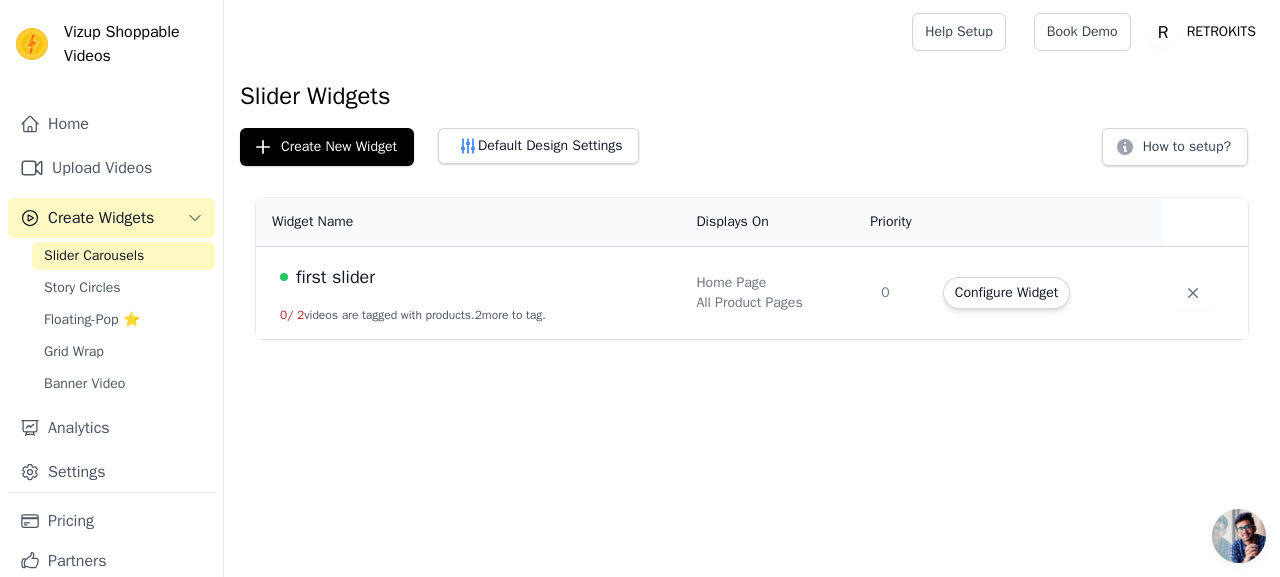 click on "first slider   0  /   2  videos are tagged with products.
2  more to tag." at bounding box center (470, 293) 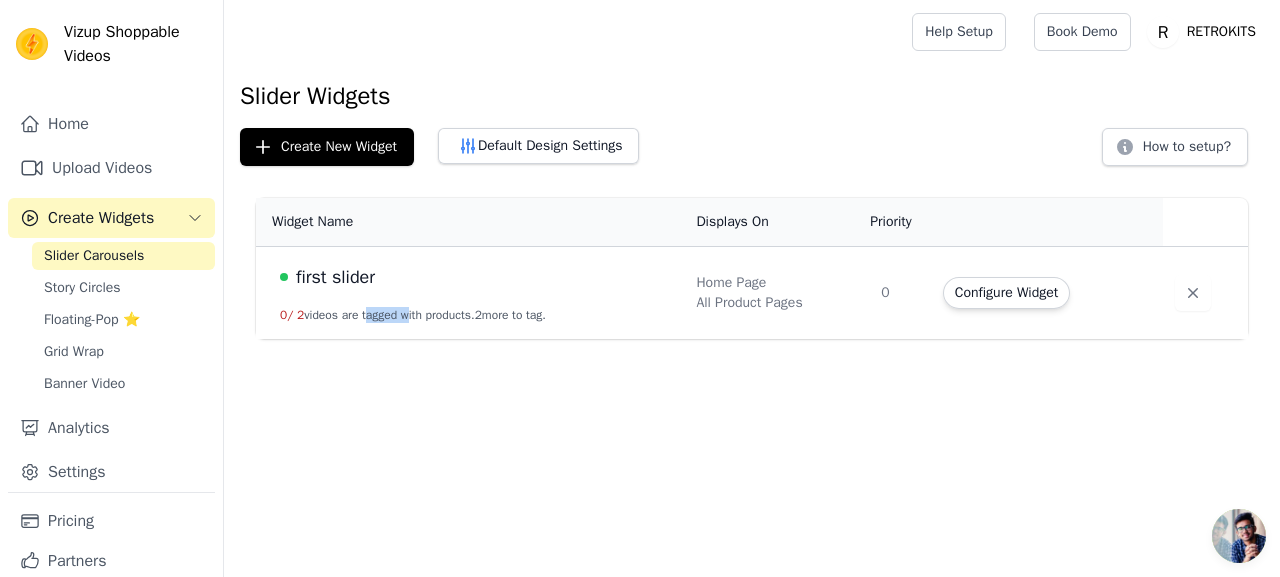 click on "first slider   0  /   2  videos are tagged with products.
2  more to tag." at bounding box center (470, 293) 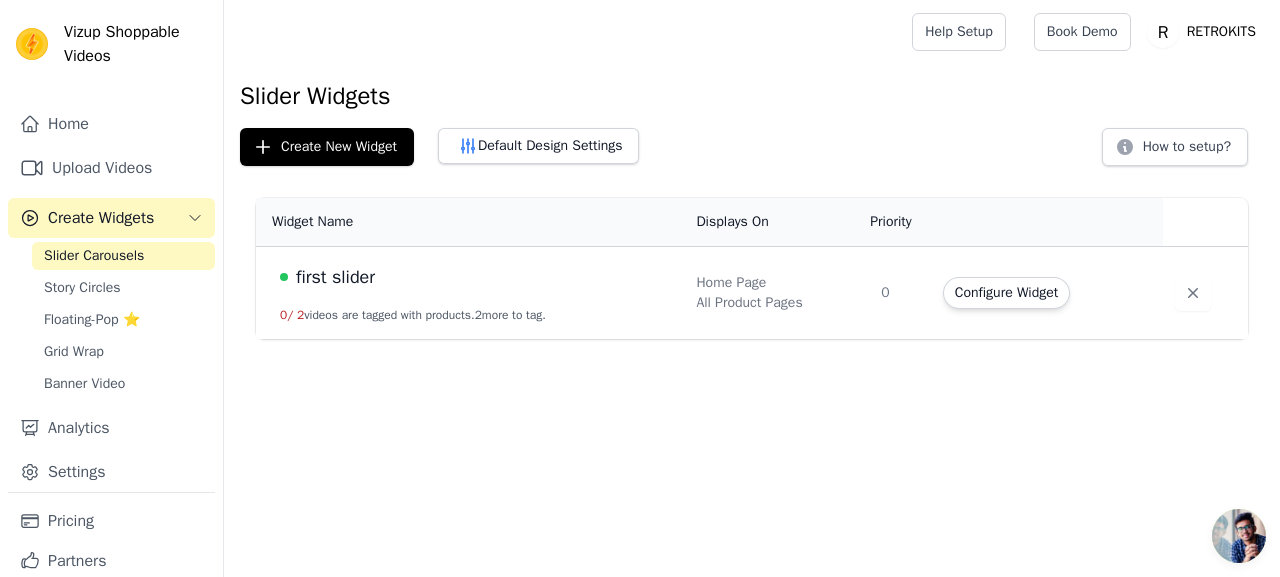 click on "first slider" at bounding box center (335, 277) 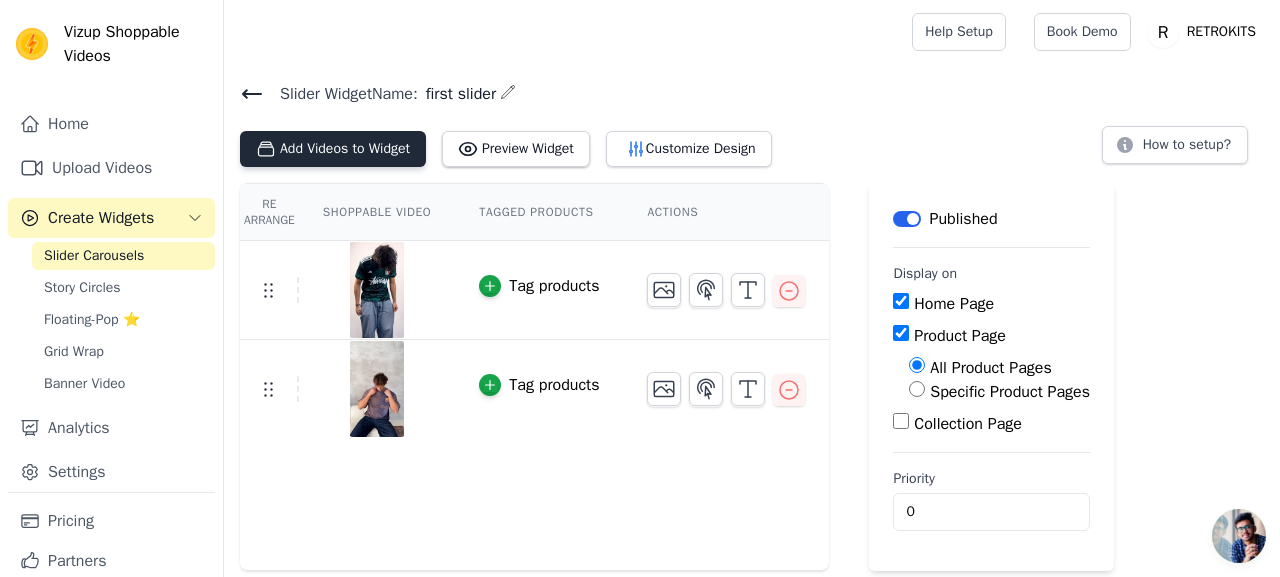 click on "Add Videos to Widget" at bounding box center (333, 149) 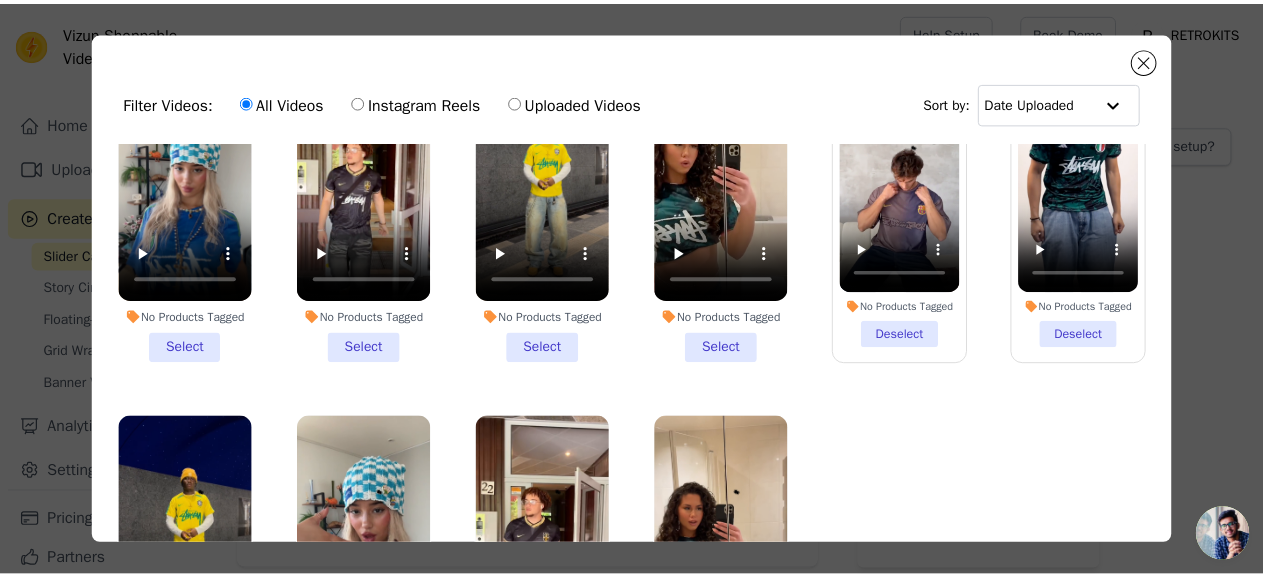 scroll, scrollTop: 0, scrollLeft: 0, axis: both 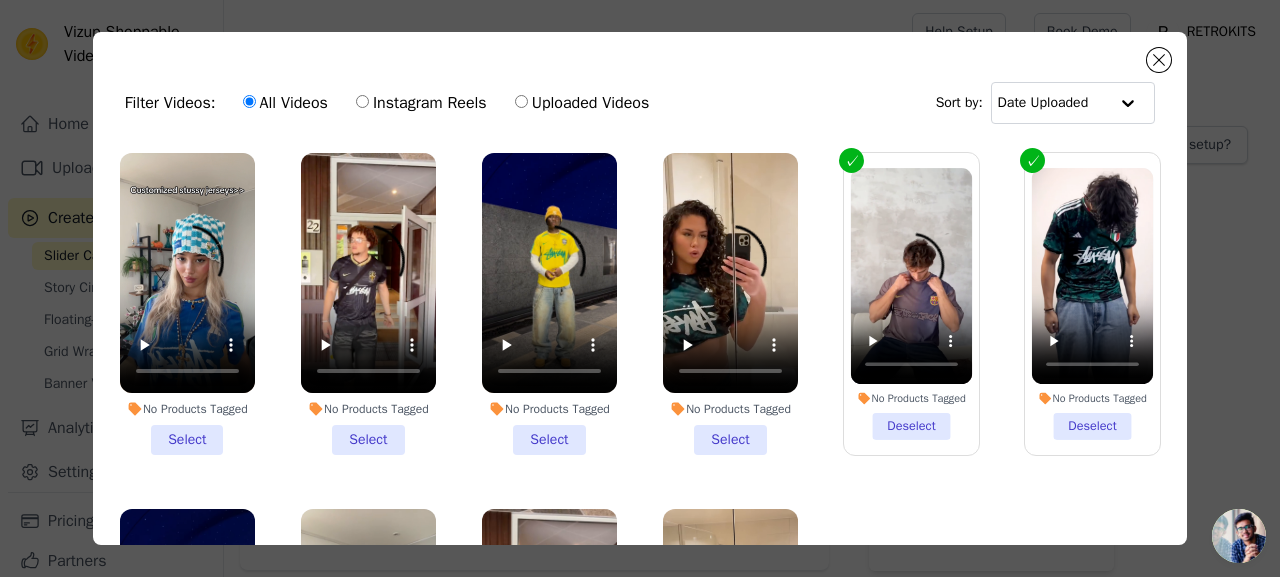 click on "No Products Tagged     Select" at bounding box center (187, 304) 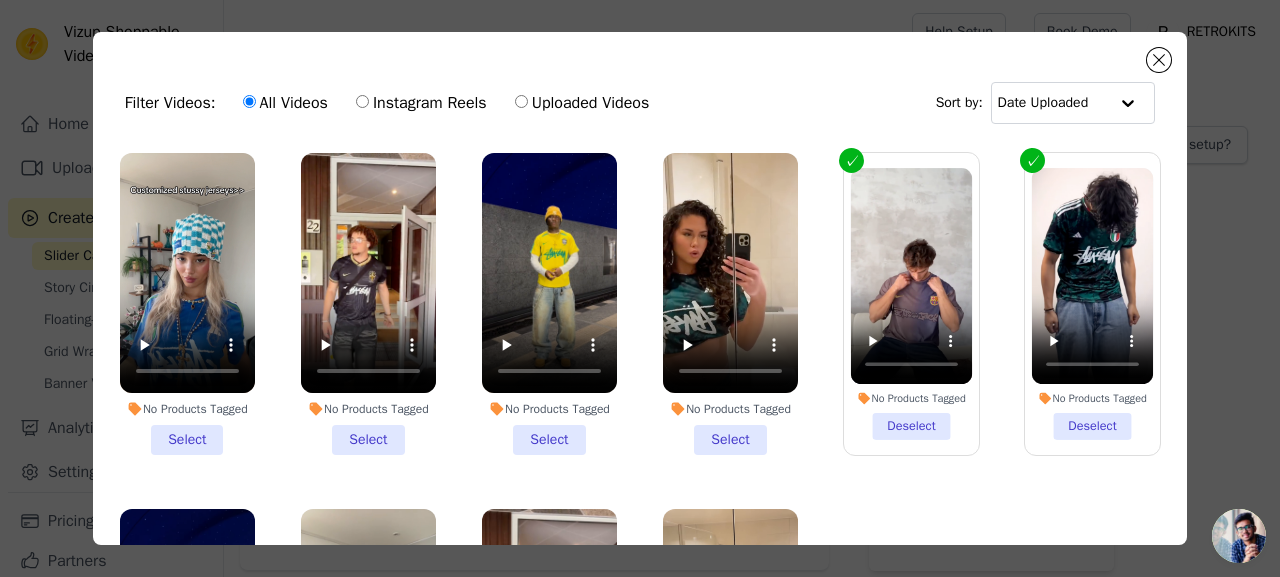 click on "No Products Tagged     Select" at bounding box center [0, 0] 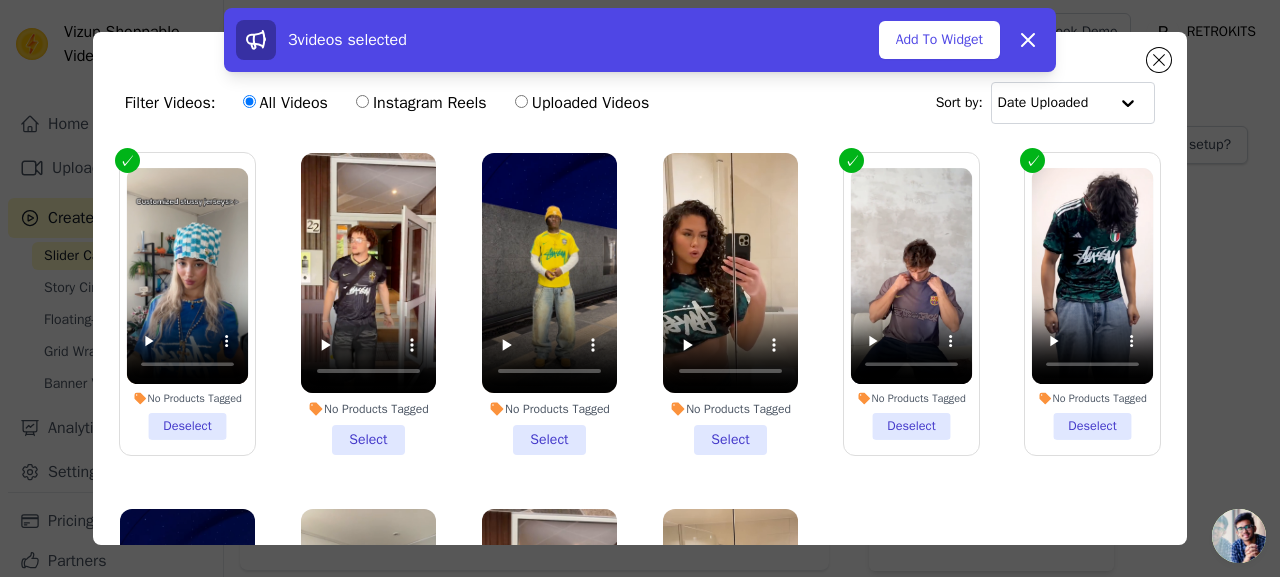 click on "No Products Tagged     Select" at bounding box center (368, 304) 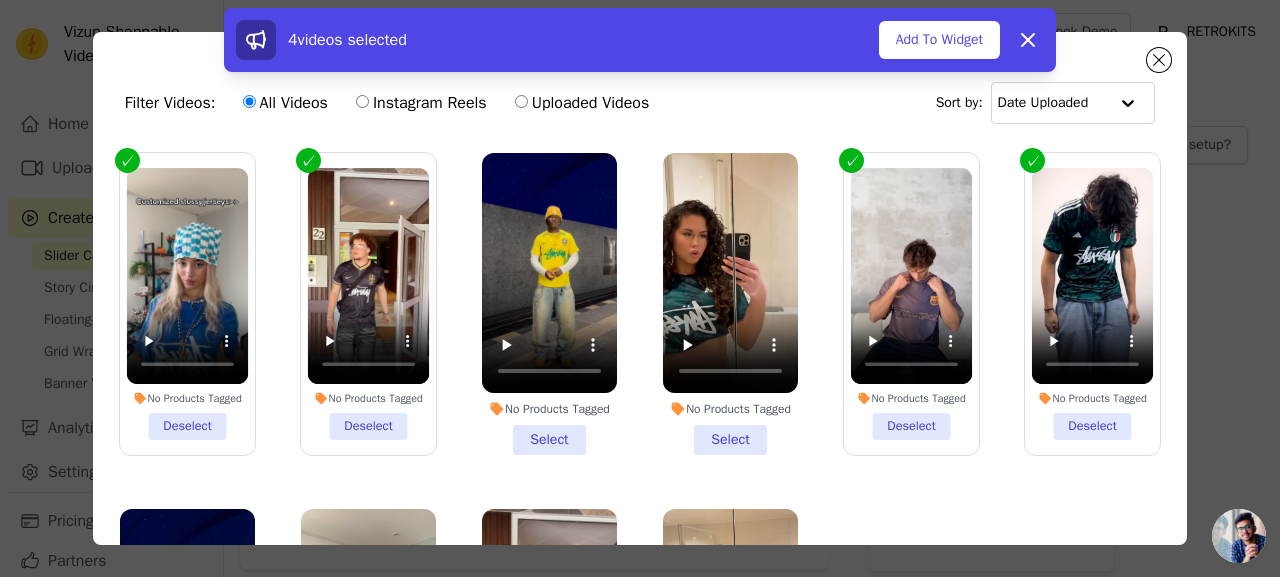 click on "No Products Tagged     Select" at bounding box center (730, 304) 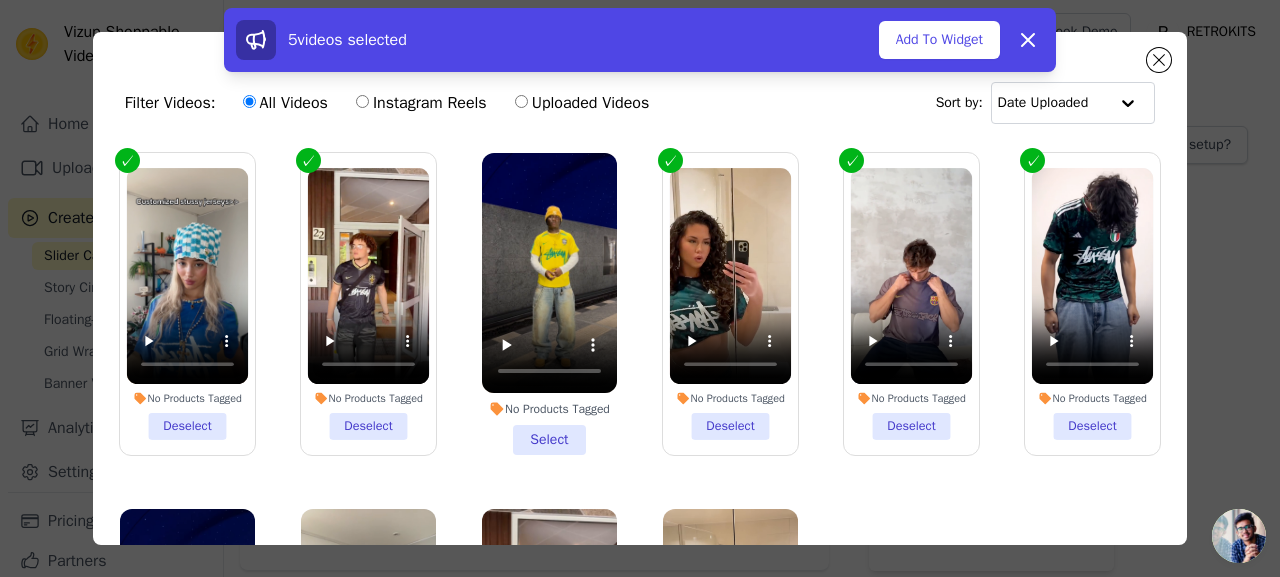 click on "No Products Tagged     Select" at bounding box center [549, 304] 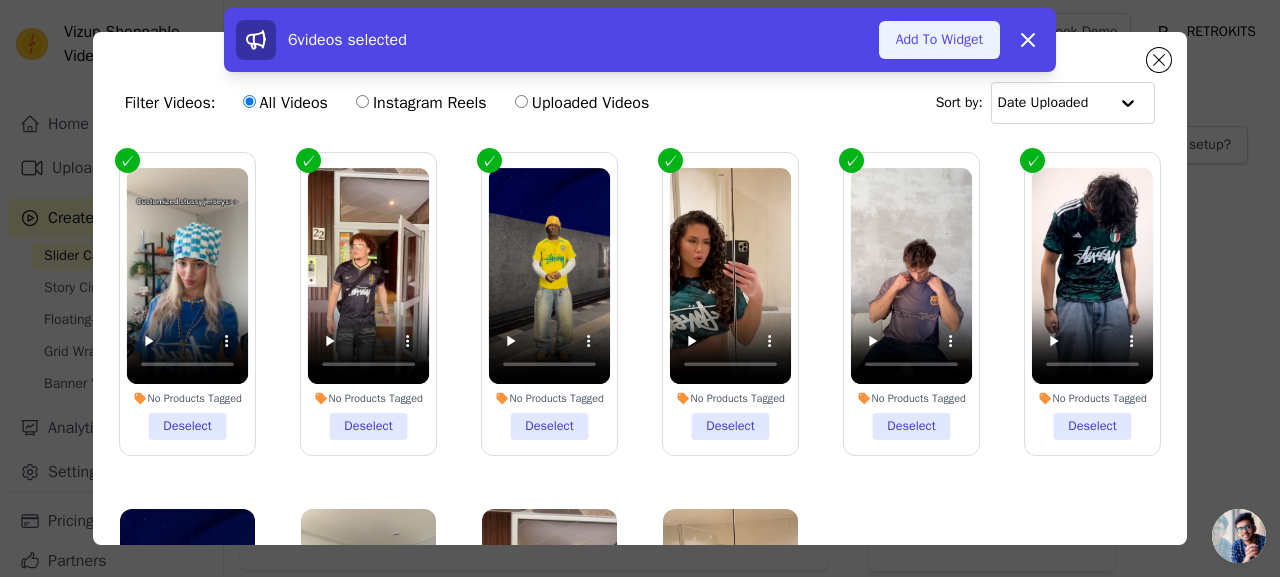 click on "Add To Widget" at bounding box center (939, 40) 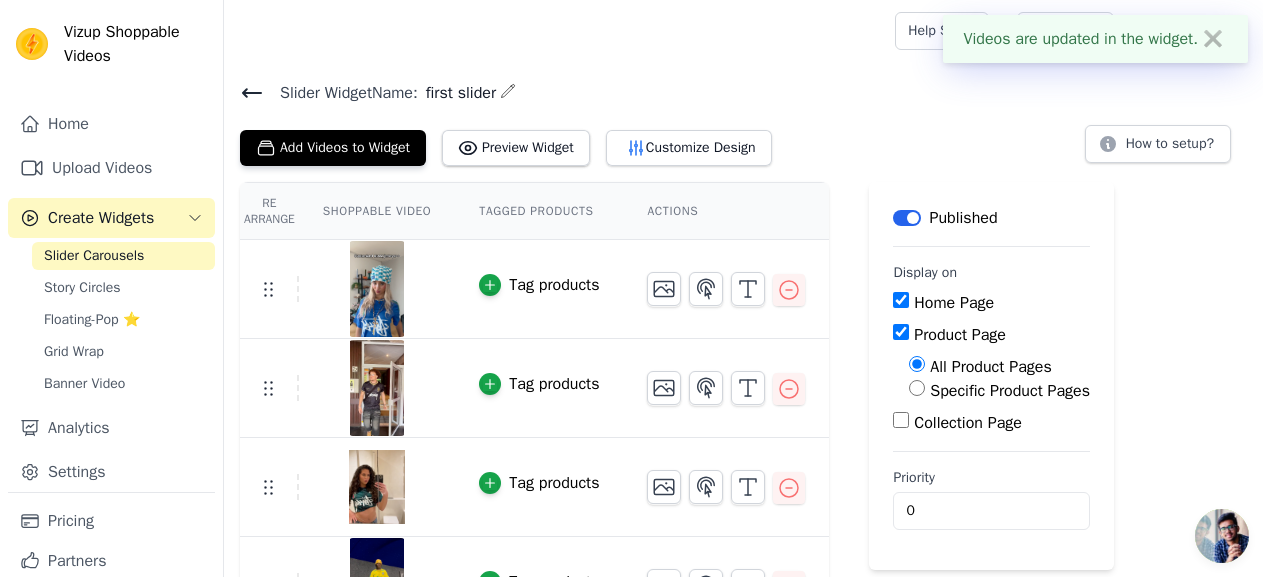 scroll, scrollTop: 0, scrollLeft: 0, axis: both 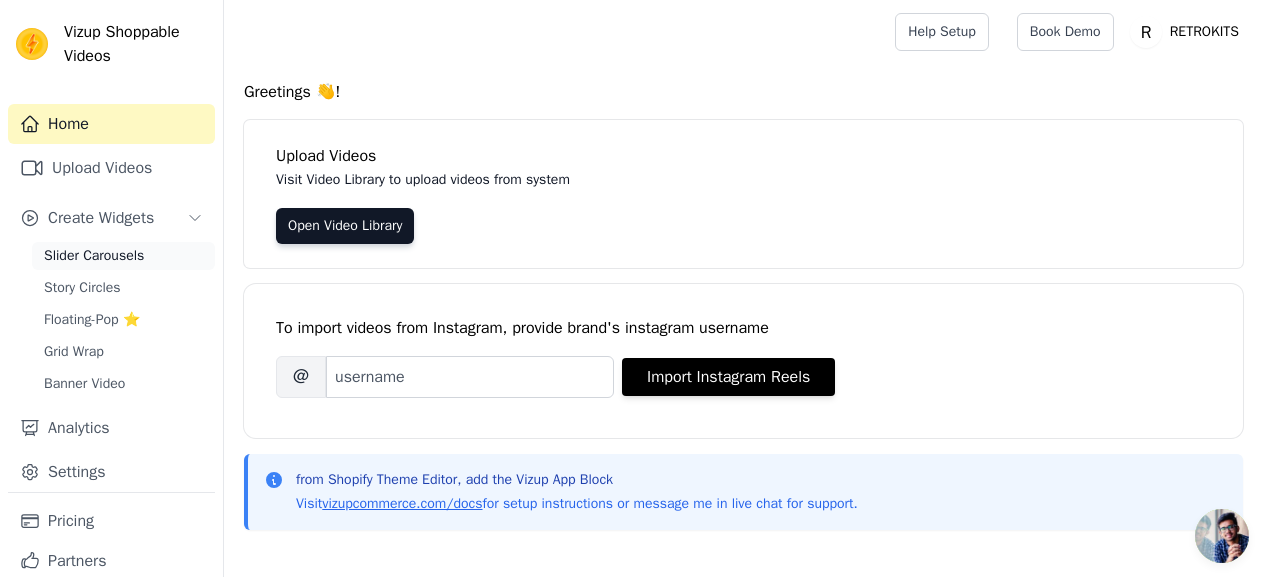 click on "Slider Carousels" at bounding box center [94, 256] 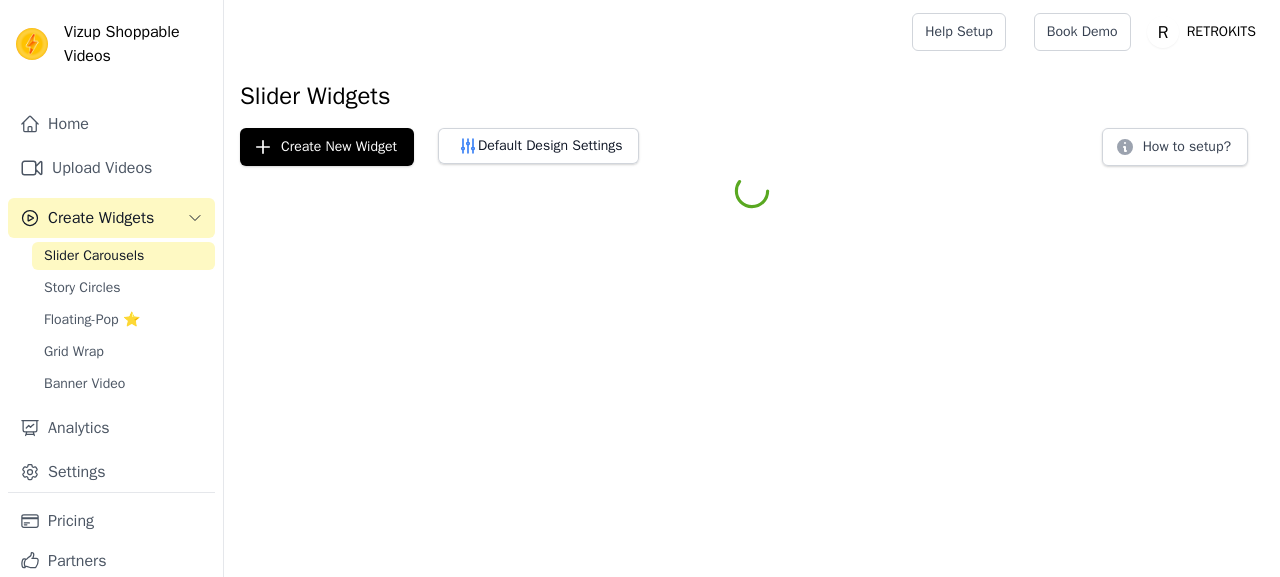 scroll, scrollTop: 0, scrollLeft: 0, axis: both 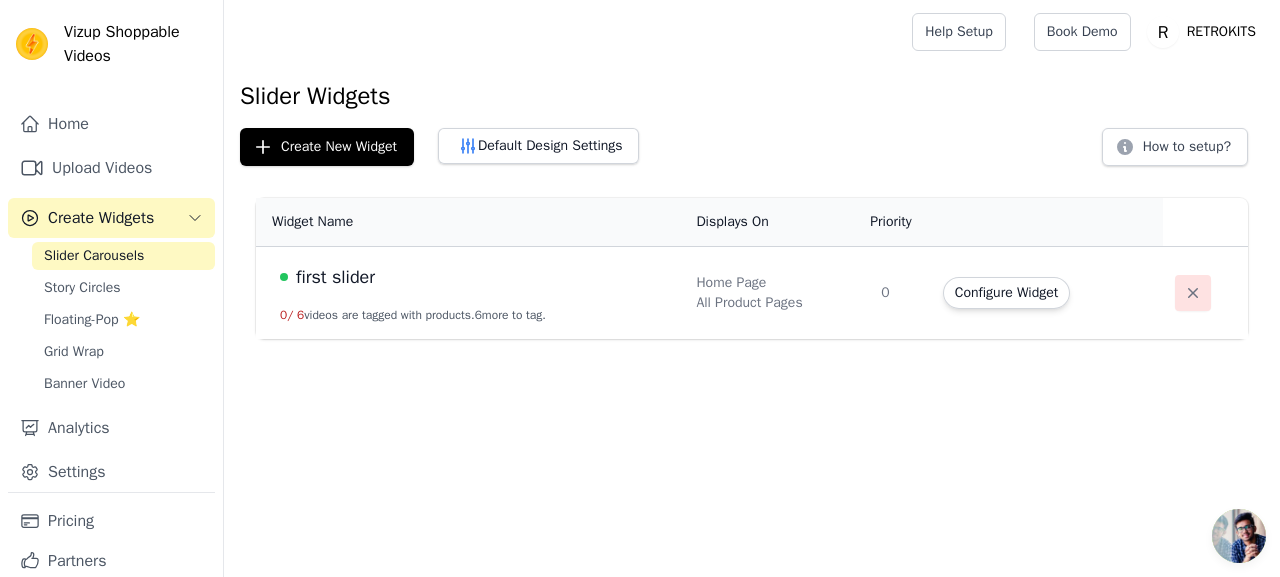 click at bounding box center (1193, 293) 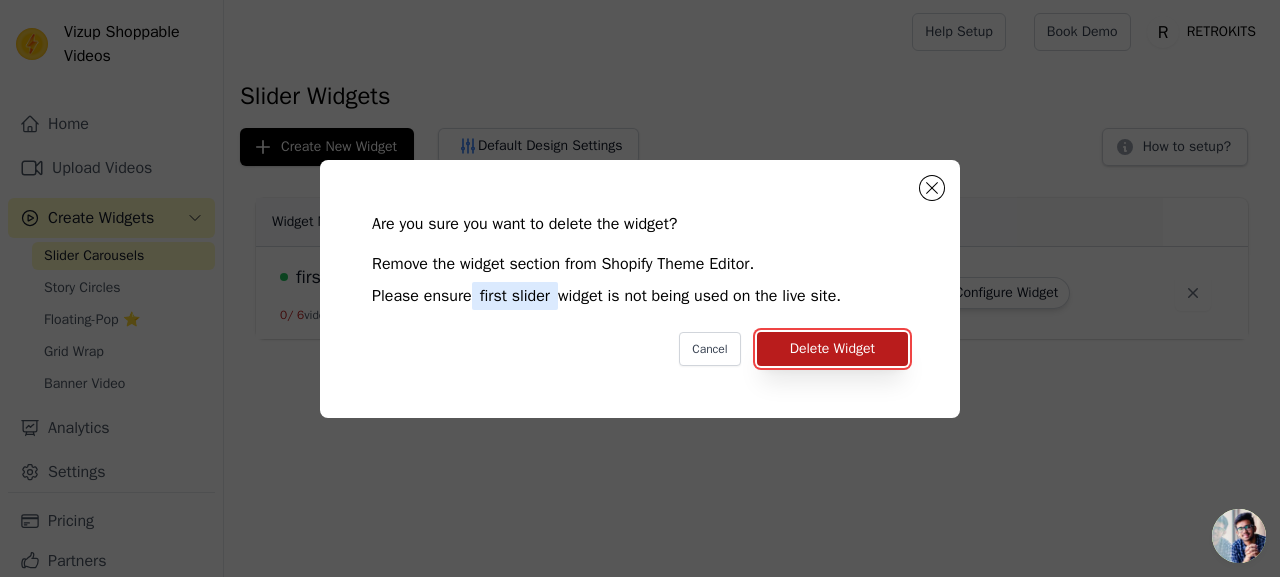 click on "Delete Widget" at bounding box center (832, 349) 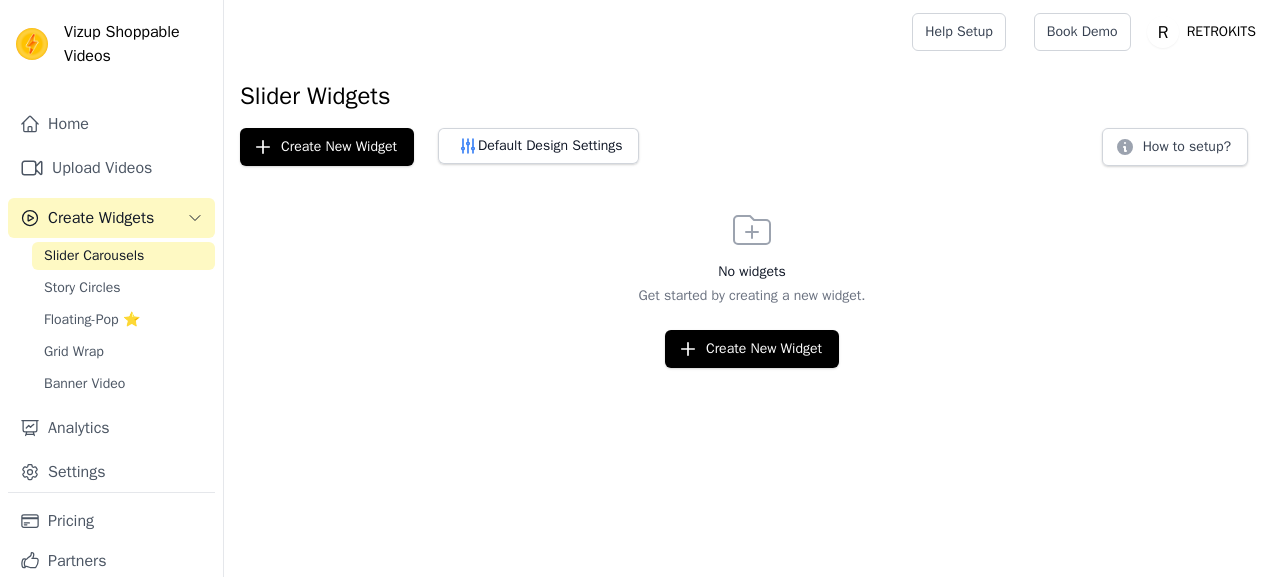 scroll, scrollTop: 0, scrollLeft: 0, axis: both 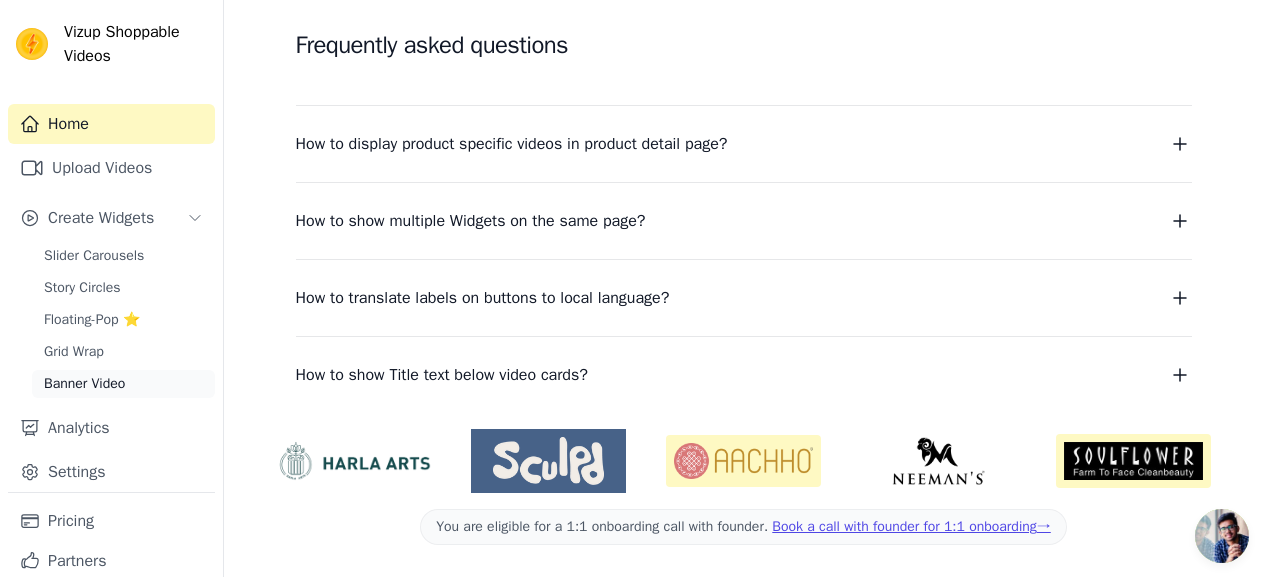 click on "Banner Video" at bounding box center [84, 384] 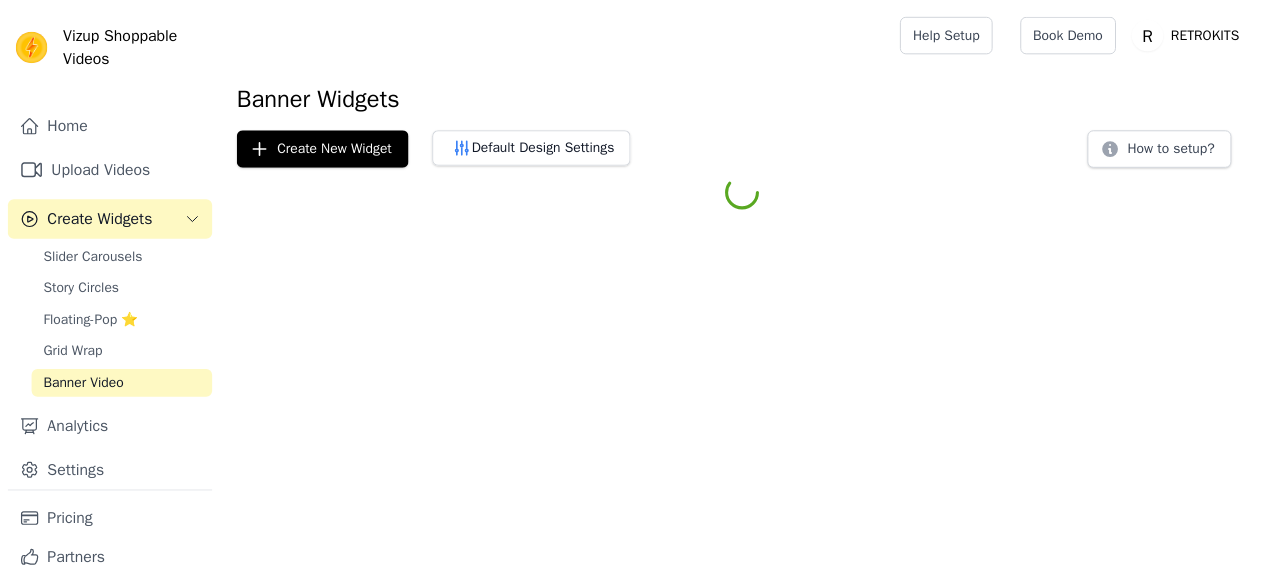 scroll, scrollTop: 0, scrollLeft: 0, axis: both 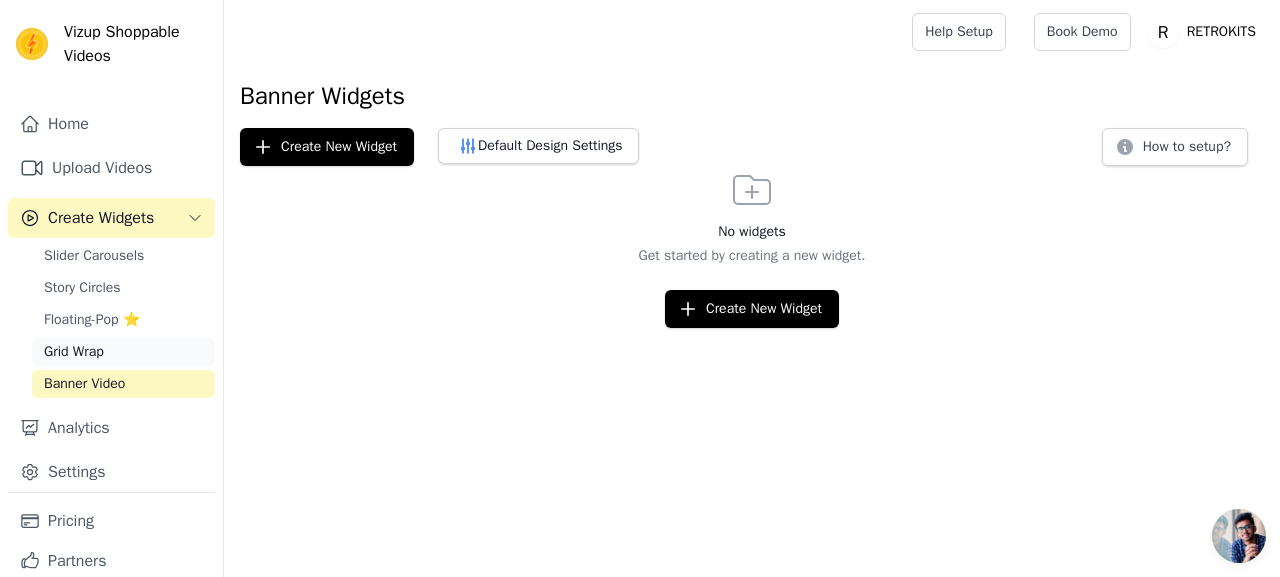 click on "Grid Wrap" at bounding box center (74, 352) 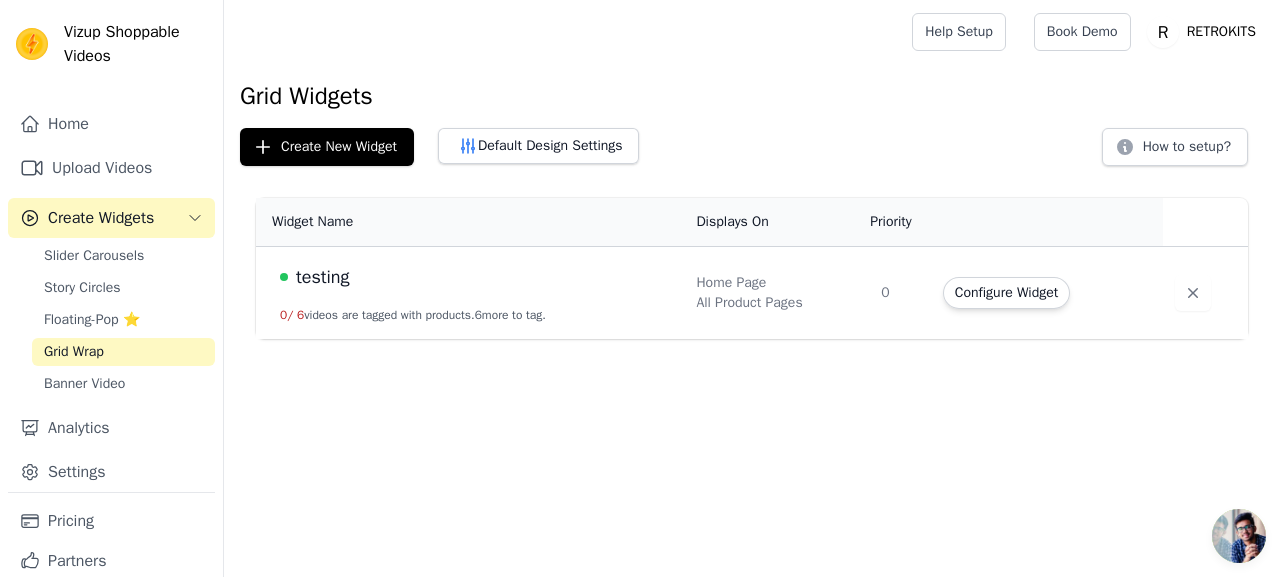 click on "All Product Pages" at bounding box center [776, 303] 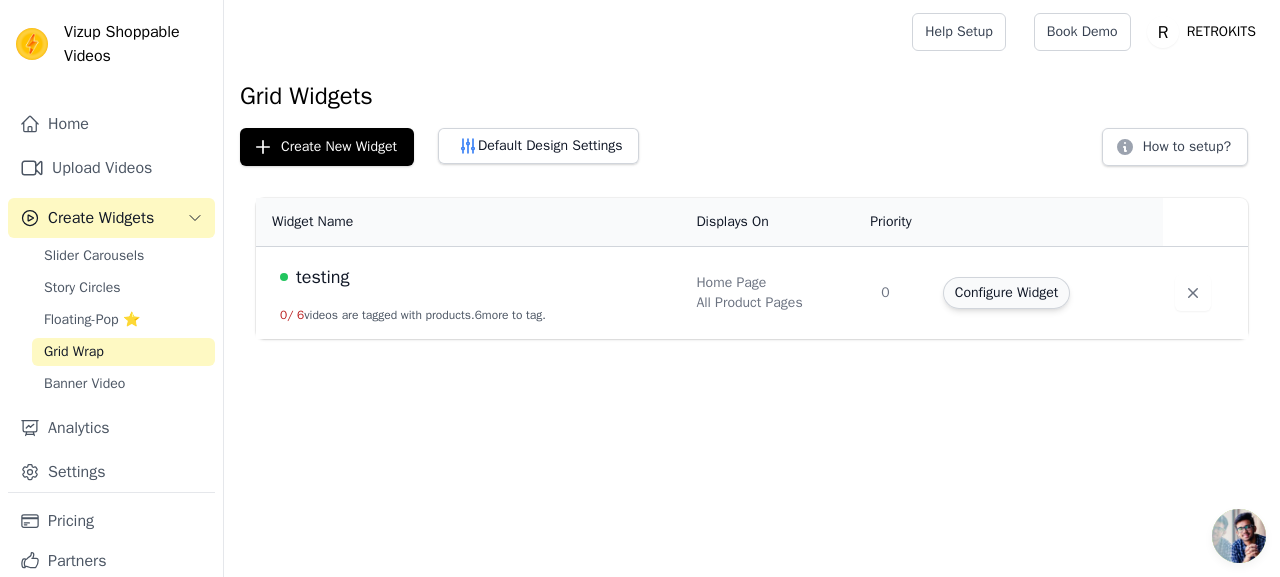 click on "Configure Widget" at bounding box center (1006, 293) 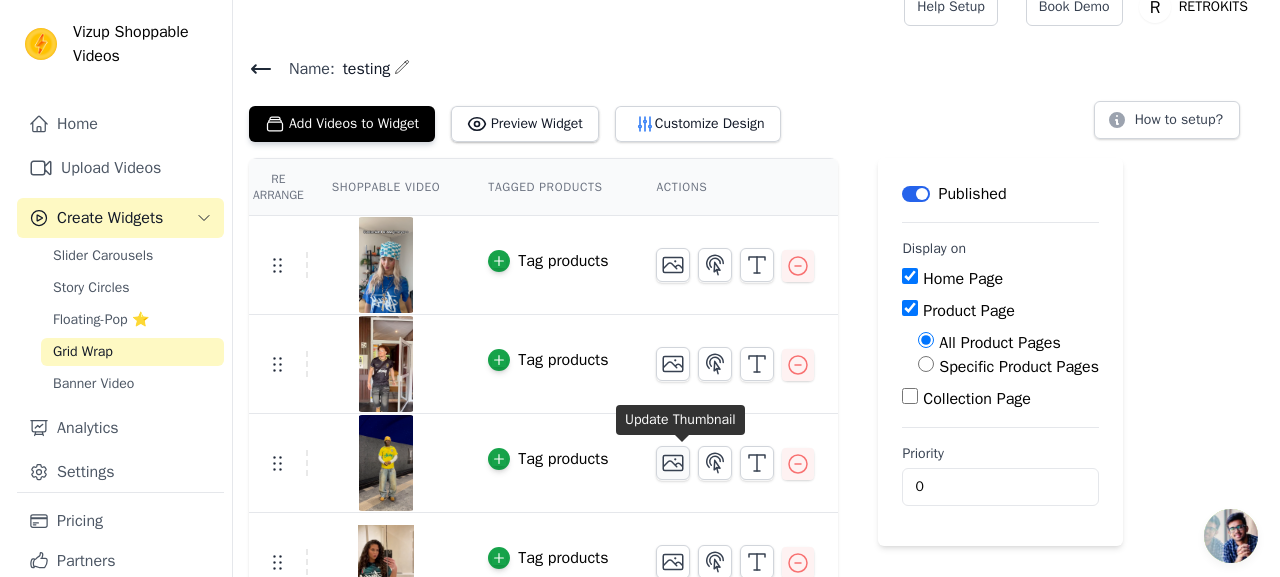 scroll, scrollTop: 0, scrollLeft: 0, axis: both 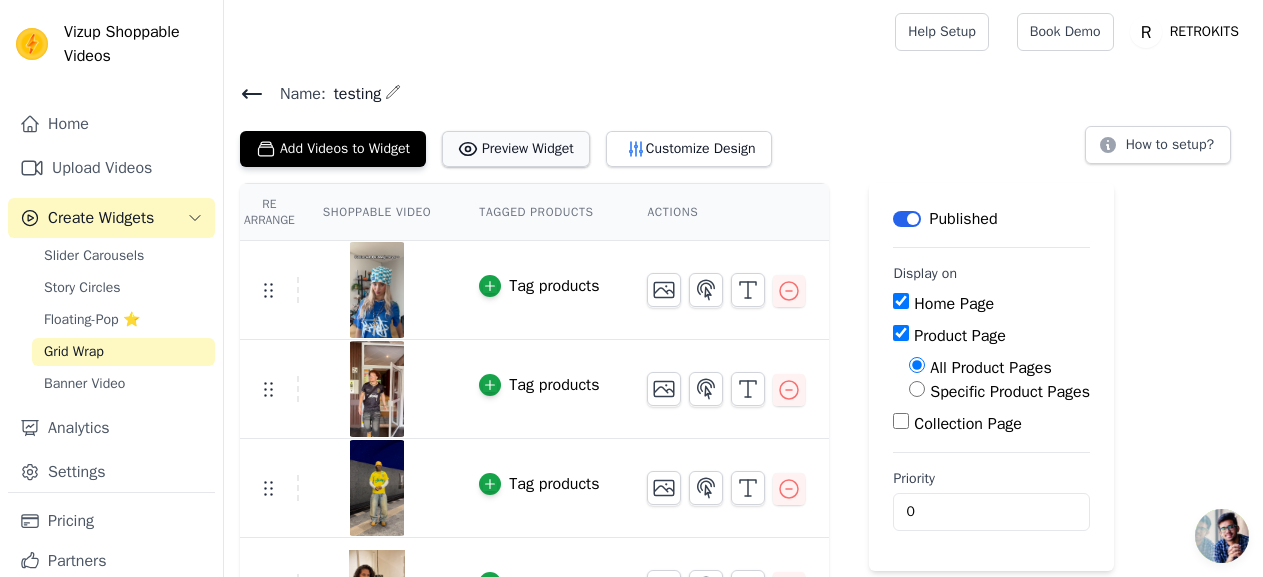 click on "Preview Widget" at bounding box center (516, 149) 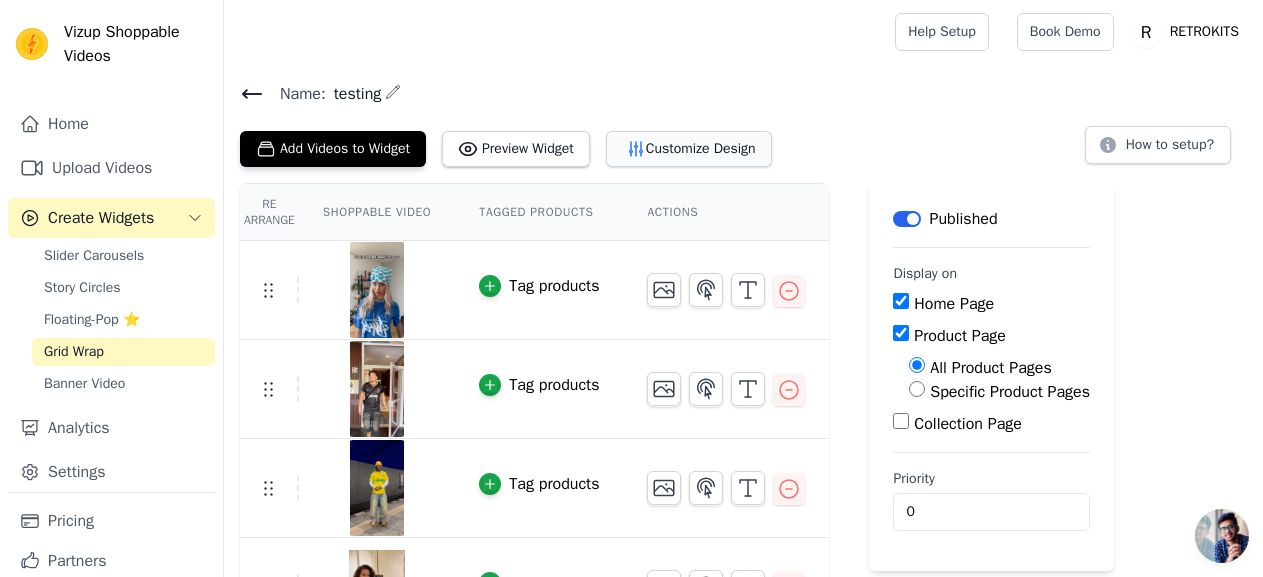 click on "Customize Design" at bounding box center (689, 149) 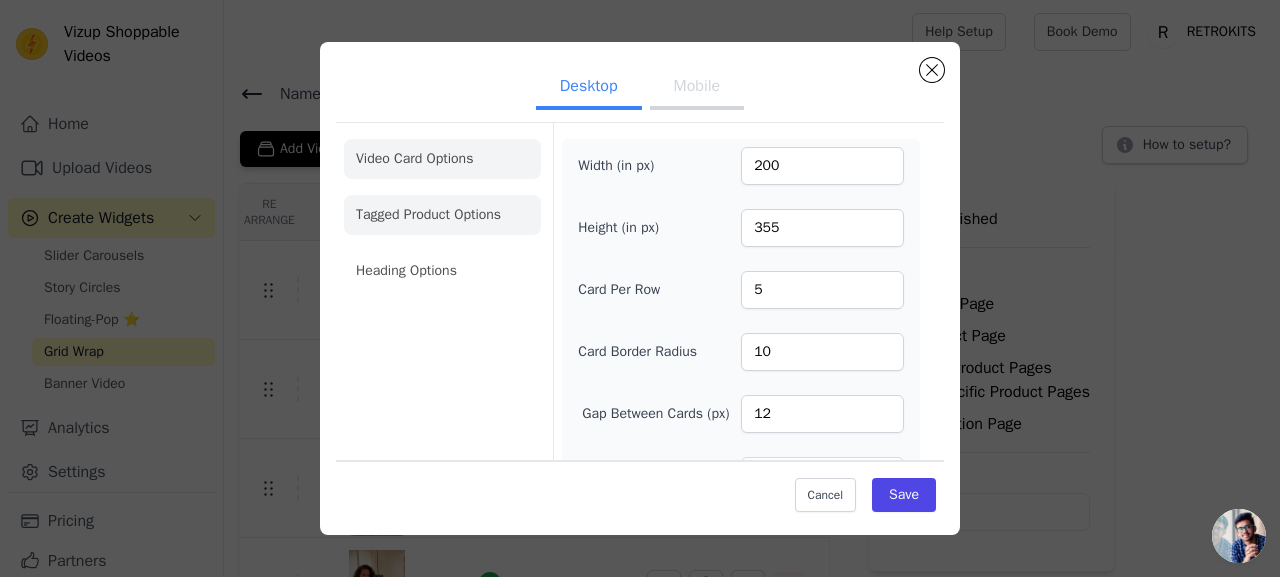 click on "Tagged Product Options" 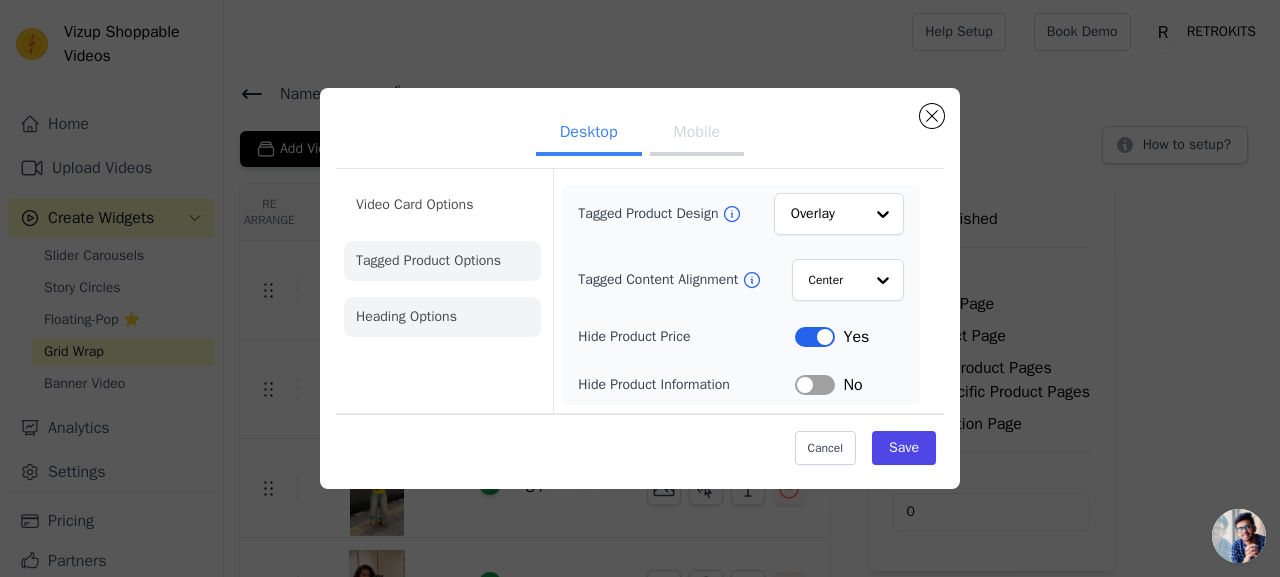 click on "Heading Options" 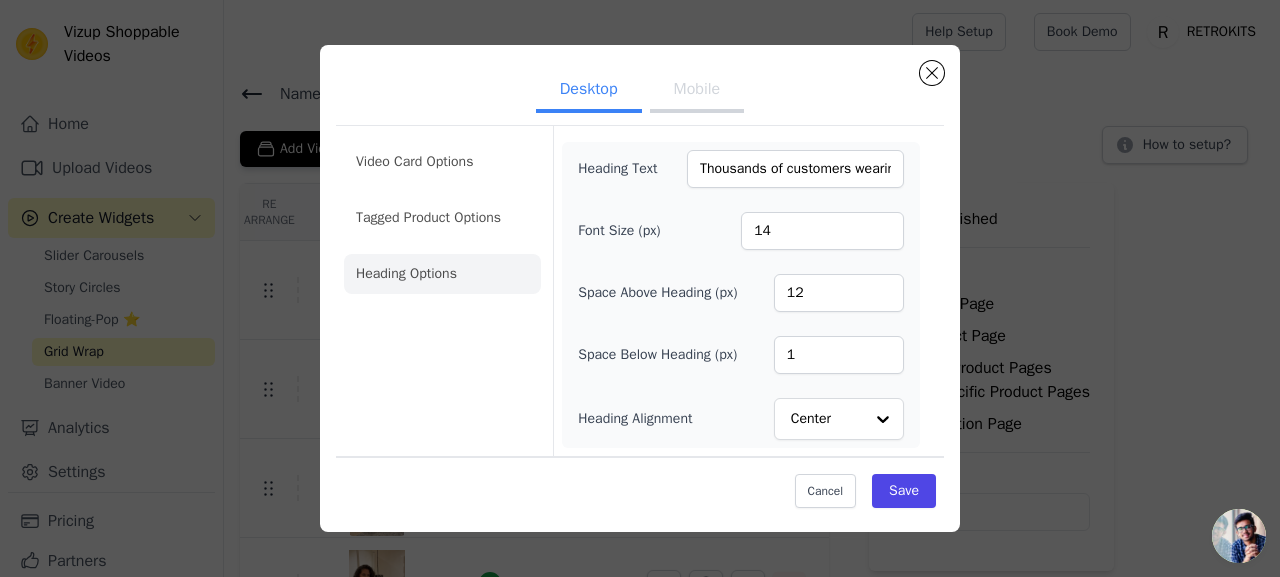 click on "Mobile" at bounding box center [697, 91] 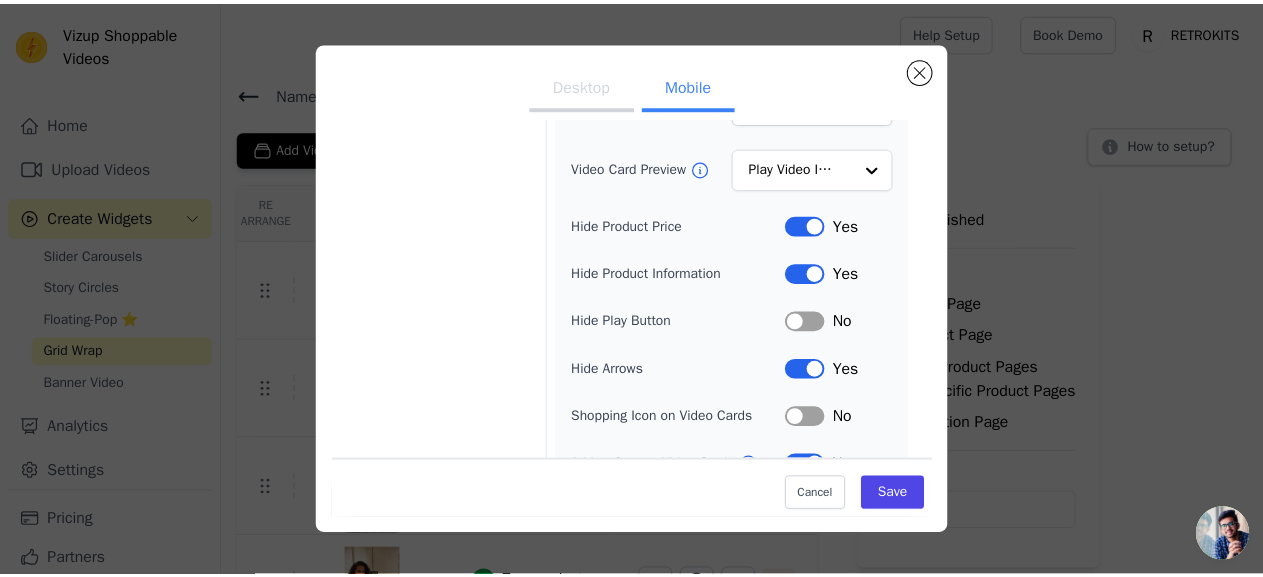 scroll, scrollTop: 343, scrollLeft: 0, axis: vertical 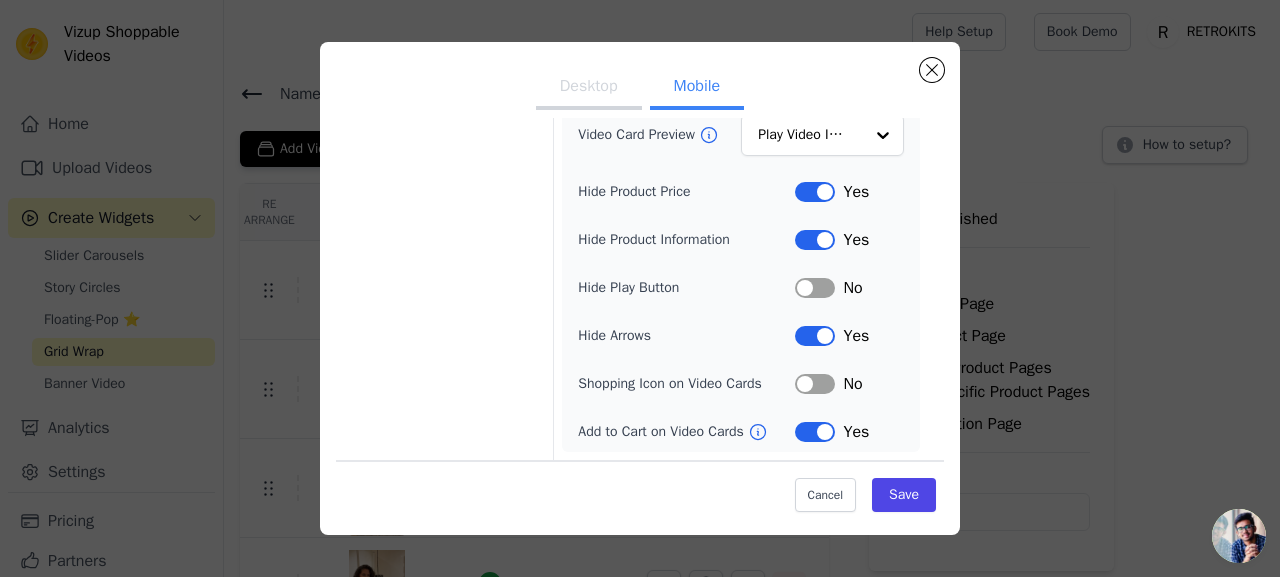 click on "Label" at bounding box center (815, 192) 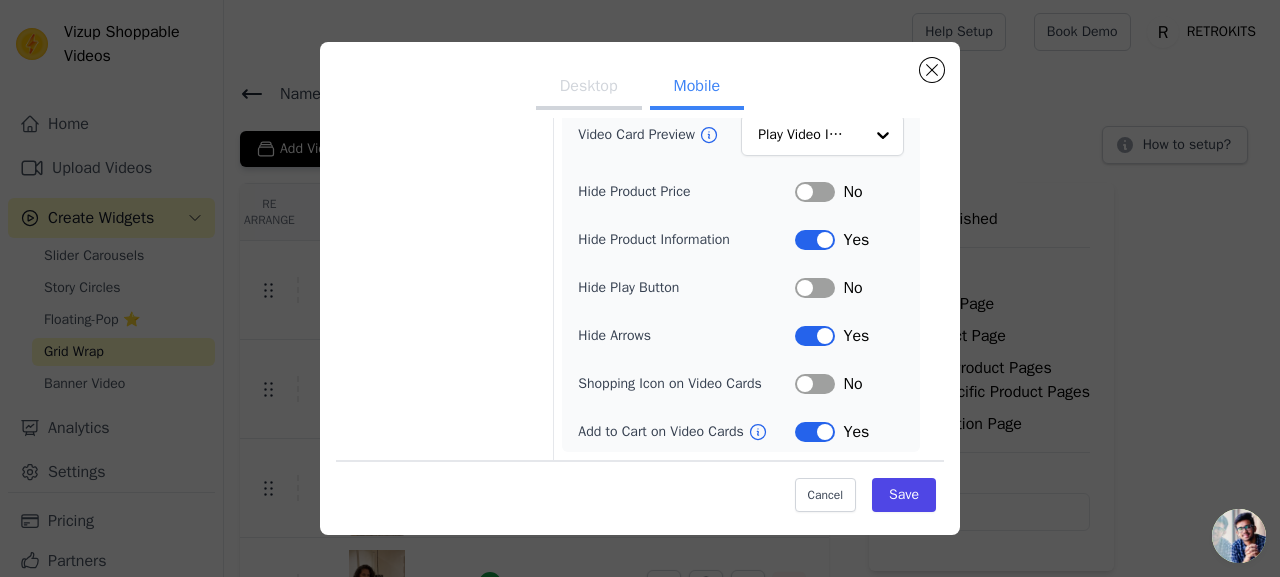click on "Label" at bounding box center [815, 192] 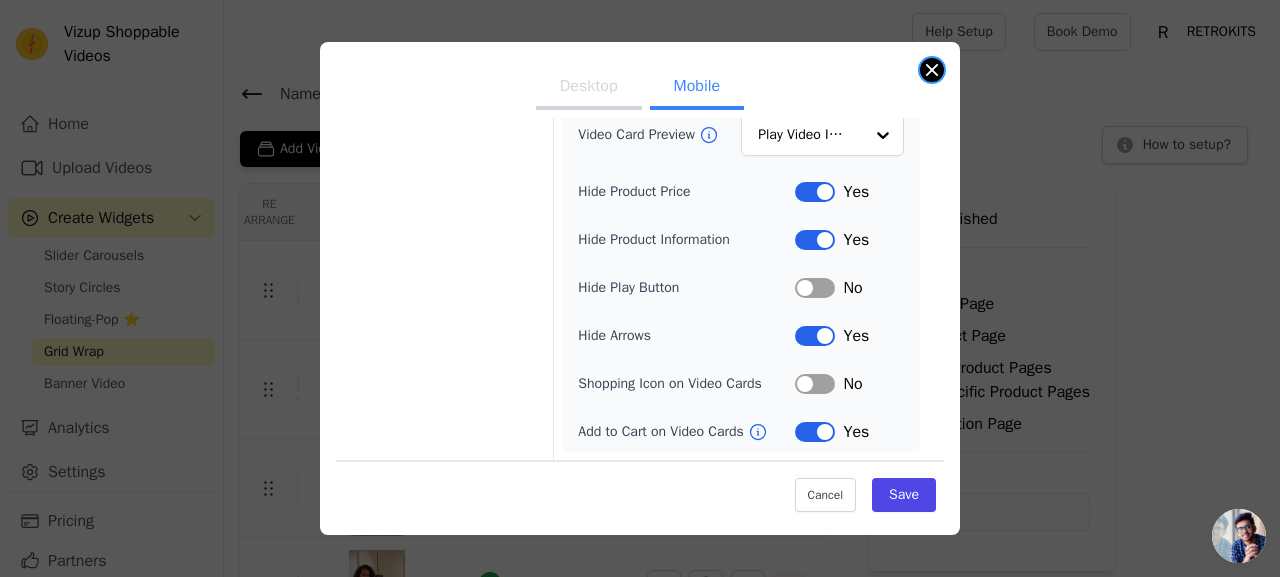 click at bounding box center (932, 70) 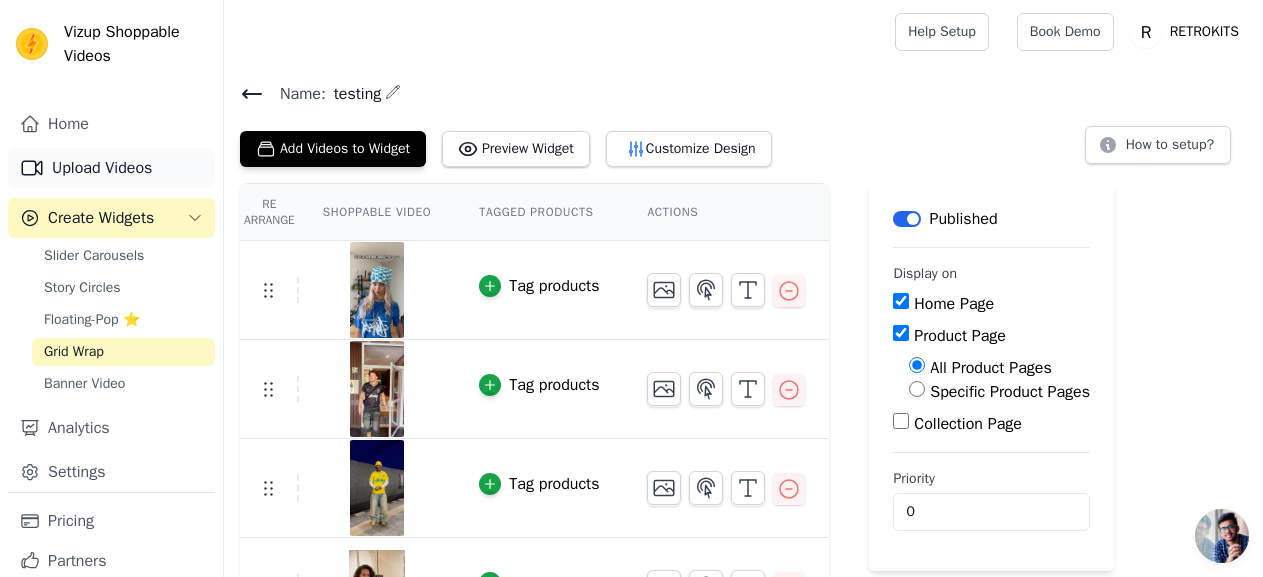 click on "Upload Videos" at bounding box center (111, 168) 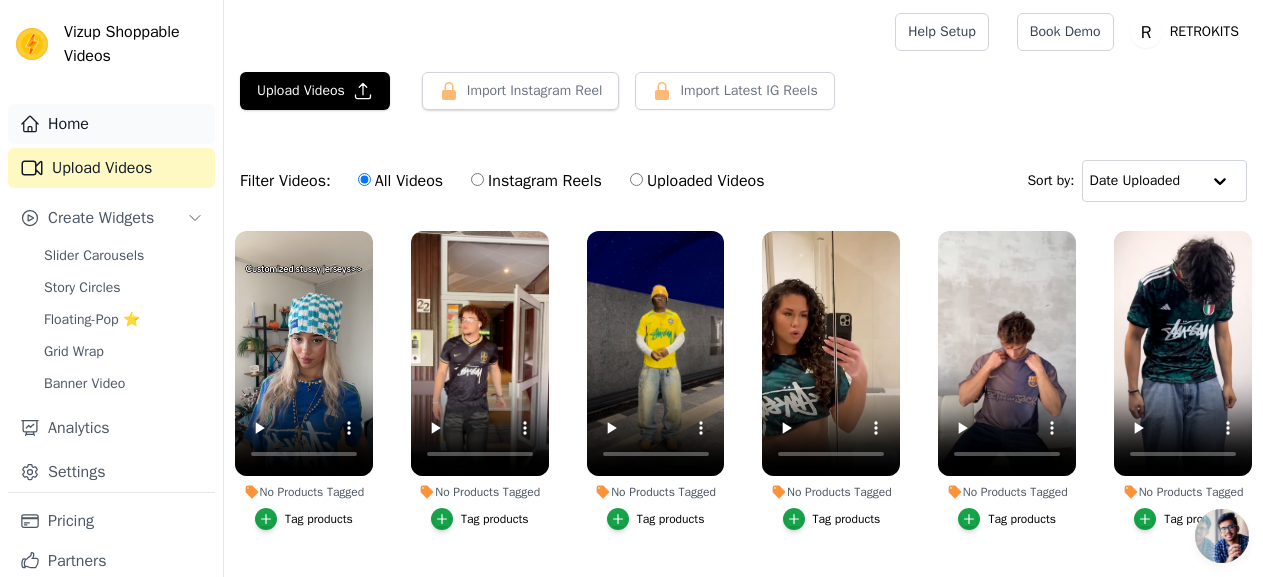 click on "Home" at bounding box center [111, 124] 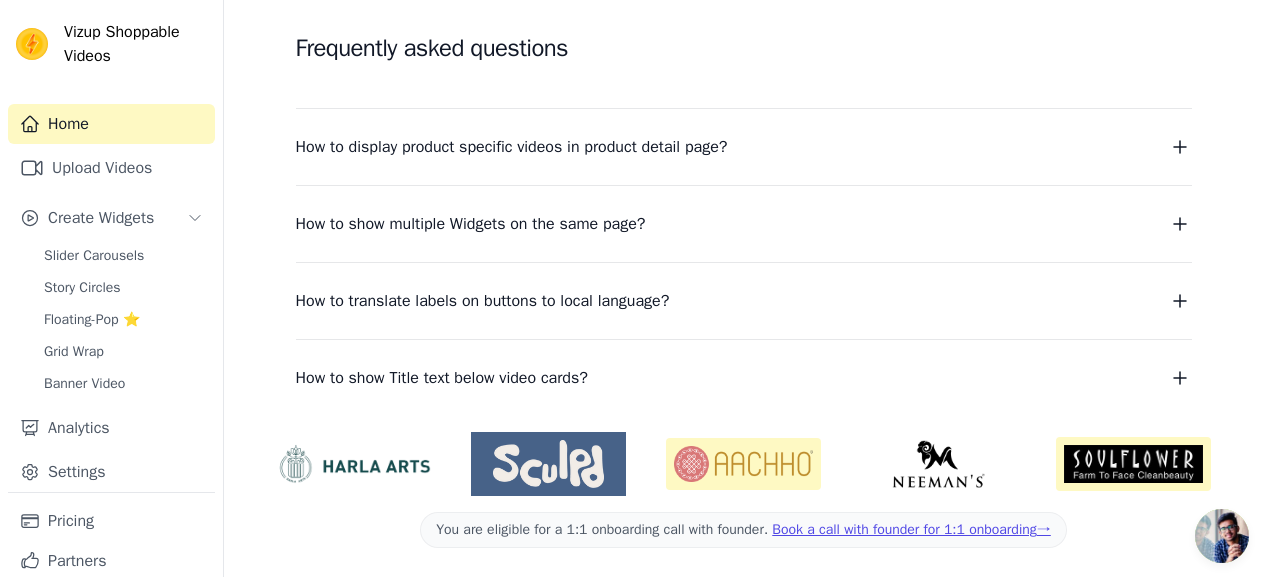 scroll, scrollTop: 545, scrollLeft: 0, axis: vertical 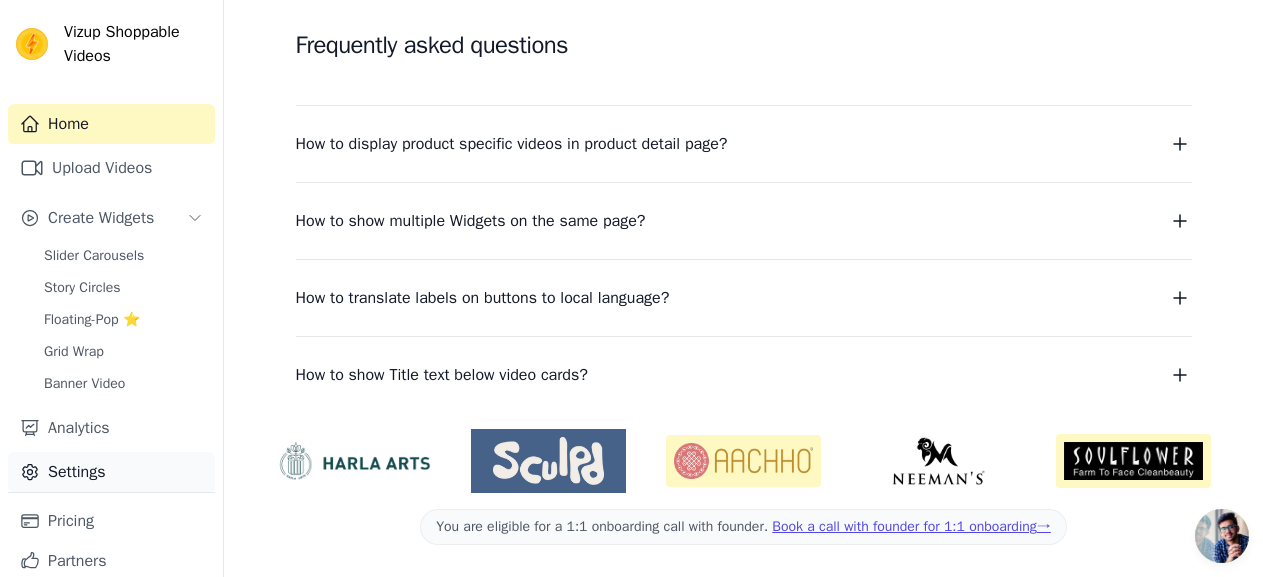 click on "Settings" at bounding box center [111, 472] 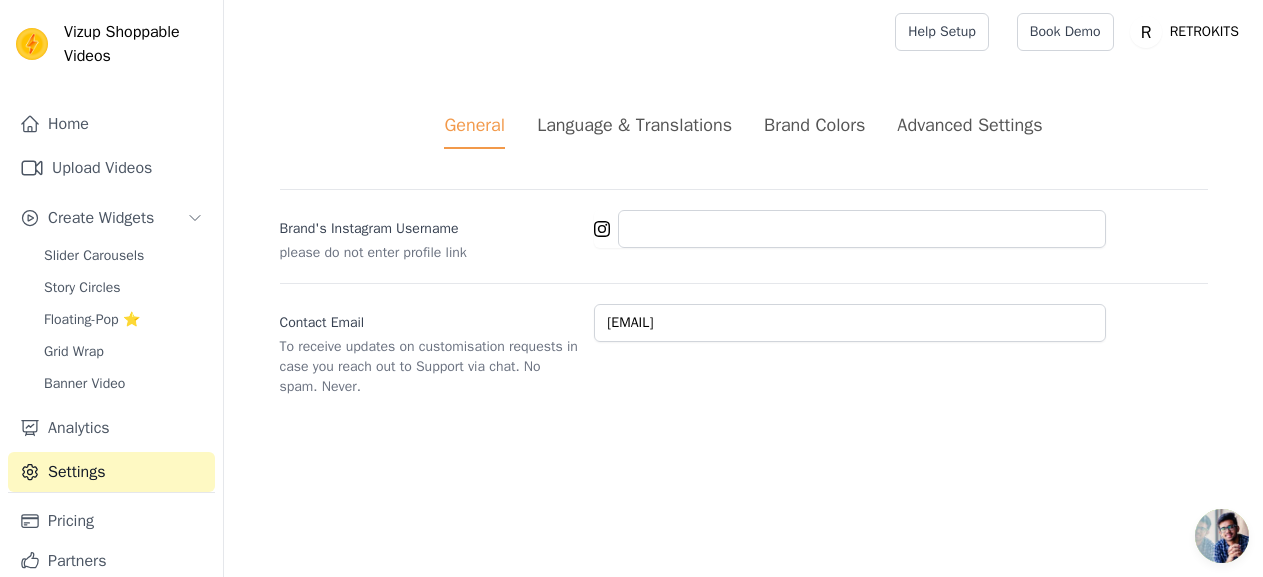 scroll, scrollTop: 0, scrollLeft: 0, axis: both 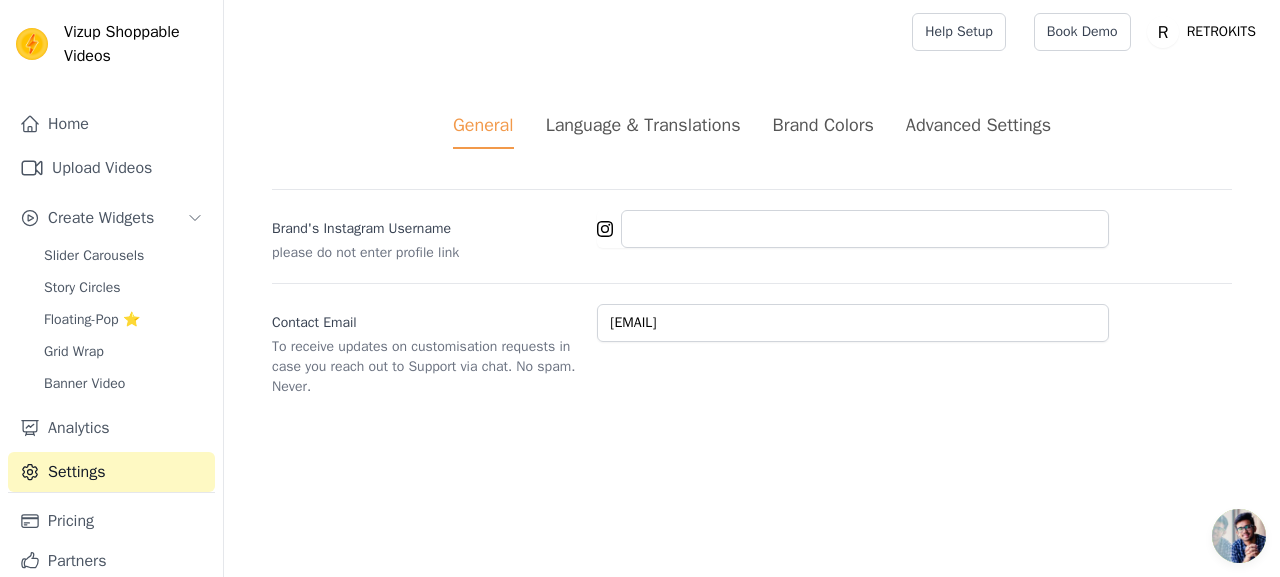 click on "Brand Colors" at bounding box center [823, 125] 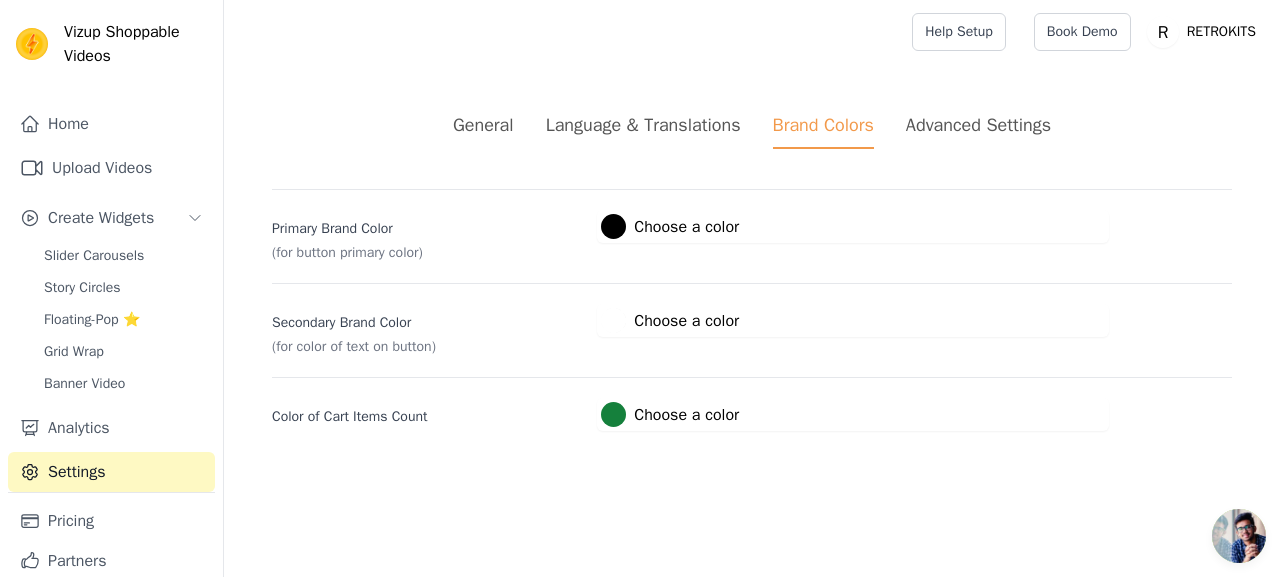 click on "General   Language & Translations   Brand Colors   Advanced Settings       unsaved changes   Save   Dismiss     Primary Brand Color   (for button primary color)   #000000       Choose a color                               #000000   1   hex   change to    rgb     Secondary Brand Color   (for color of text on button)   #ffffff       Choose a color                               #ffffff   1   hex   change to    rgb     Color of Cart Items Count   #15803c       Choose a color                               #15803c   1   hex   change to    rgb" at bounding box center (752, 271) 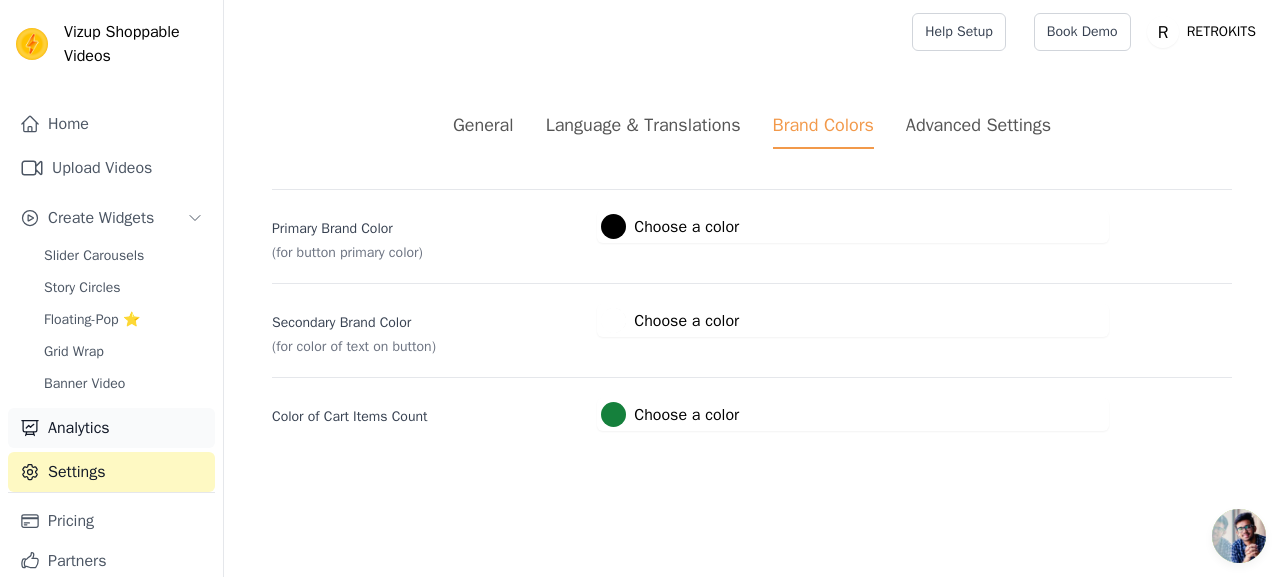 click on "Analytics" at bounding box center [111, 428] 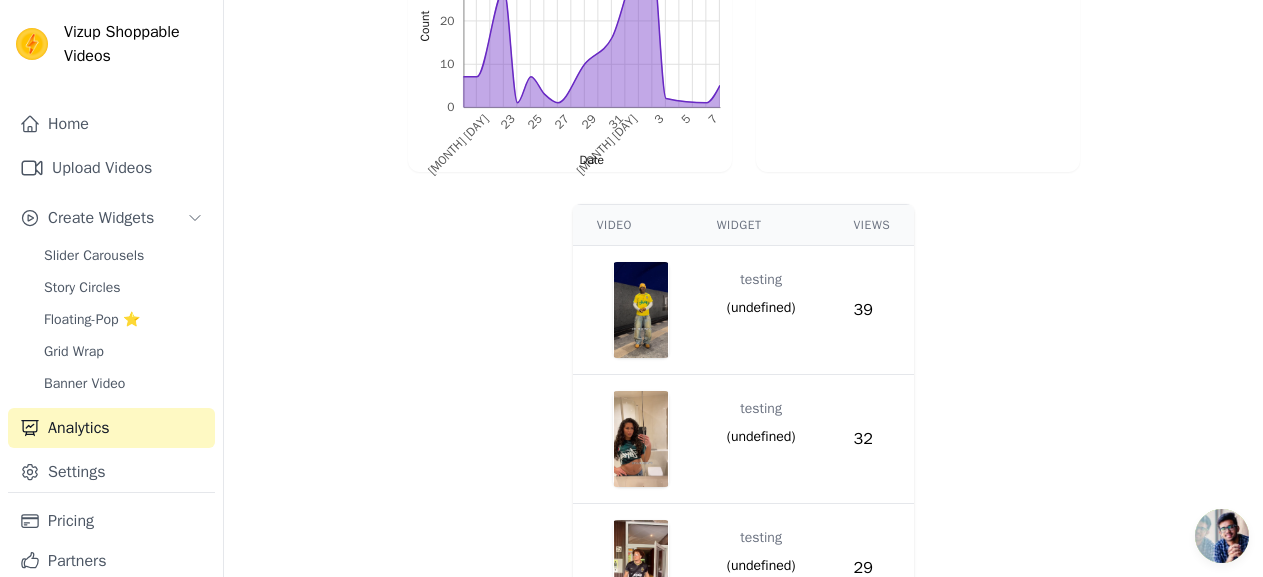 scroll, scrollTop: 691, scrollLeft: 0, axis: vertical 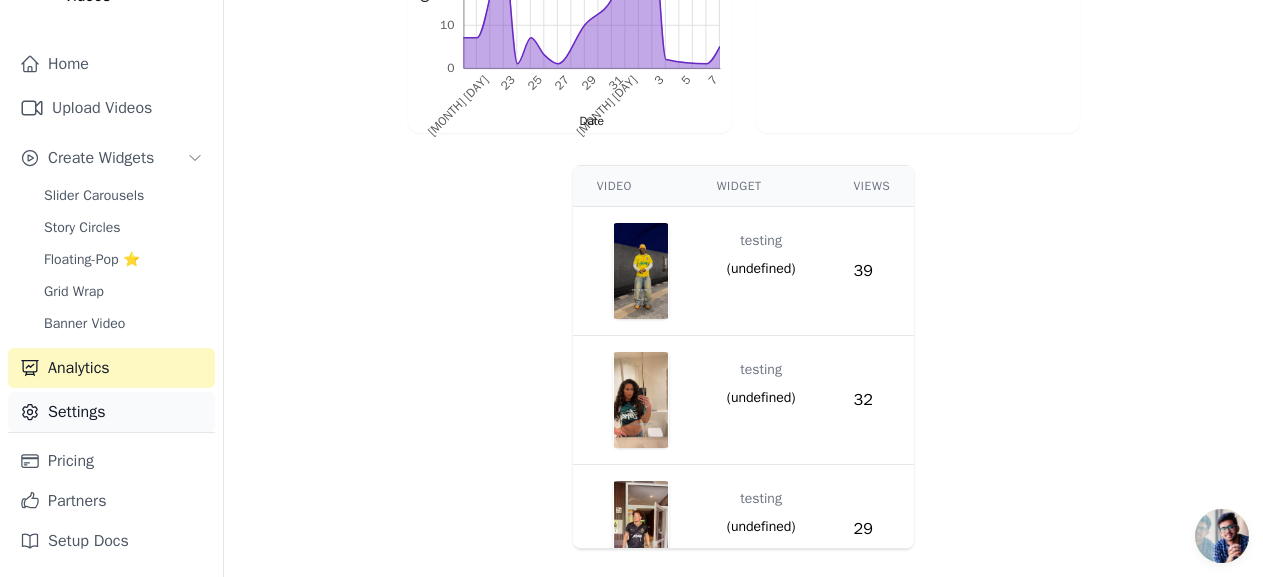 click on "Settings" at bounding box center (111, 412) 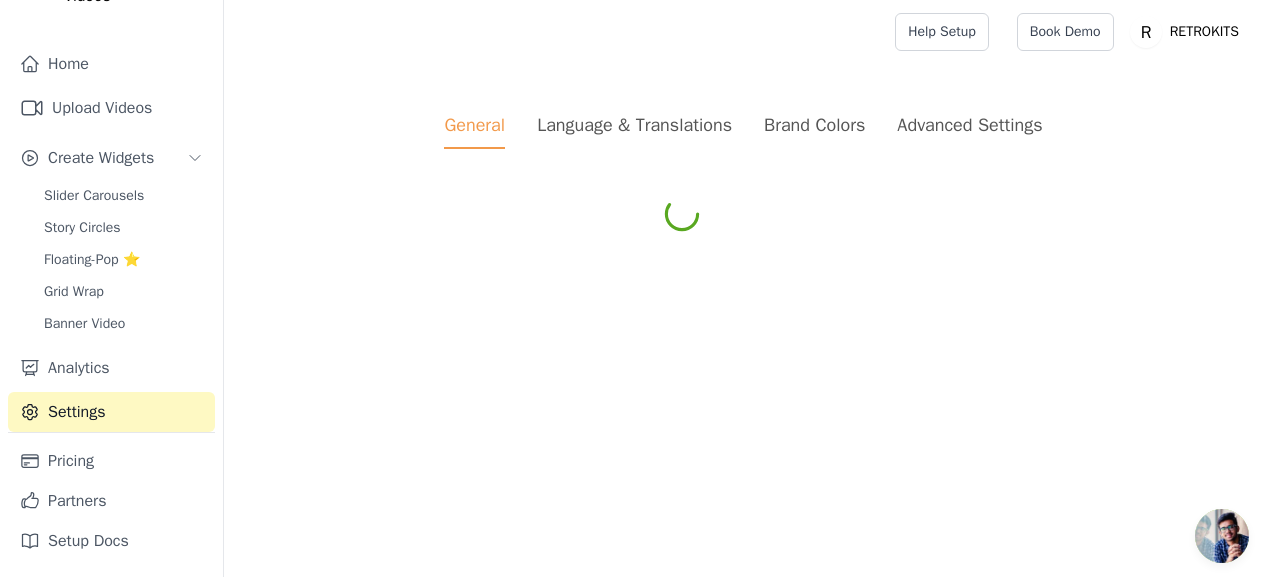 scroll, scrollTop: 0, scrollLeft: 0, axis: both 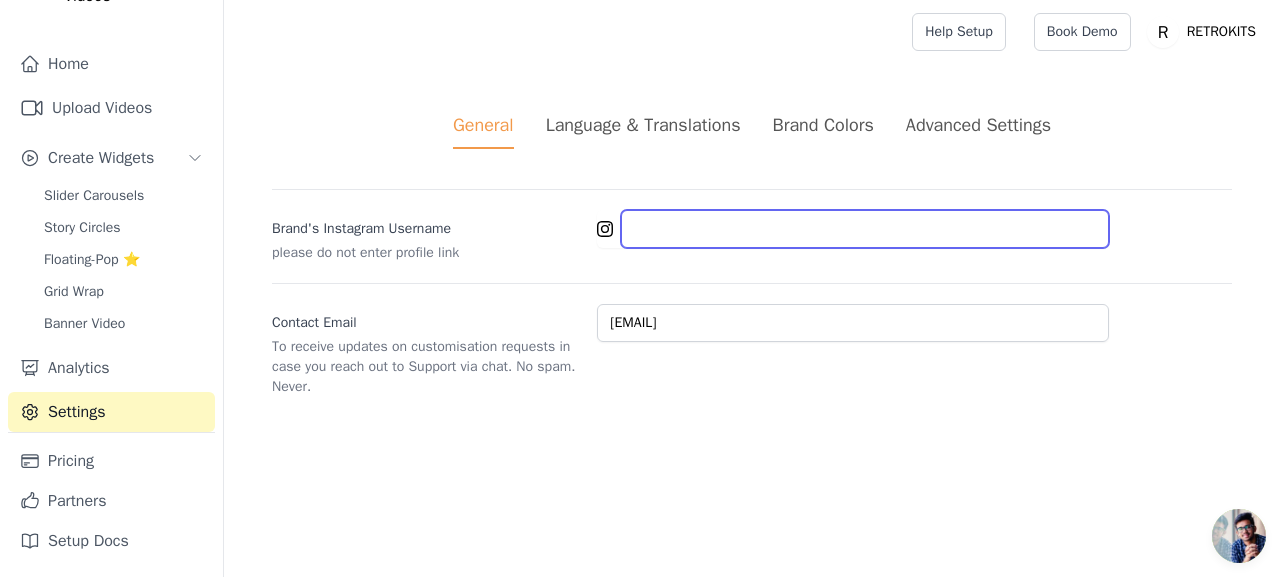 click on "Brand's Instagram Username" at bounding box center [865, 229] 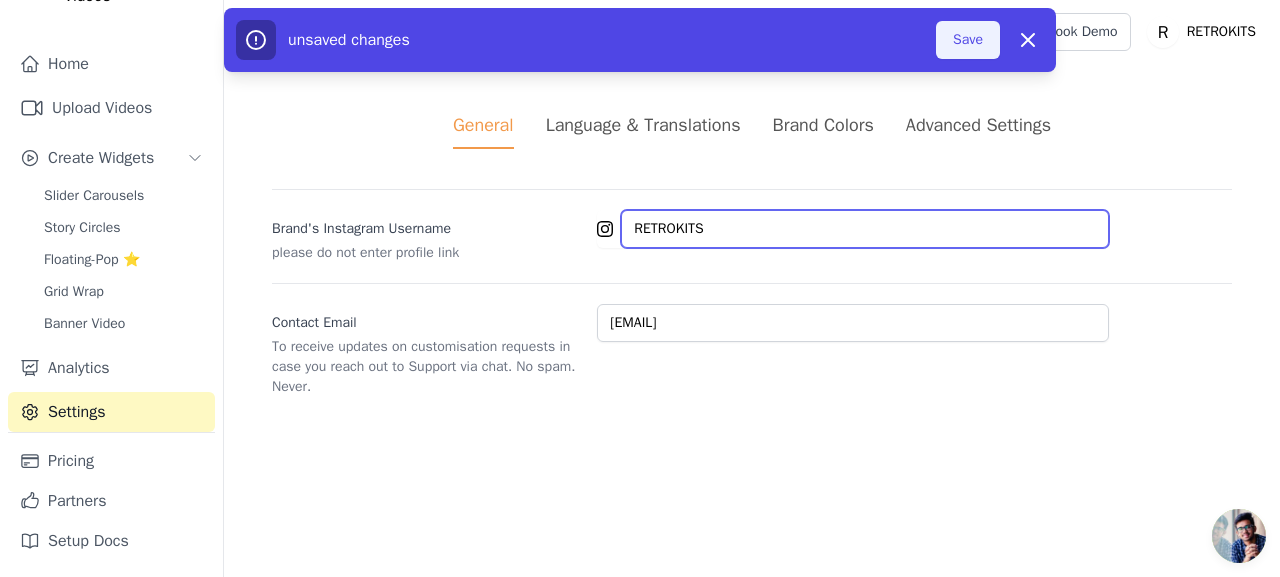 type on "RETROKITS" 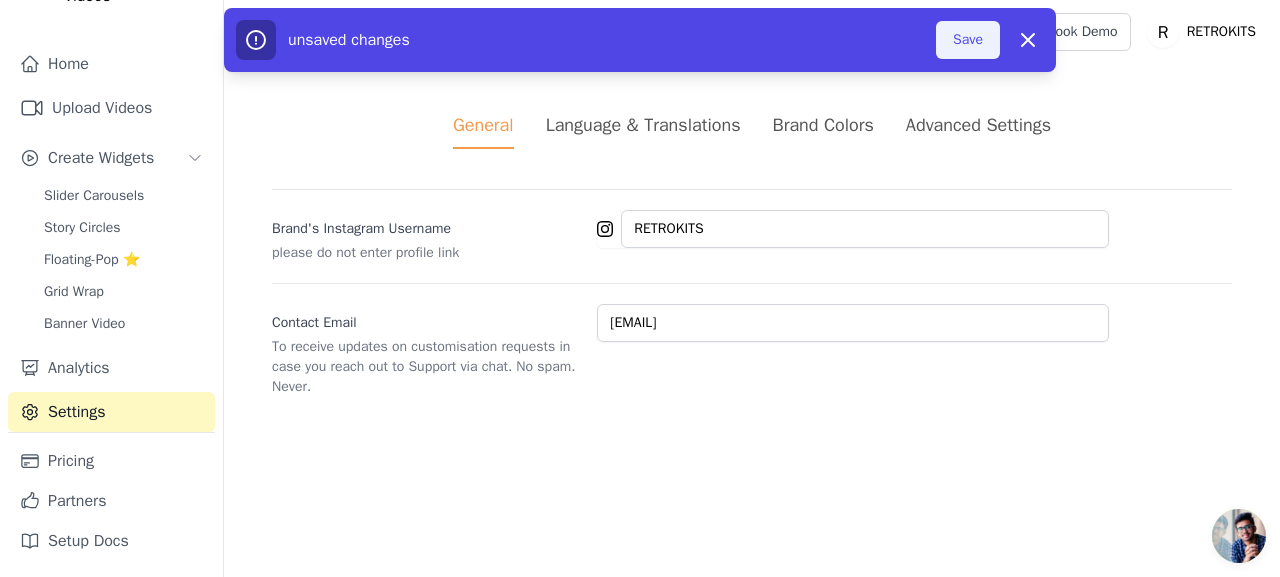 click on "Save" at bounding box center [968, 40] 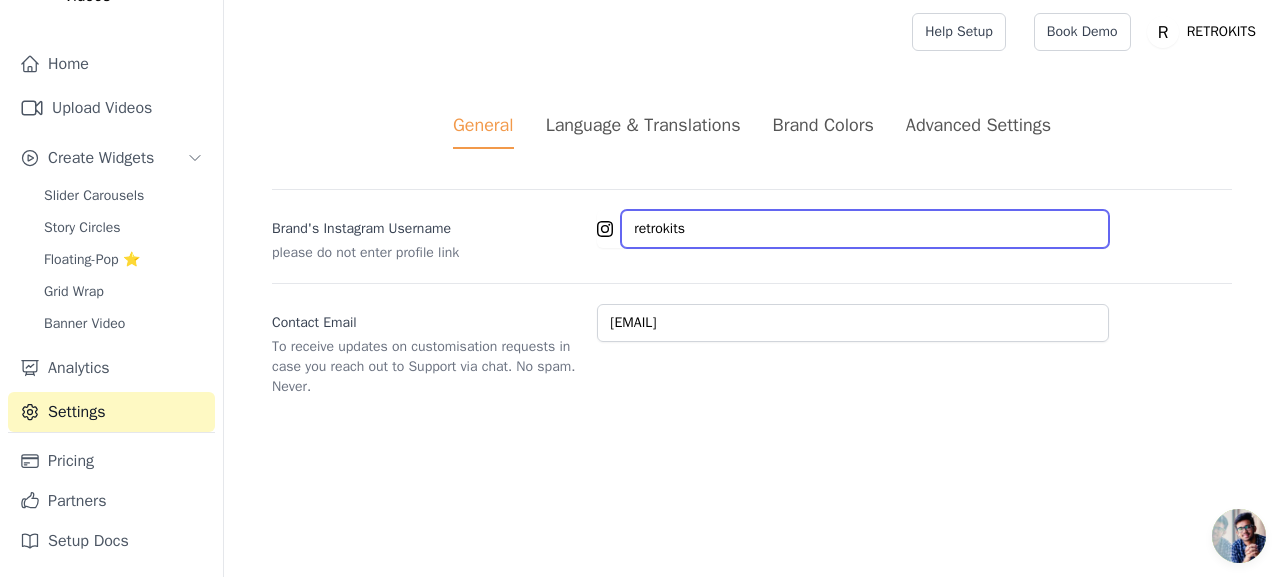 click on "retrokits" at bounding box center [865, 229] 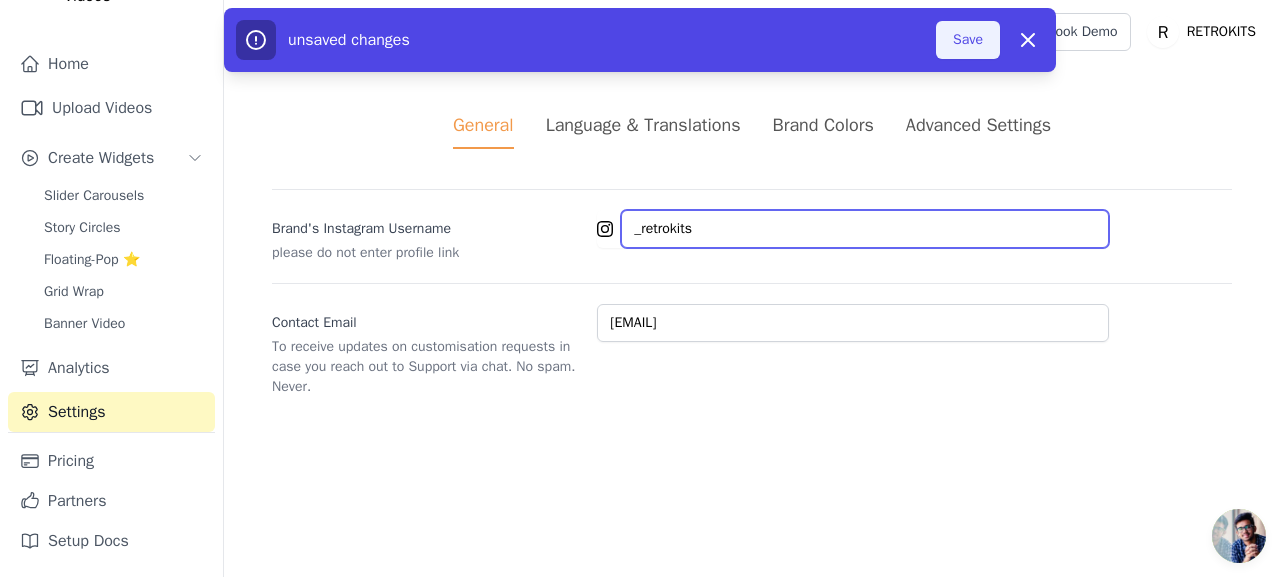 type on "_retrokits" 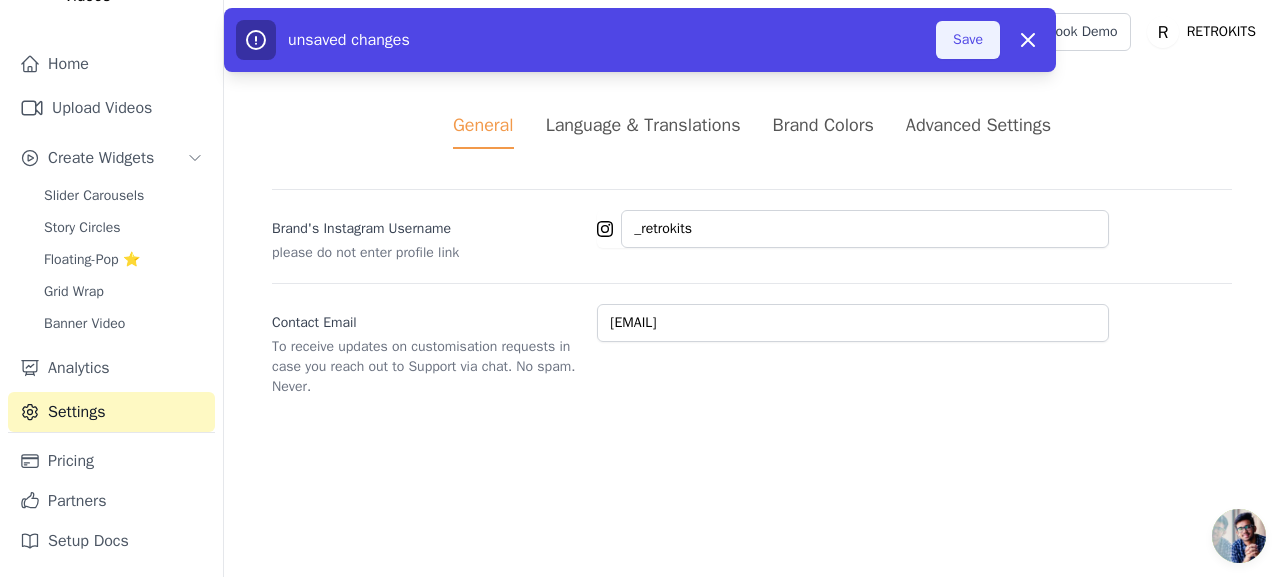 click on "Save" at bounding box center (968, 40) 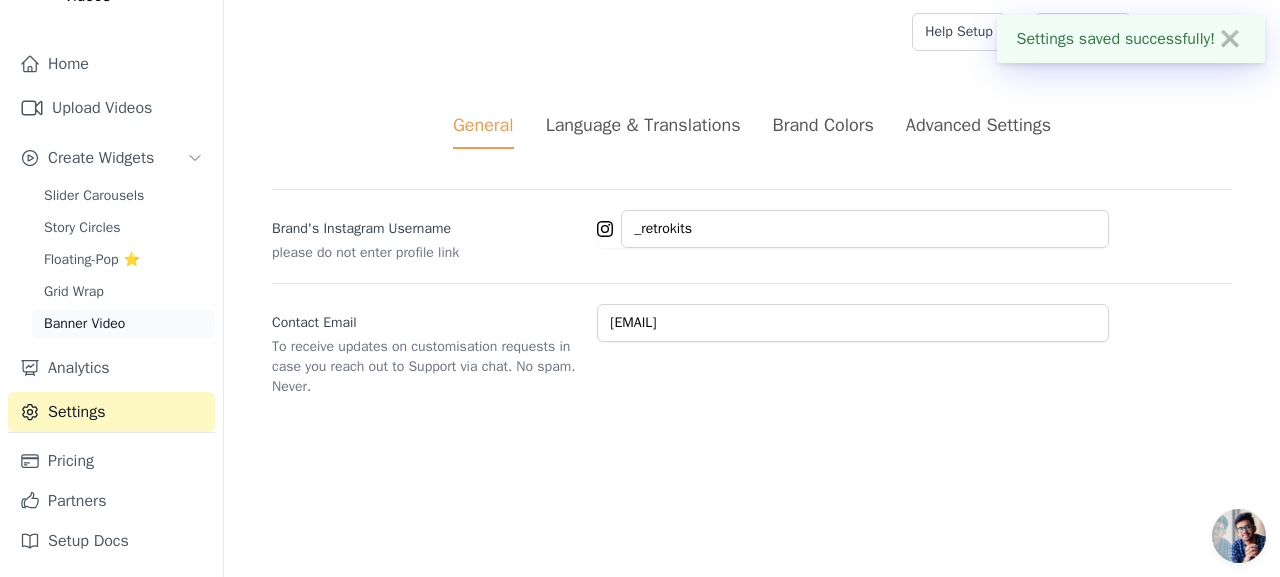 click on "Banner Video" at bounding box center (123, 324) 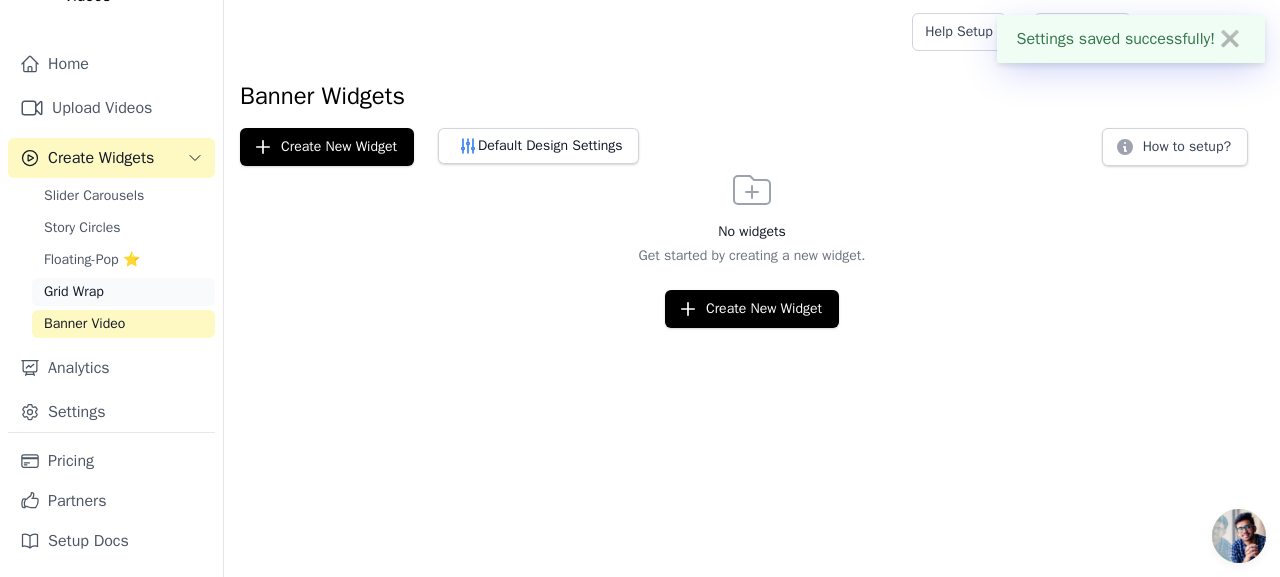 click on "Grid Wrap" at bounding box center (123, 292) 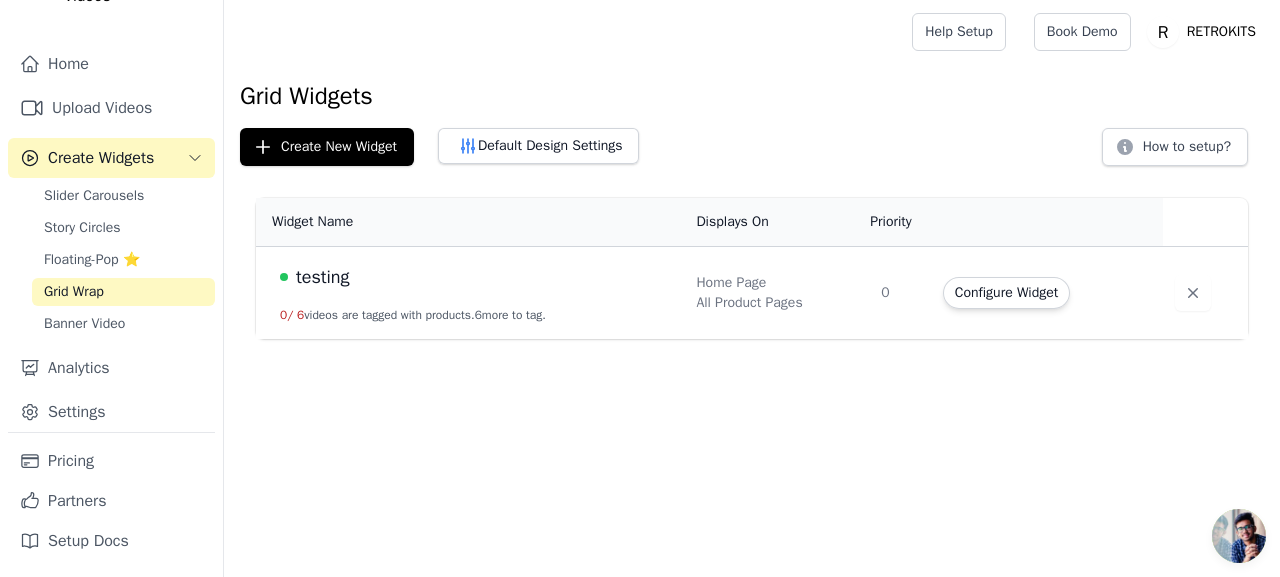 click on "testing   0  /   6  videos are tagged with products.
6  more to tag." at bounding box center [470, 293] 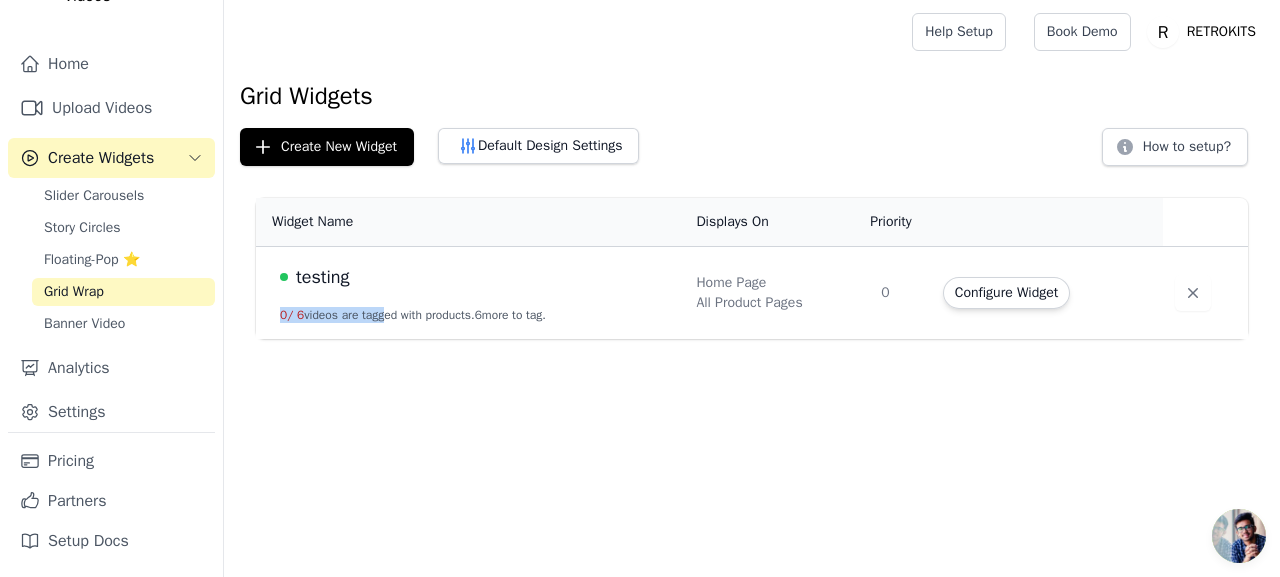 click on "testing" at bounding box center (476, 277) 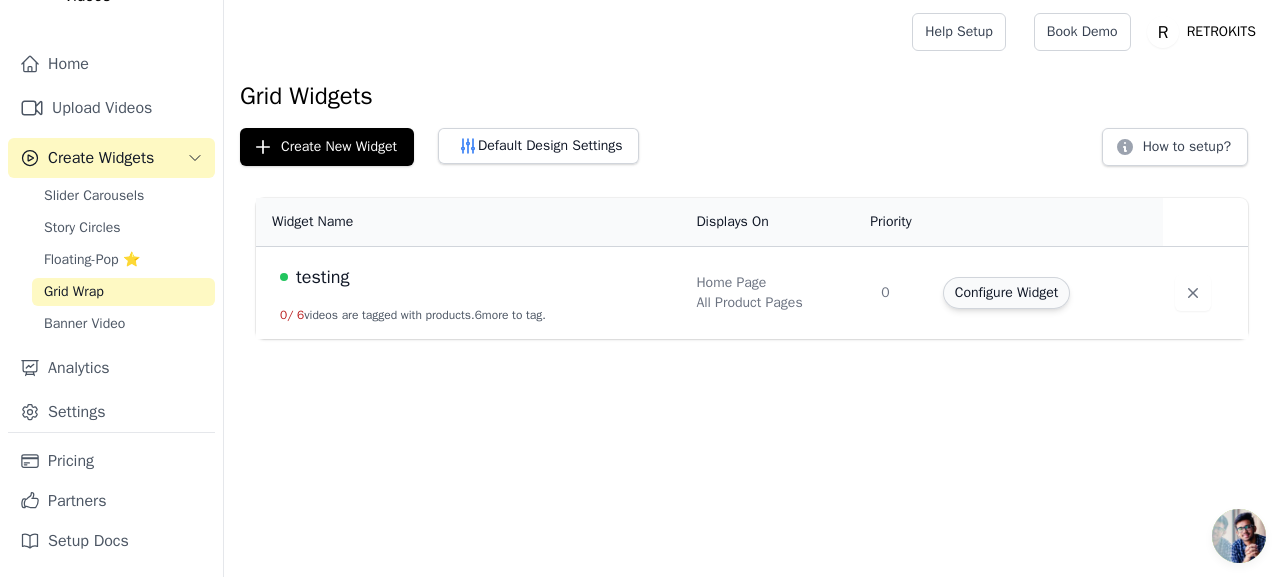 click on "Configure Widget" at bounding box center [1006, 293] 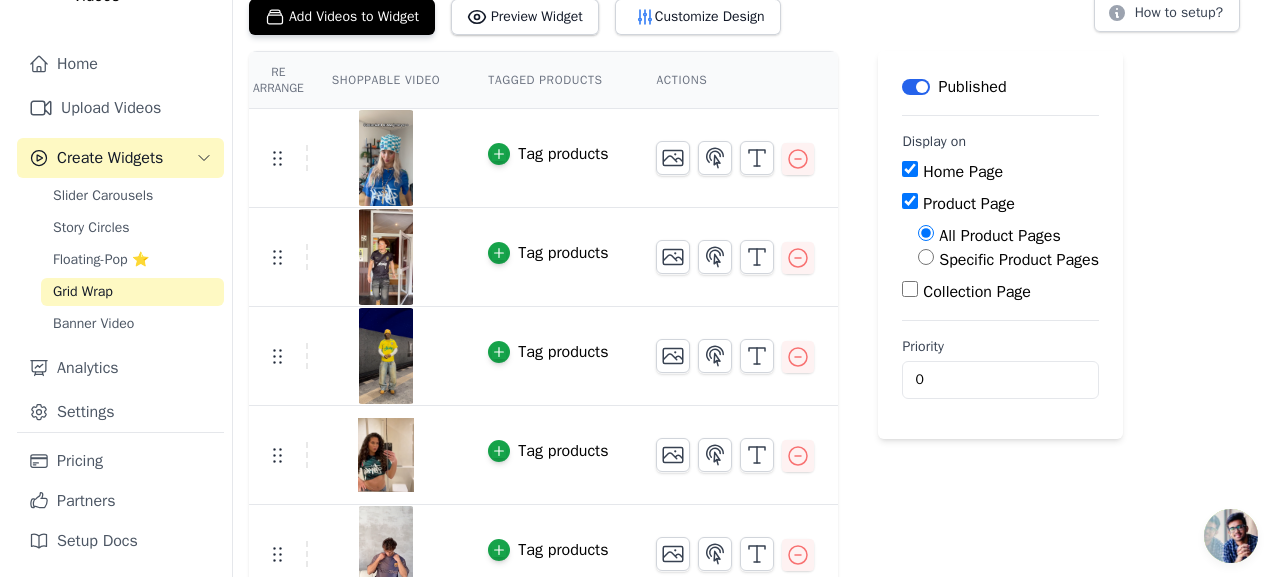 scroll, scrollTop: 0, scrollLeft: 0, axis: both 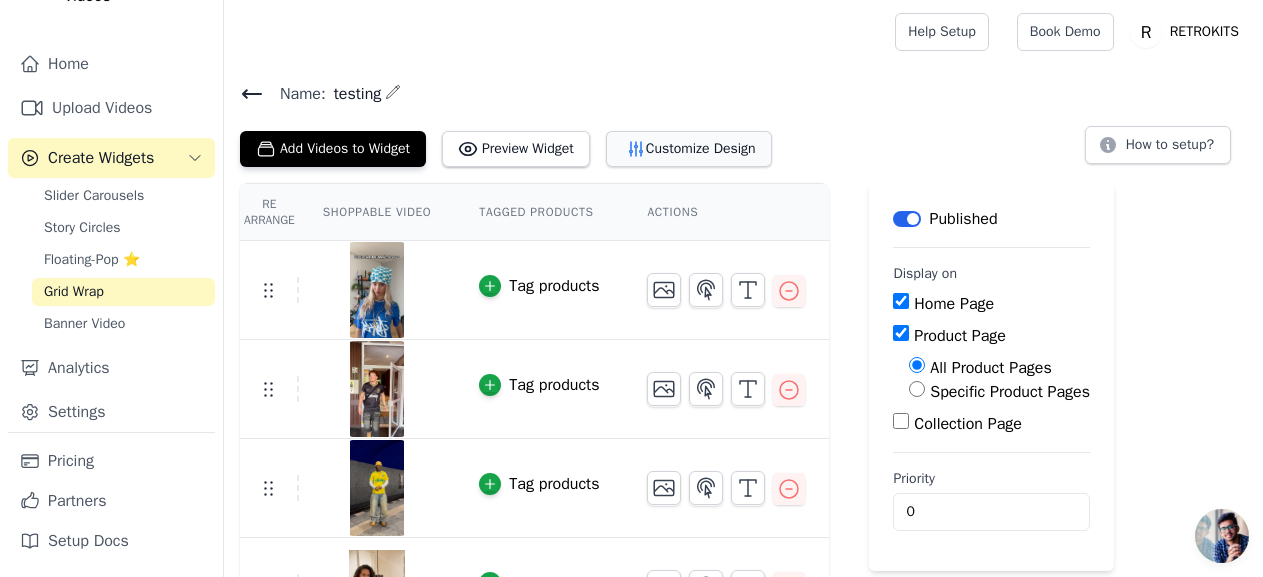 click on "Customize Design" at bounding box center [689, 149] 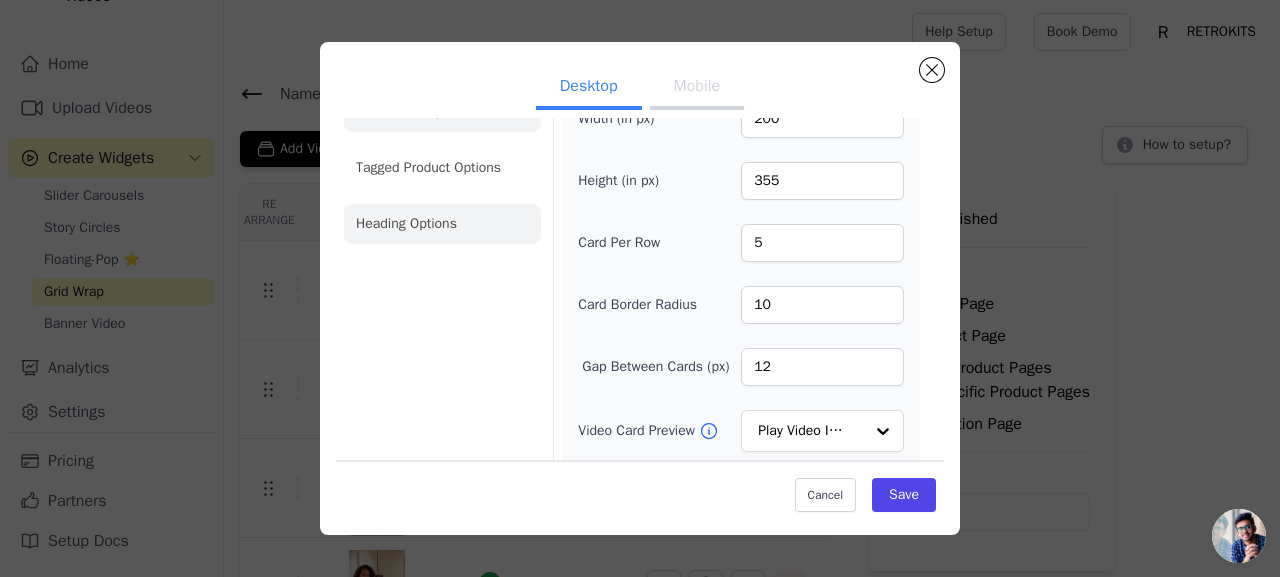 scroll, scrollTop: 0, scrollLeft: 0, axis: both 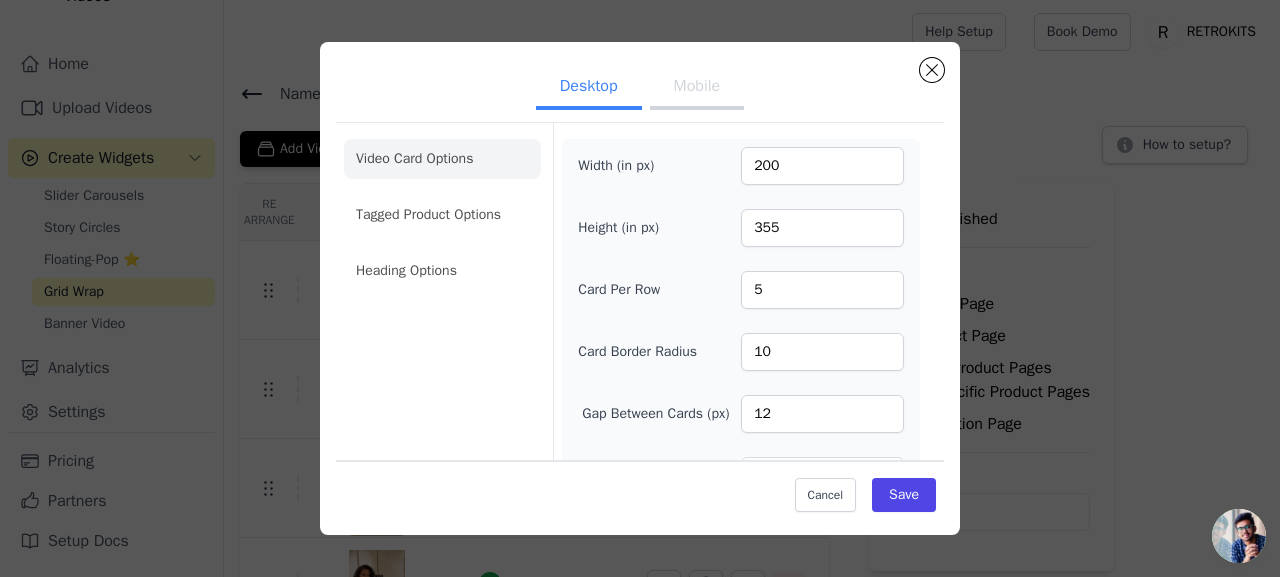 drag, startPoint x: 464, startPoint y: 211, endPoint x: 473, endPoint y: 205, distance: 10.816654 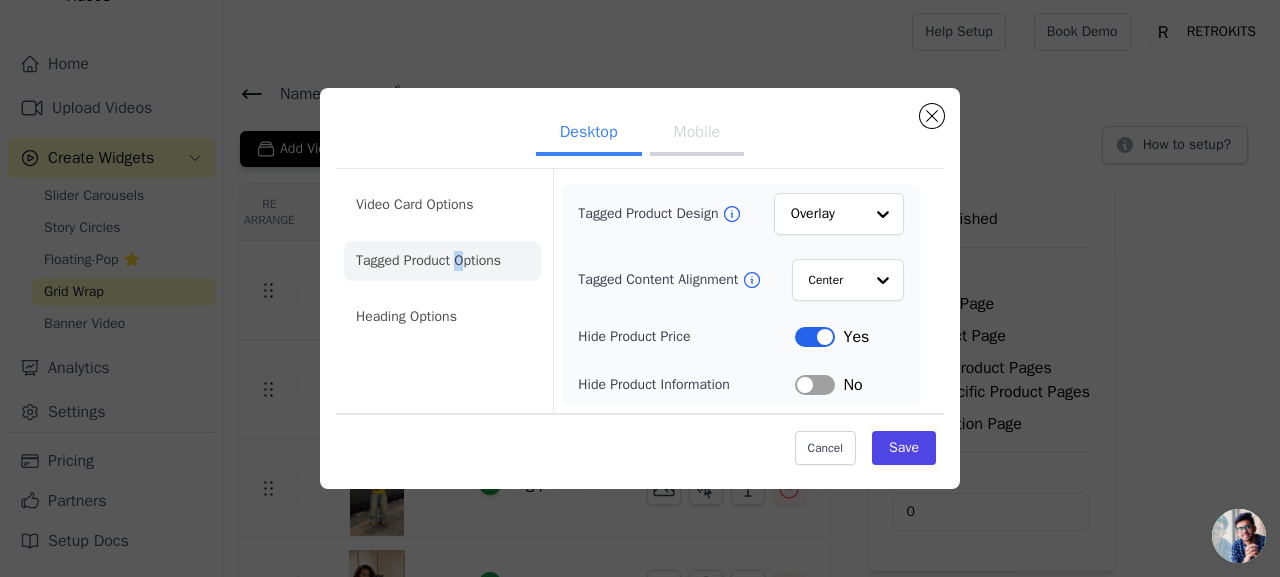 click on "Label" at bounding box center (815, 385) 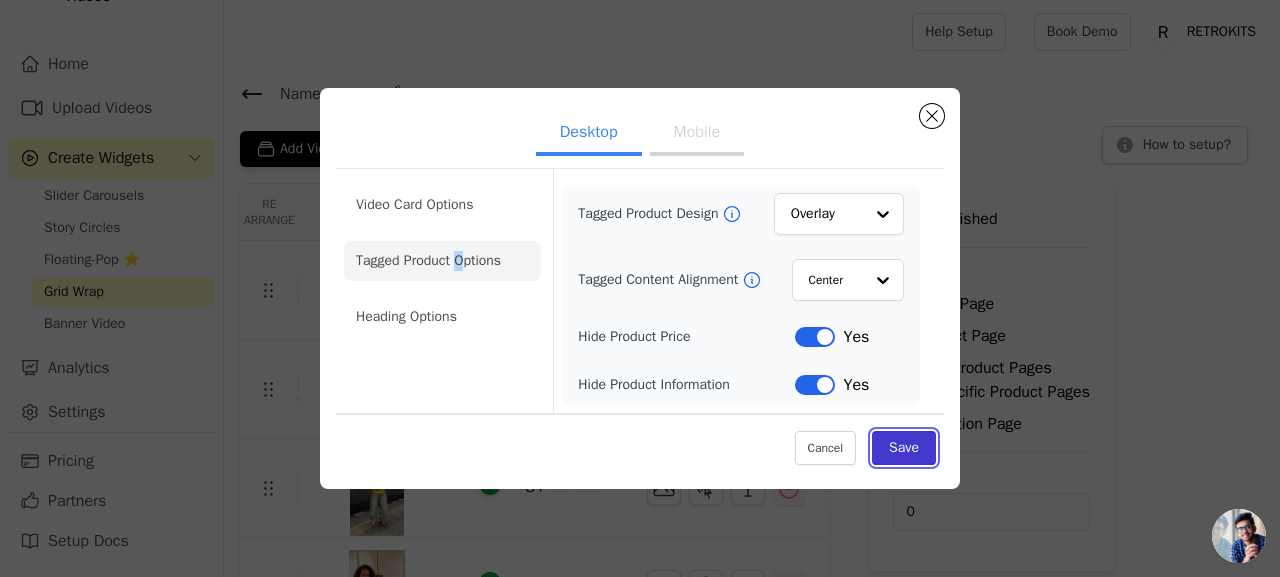 click on "Save" at bounding box center (904, 448) 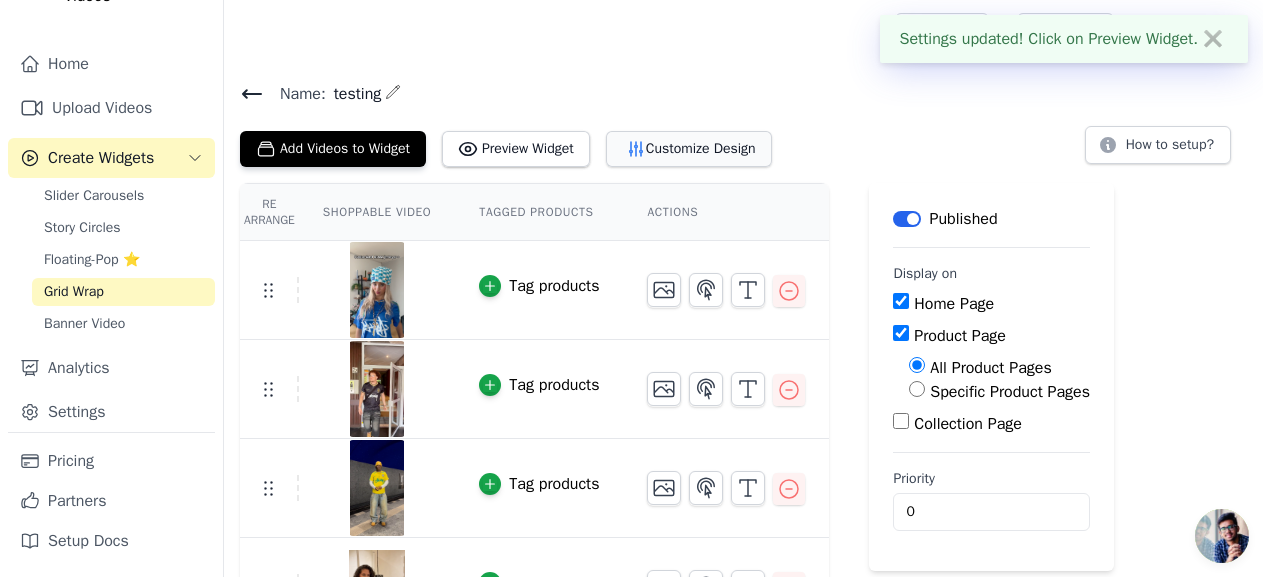 click on "Customize Design" at bounding box center [689, 149] 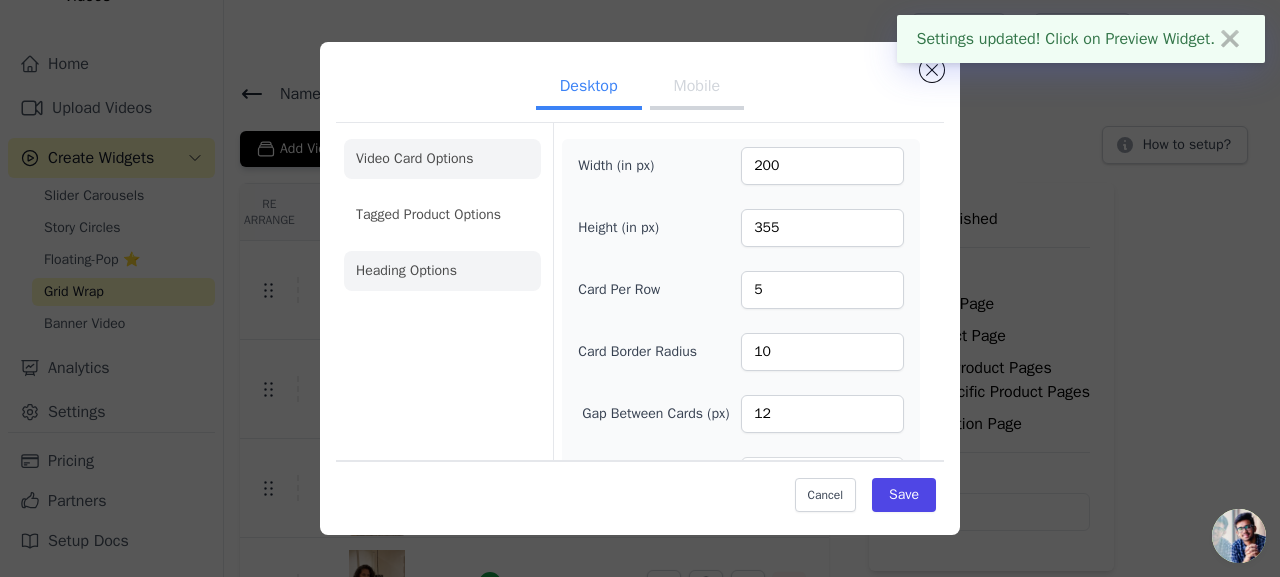 click on "Heading Options" 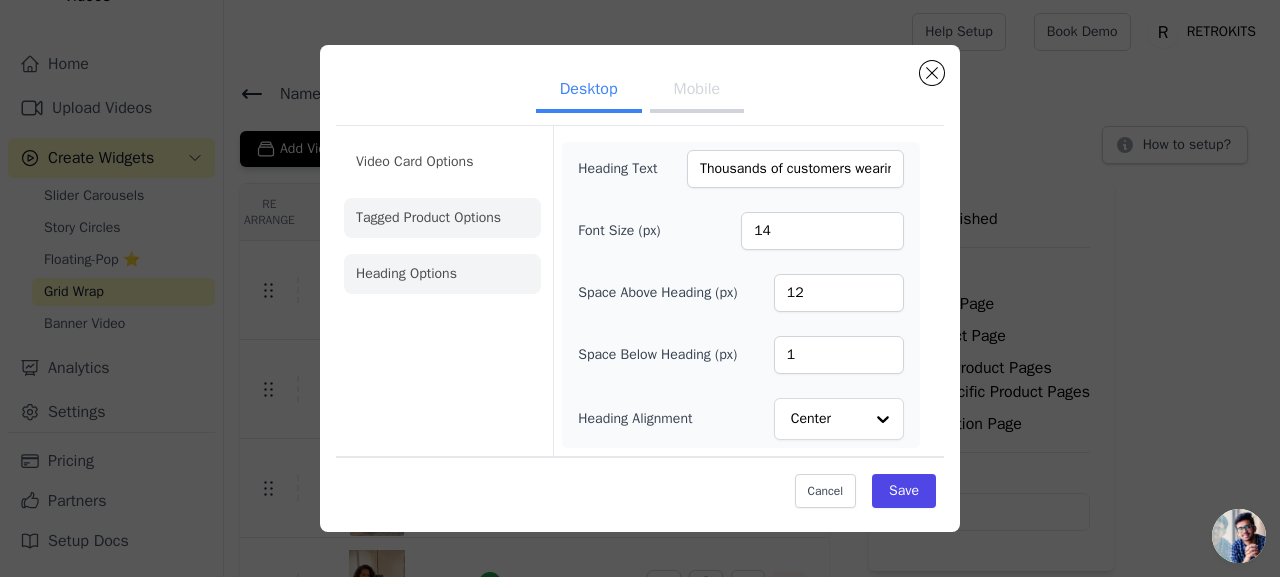 click on "Tagged Product Options" 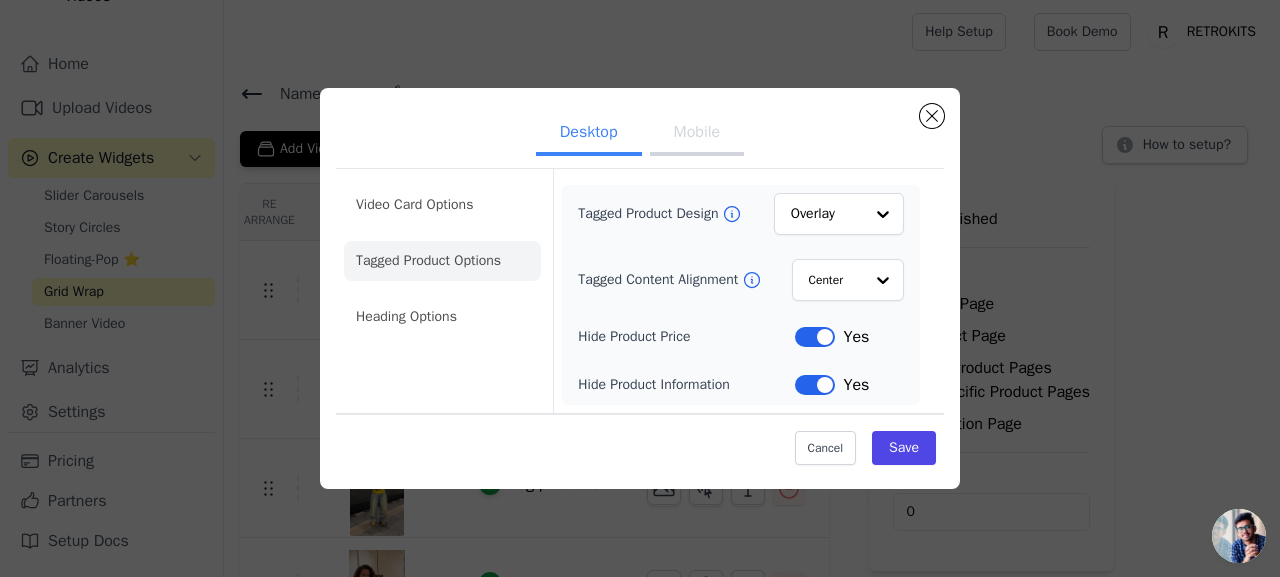 click on "Label" at bounding box center [815, 385] 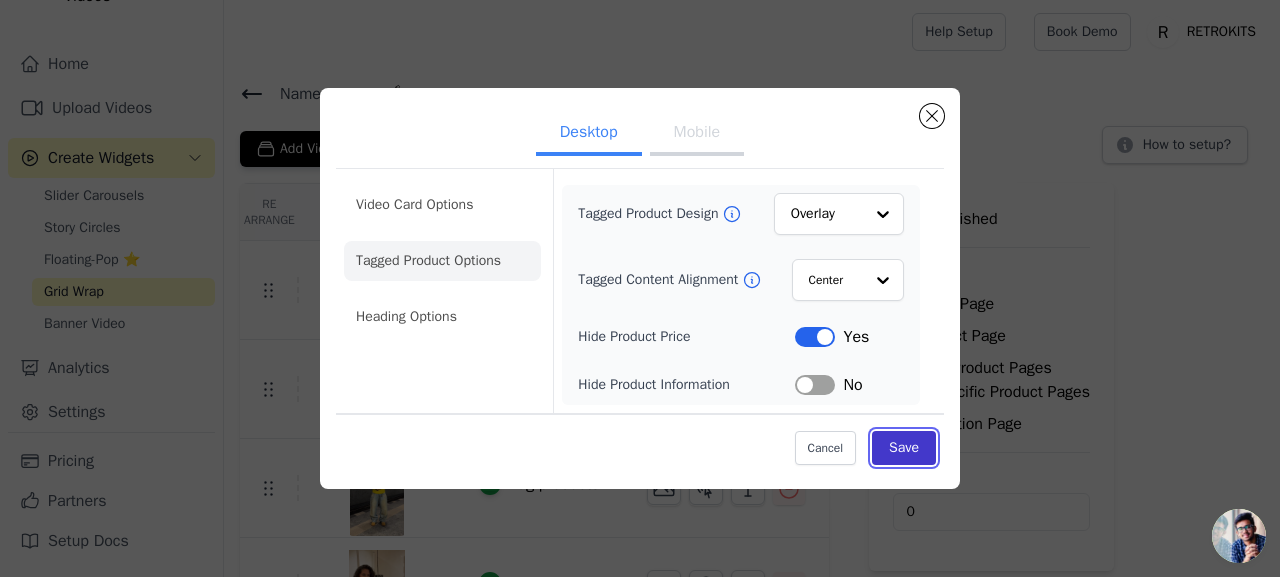 click on "Save" at bounding box center (904, 448) 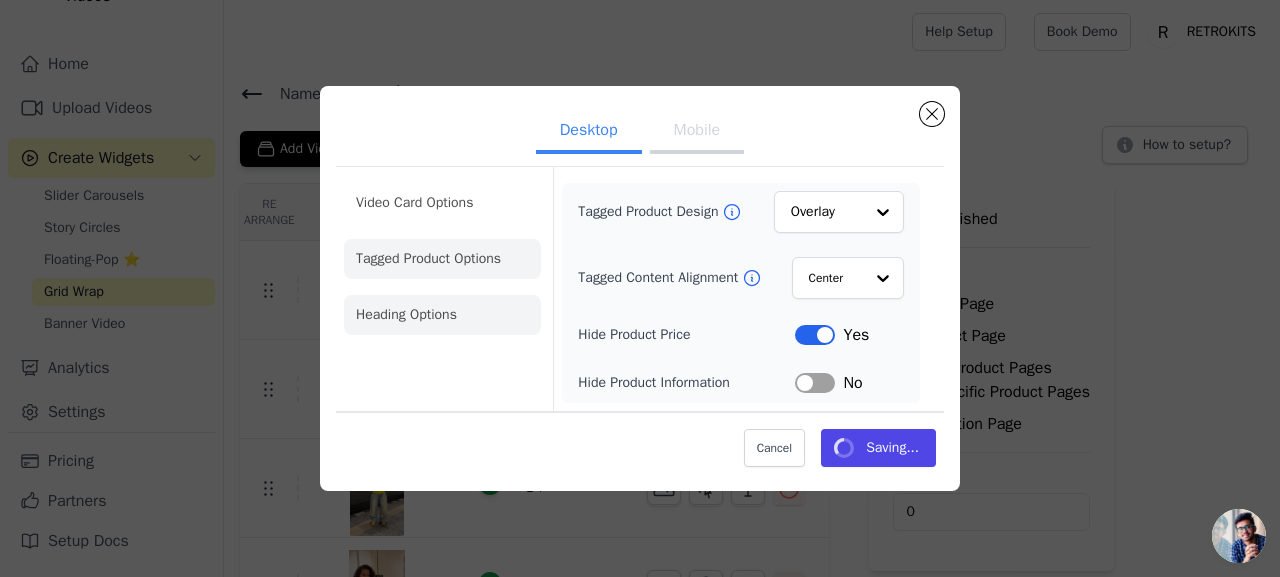 click on "Heading Options" 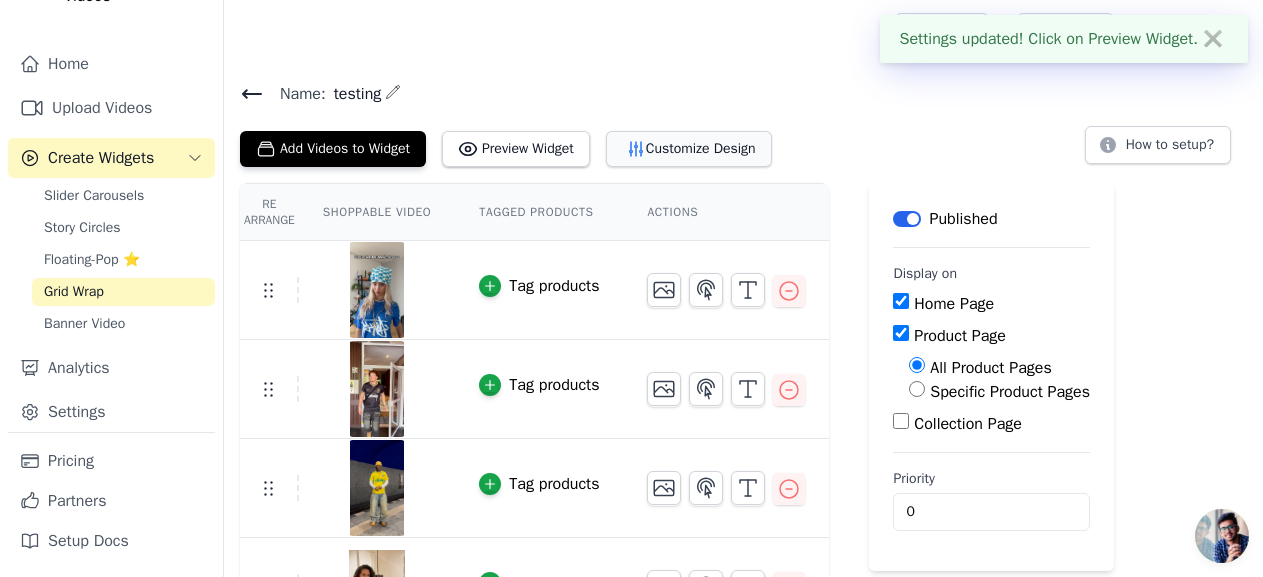 click on "Customize Design" at bounding box center (689, 149) 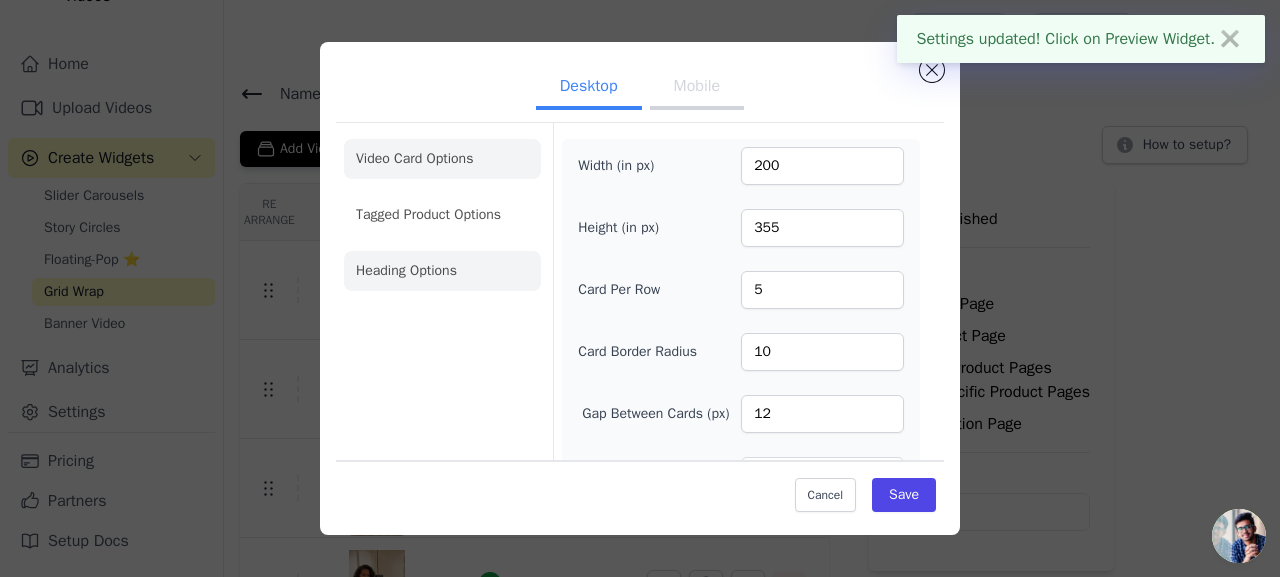 click on "Heading Options" 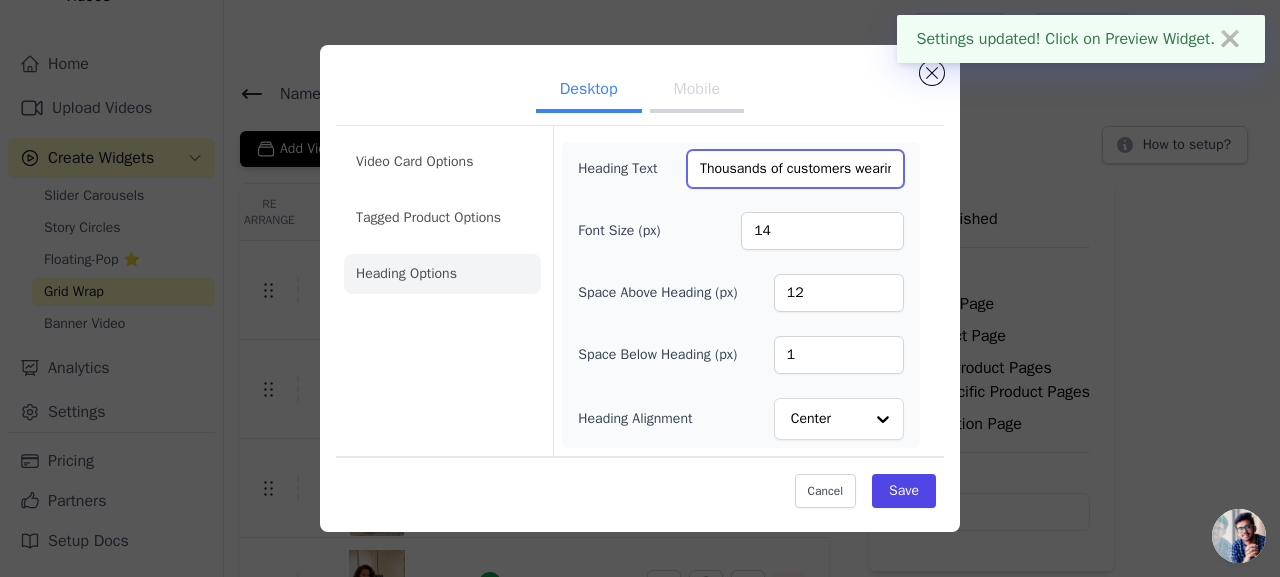 click on "Thousands of customers wearing ClubJerseys® 🫶" at bounding box center (795, 169) 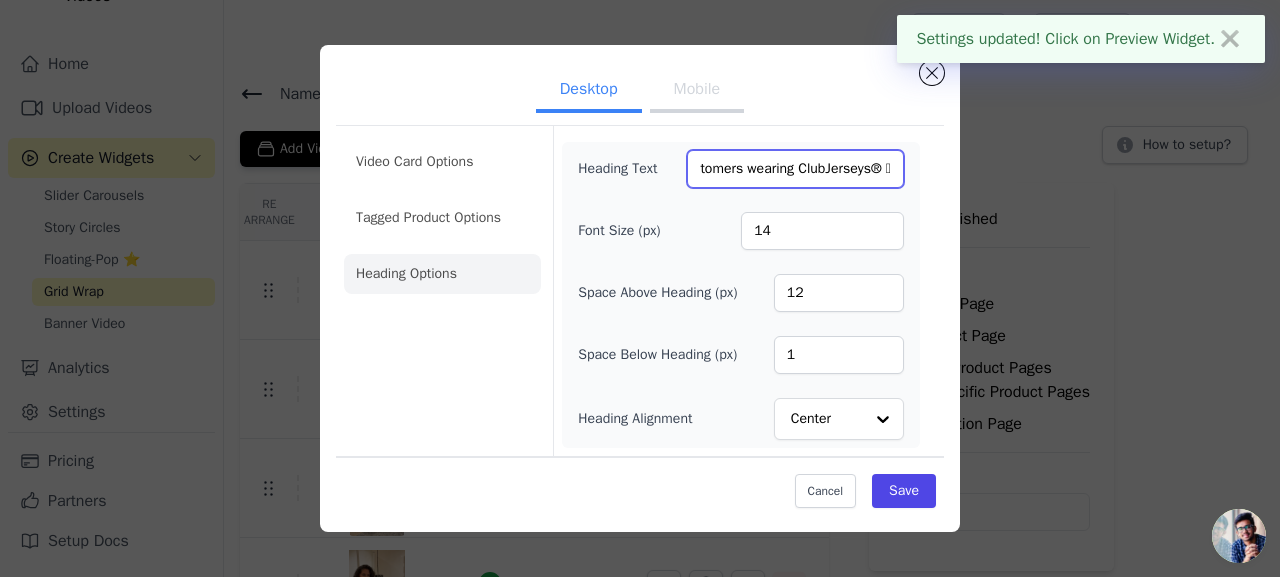scroll, scrollTop: 0, scrollLeft: 112, axis: horizontal 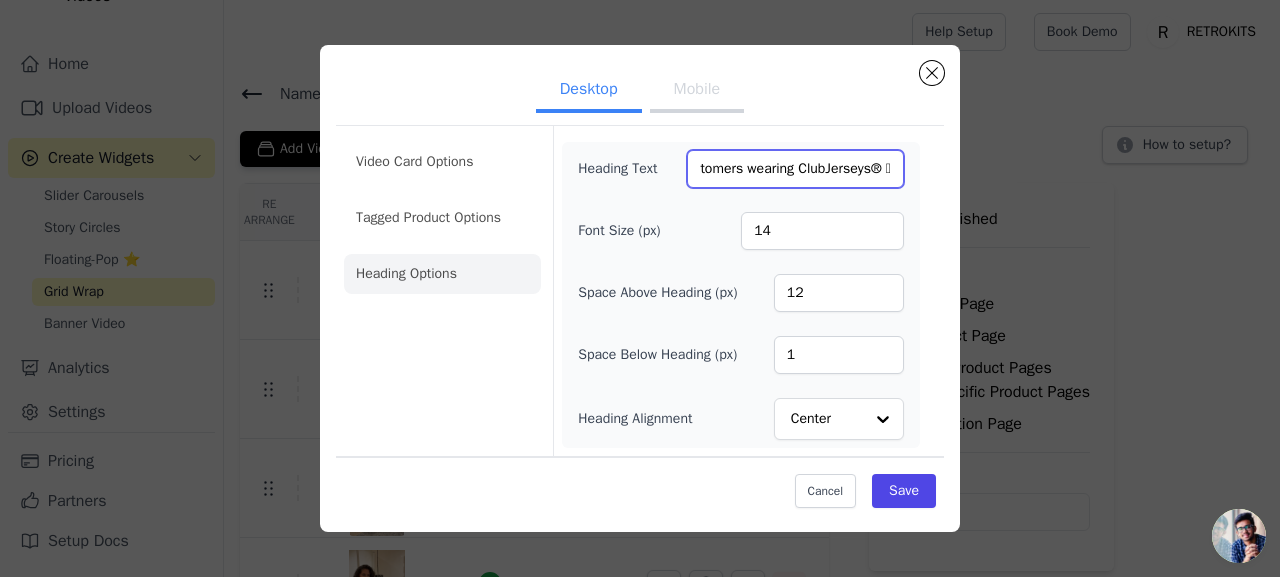 drag, startPoint x: 828, startPoint y: 167, endPoint x: 881, endPoint y: 175, distance: 53.600372 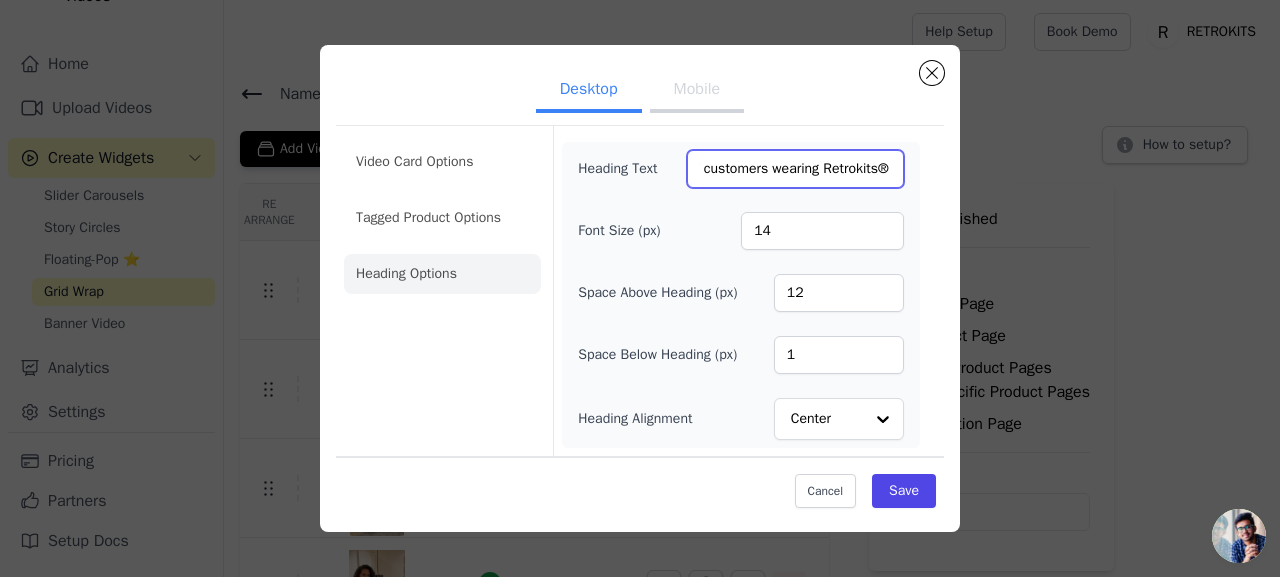 scroll, scrollTop: 0, scrollLeft: 86, axis: horizontal 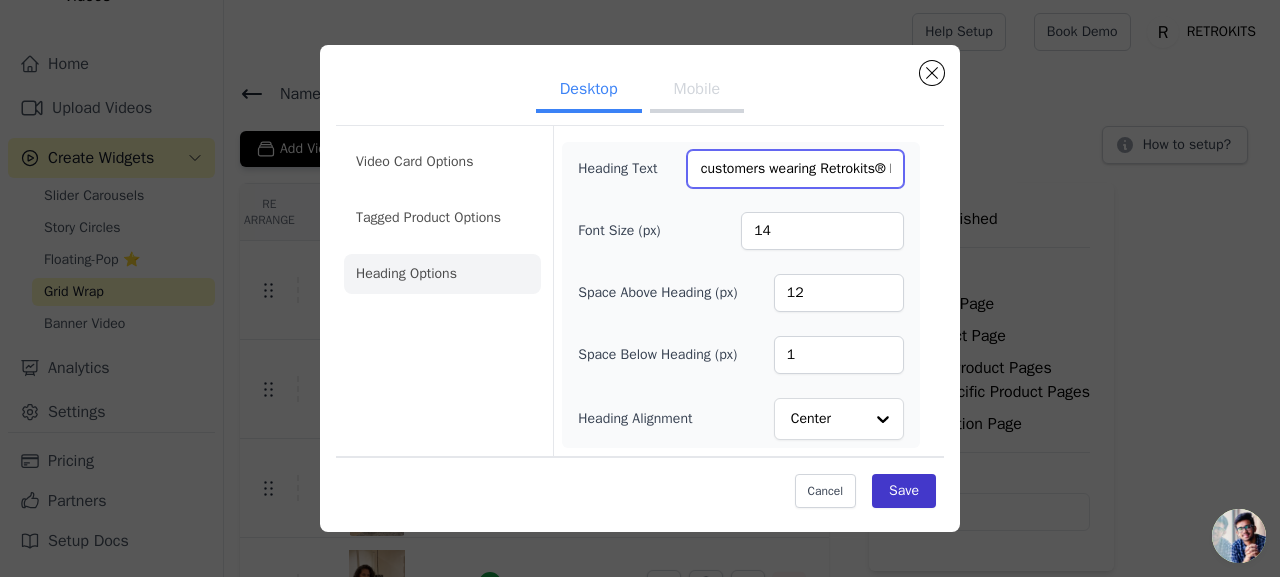 type on "Thousands of customers wearing Retrokits® 🫶" 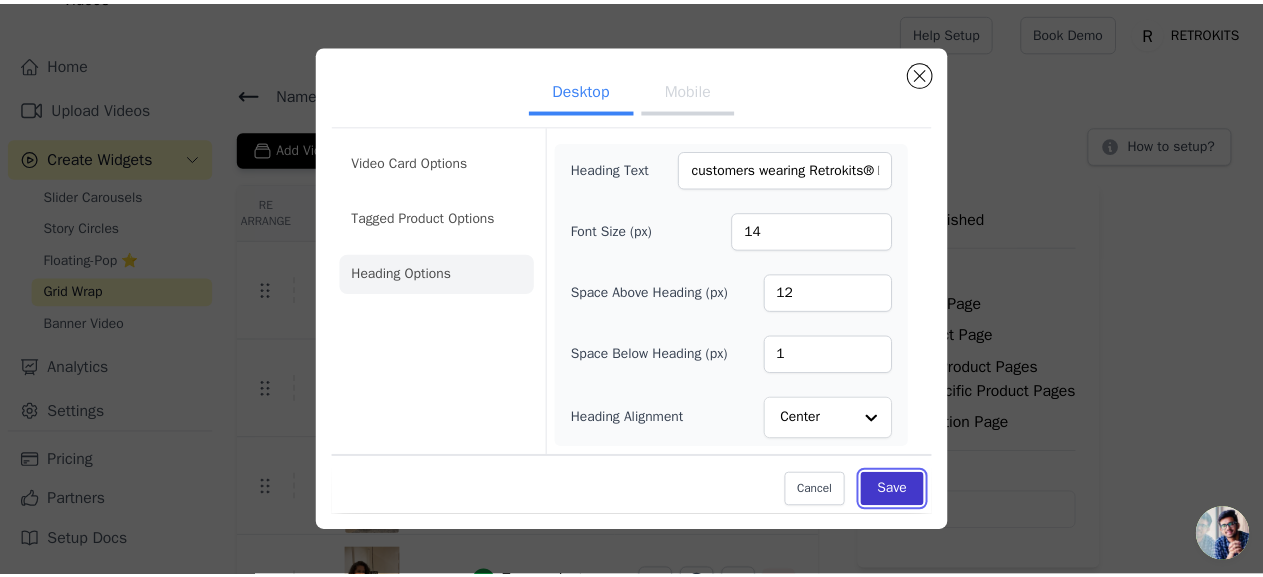 scroll, scrollTop: 0, scrollLeft: 0, axis: both 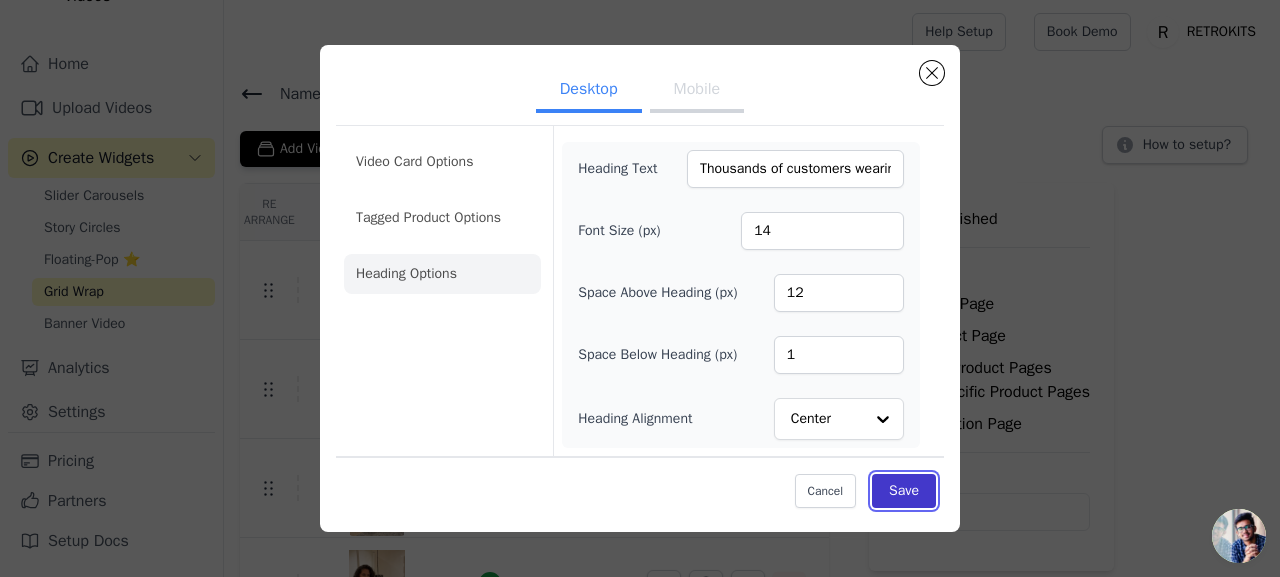 click on "Save" at bounding box center (904, 491) 